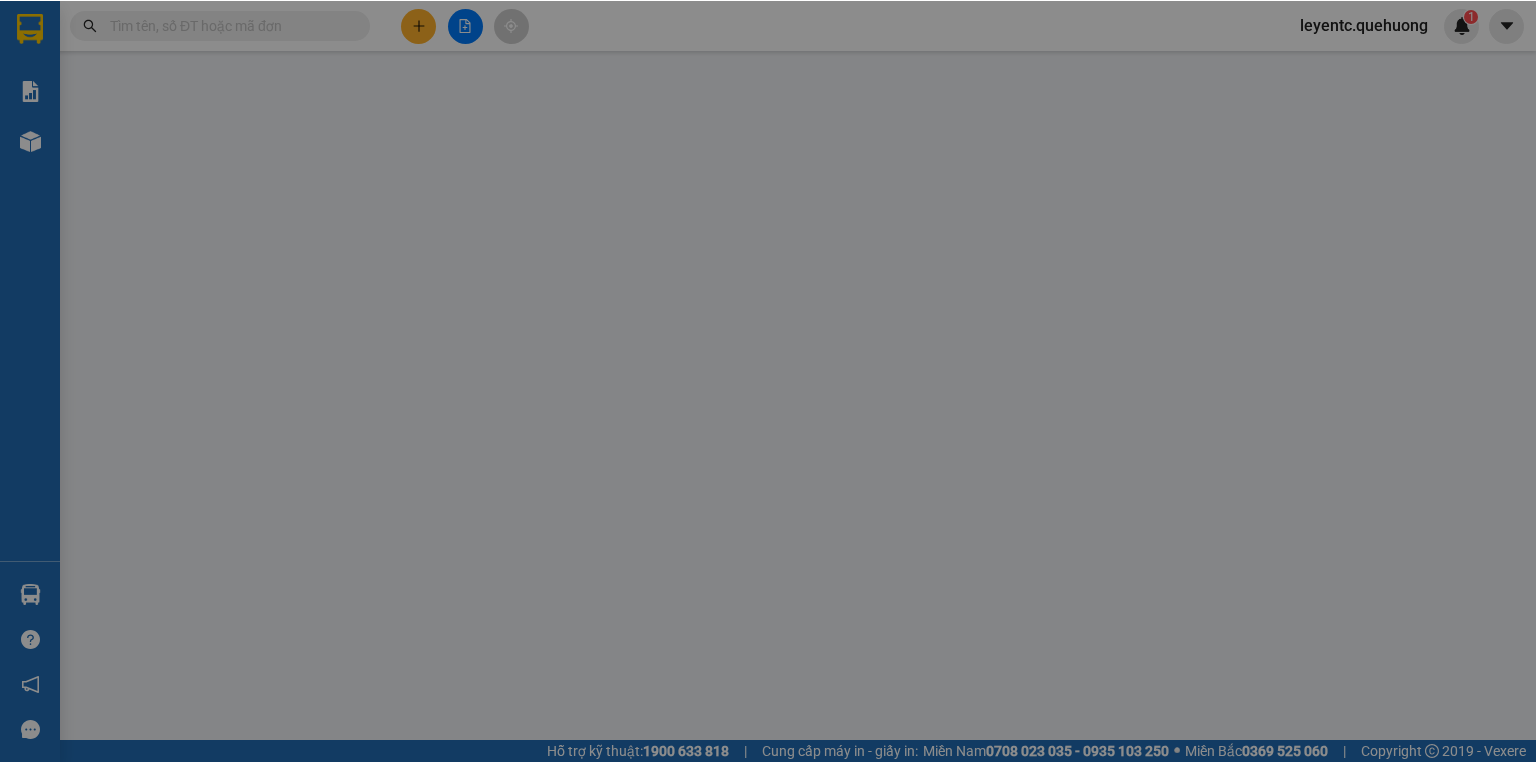 scroll, scrollTop: 0, scrollLeft: 0, axis: both 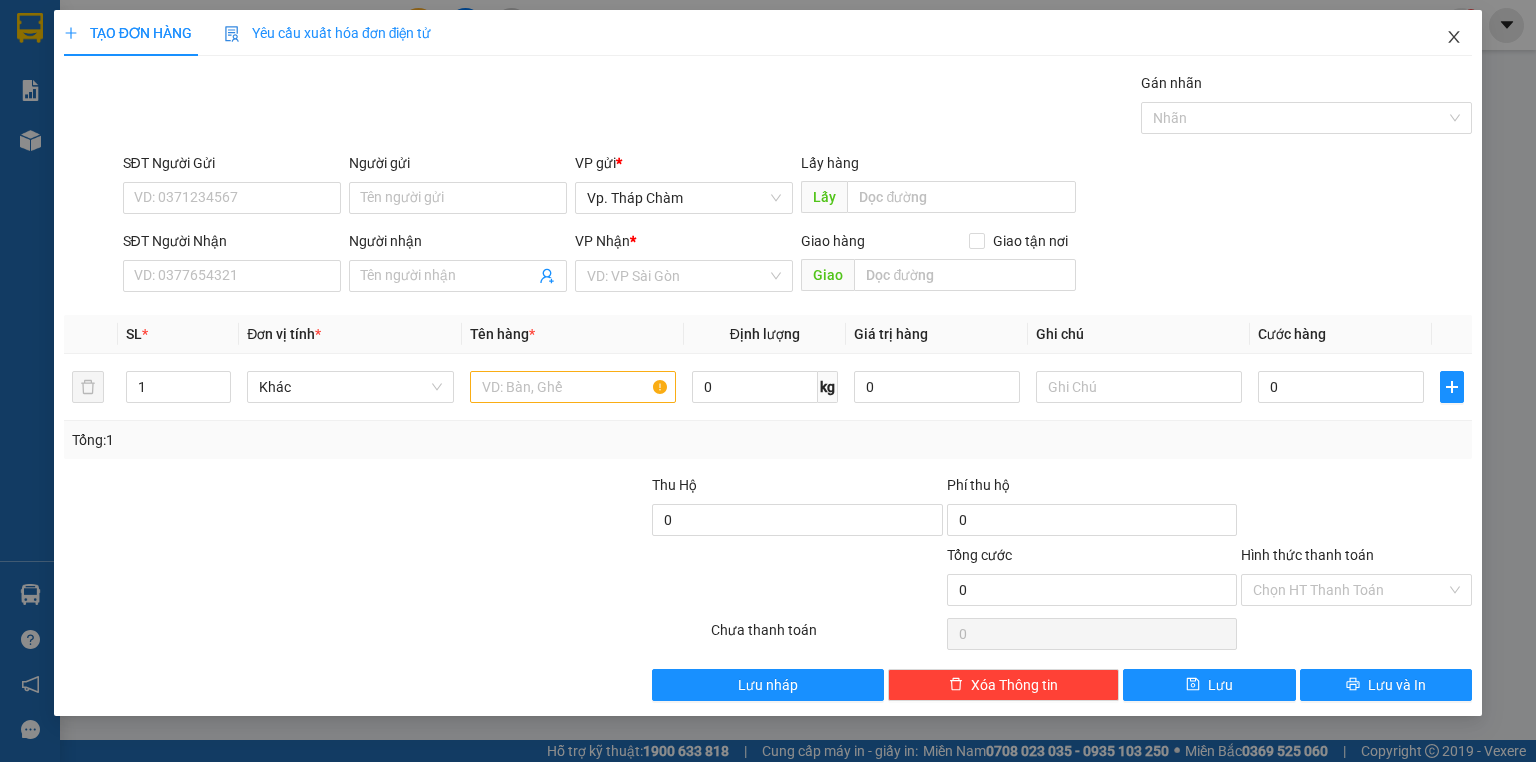 click at bounding box center (1454, 38) 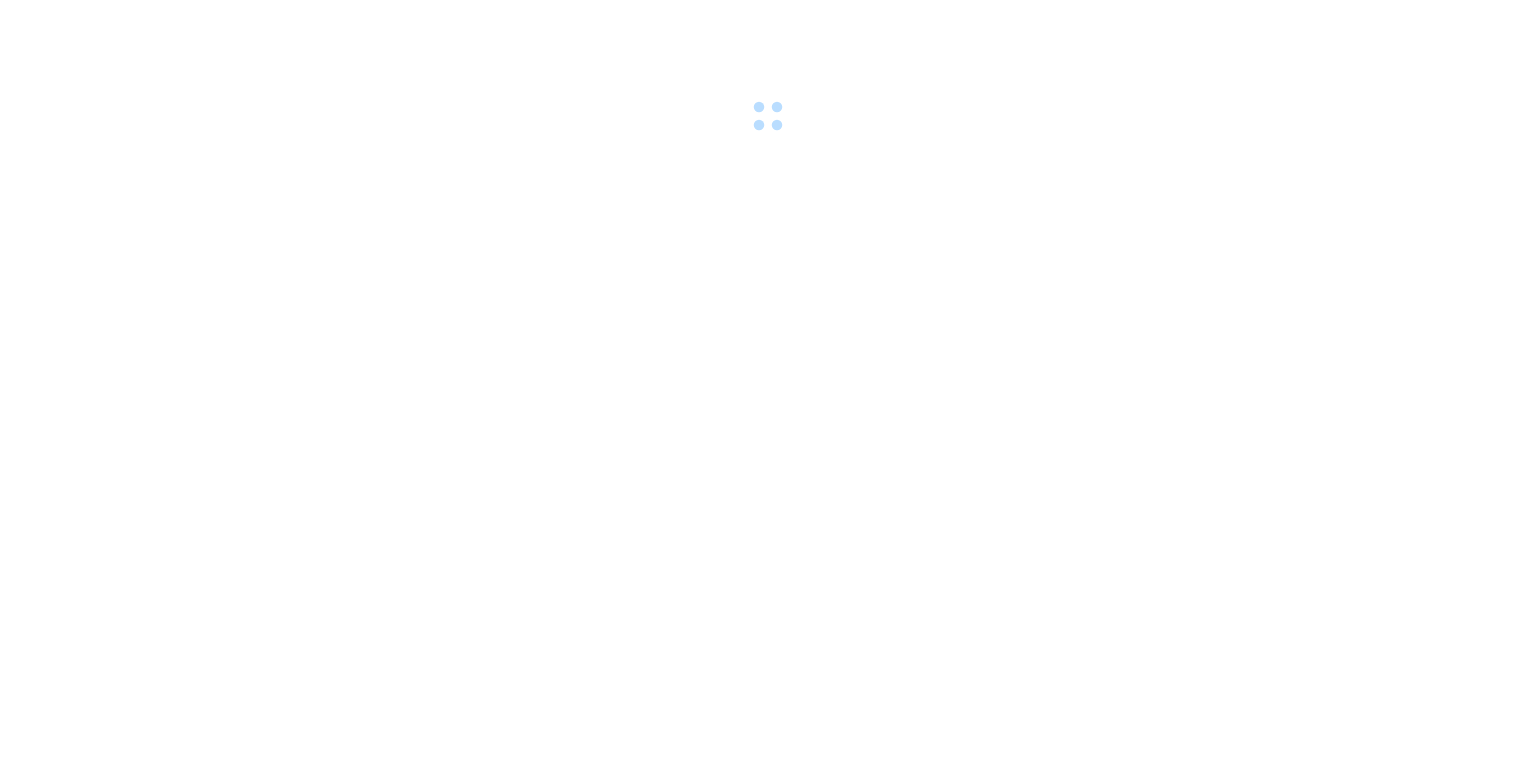 scroll, scrollTop: 0, scrollLeft: 0, axis: both 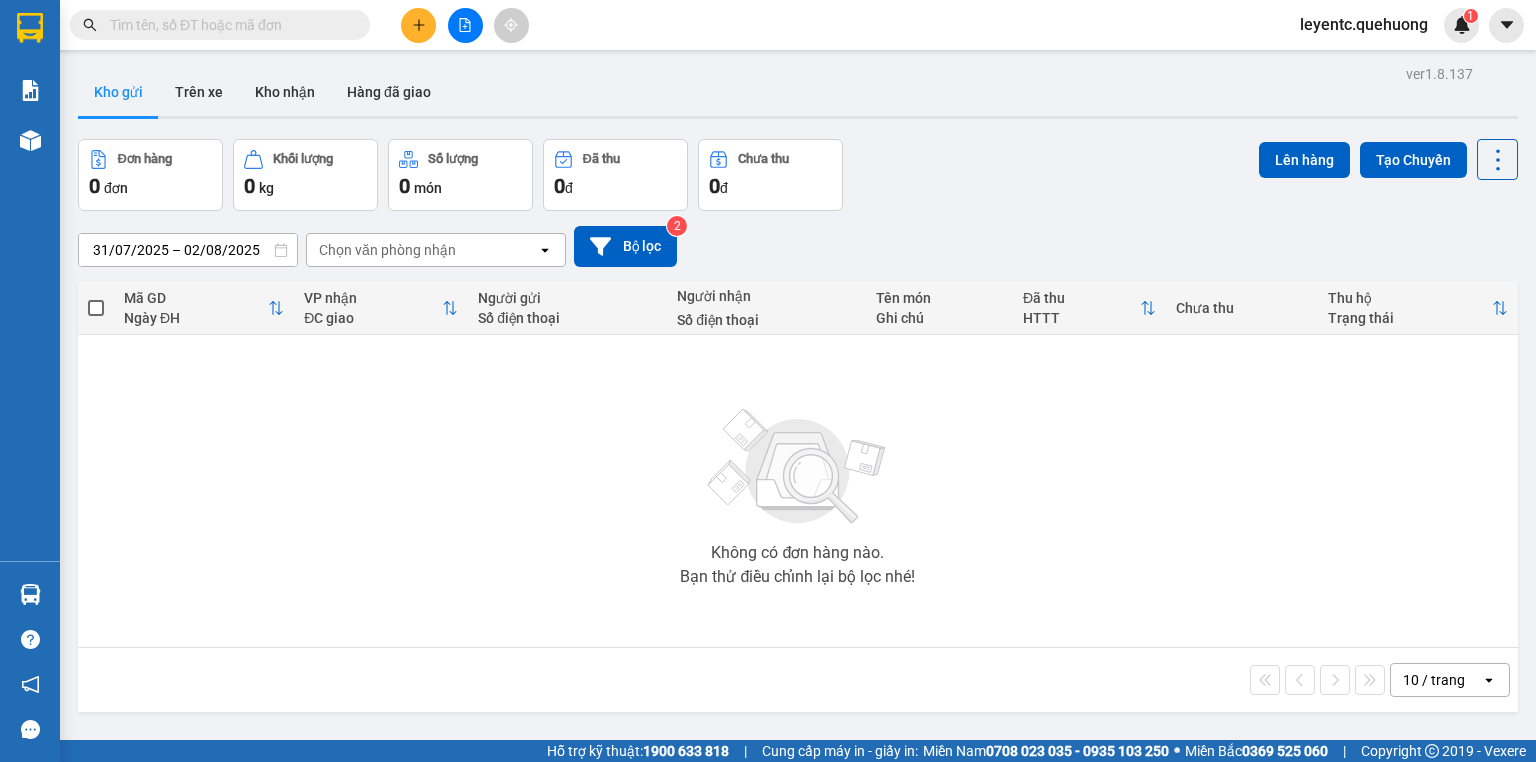 click at bounding box center [228, 25] 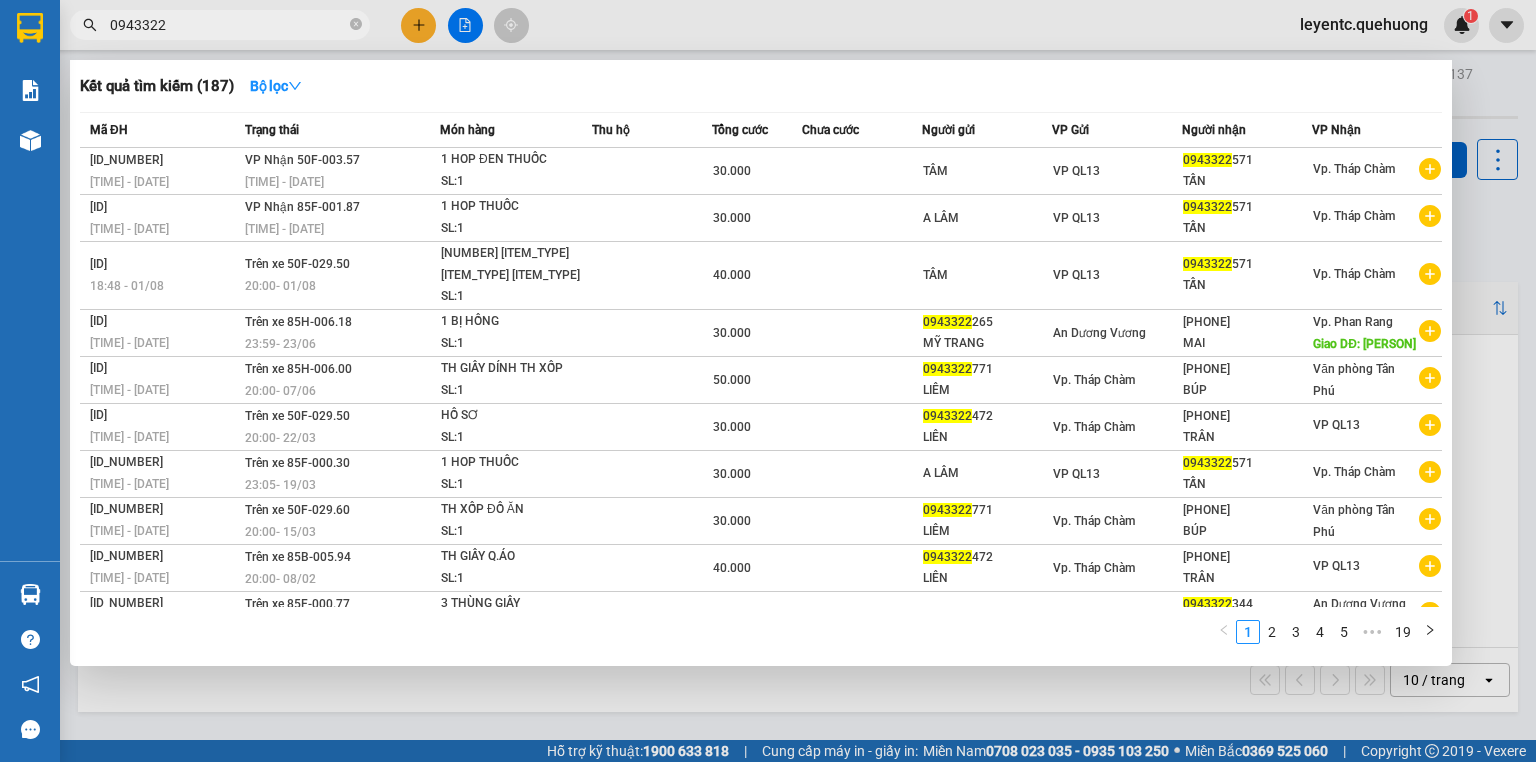 type on "0943322" 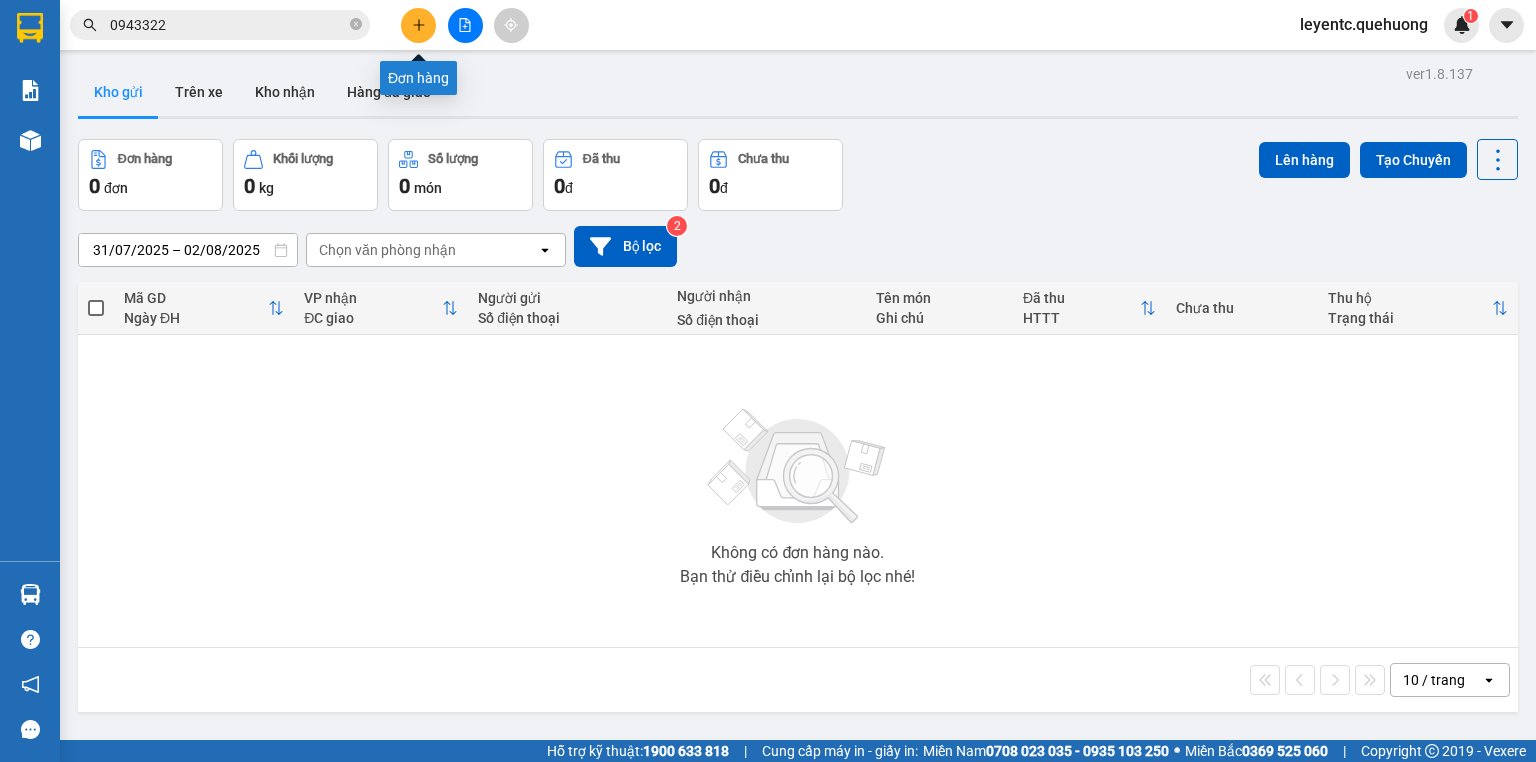 click 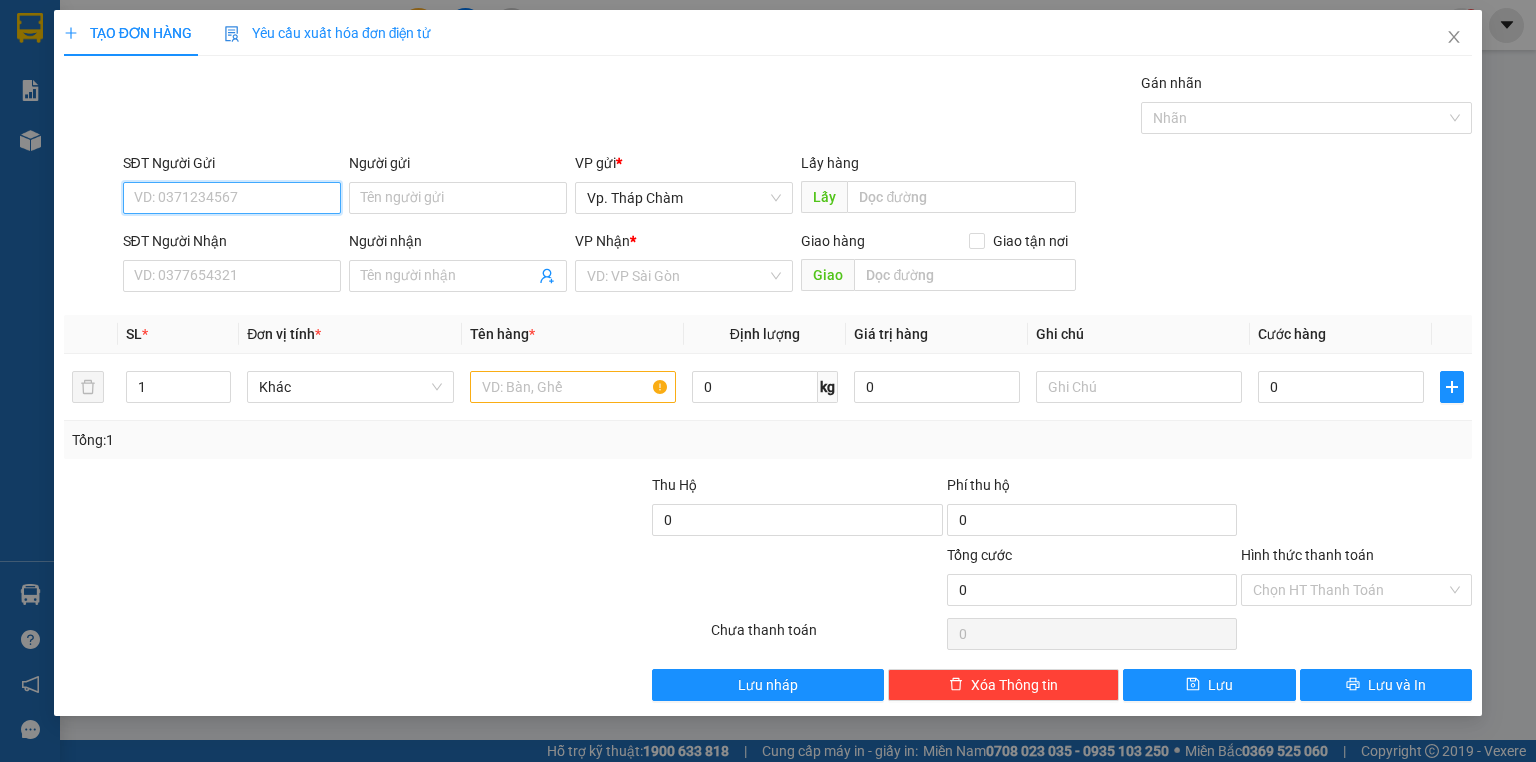 click on "SĐT Người Gửi" at bounding box center (232, 198) 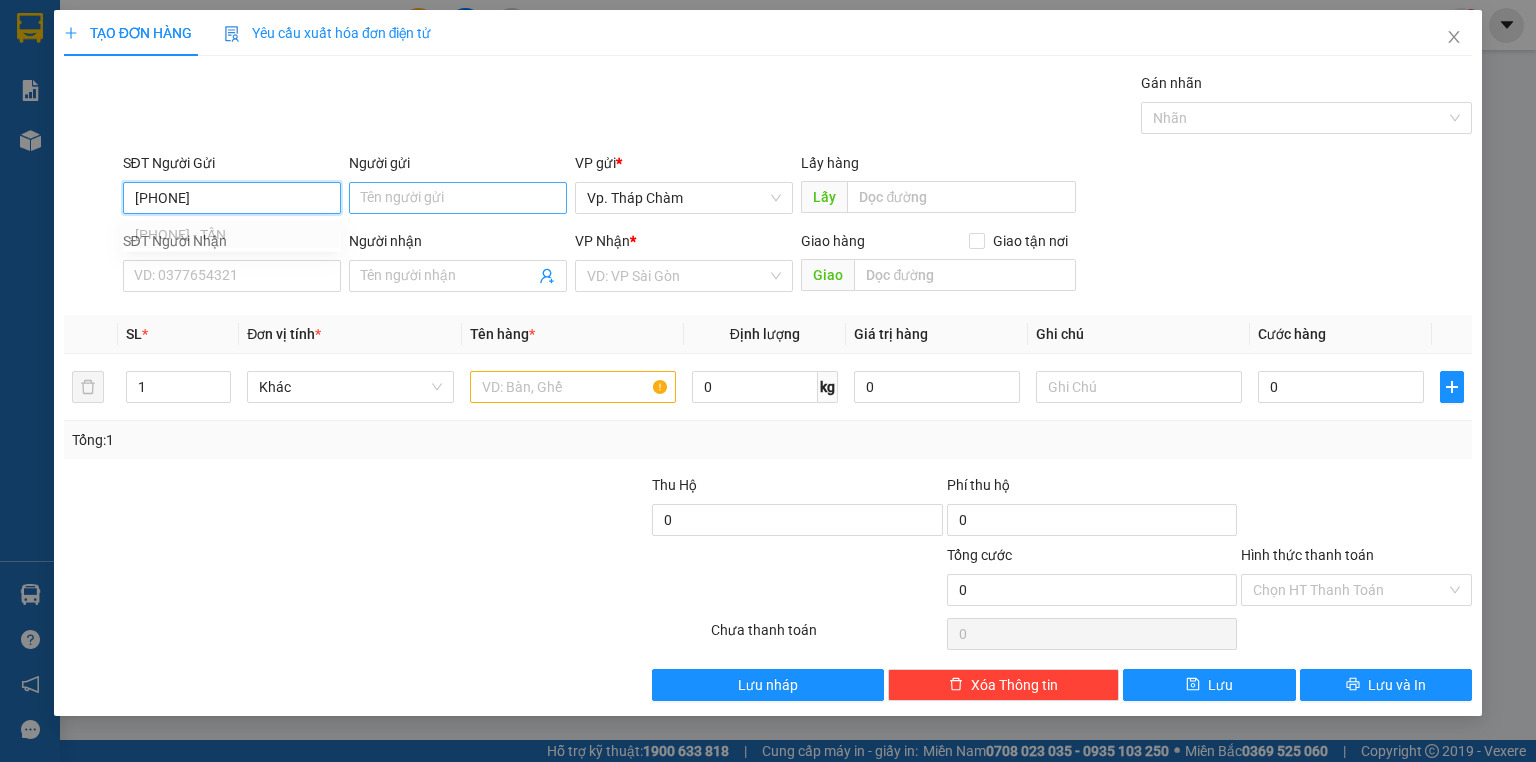 type on "[PHONE]" 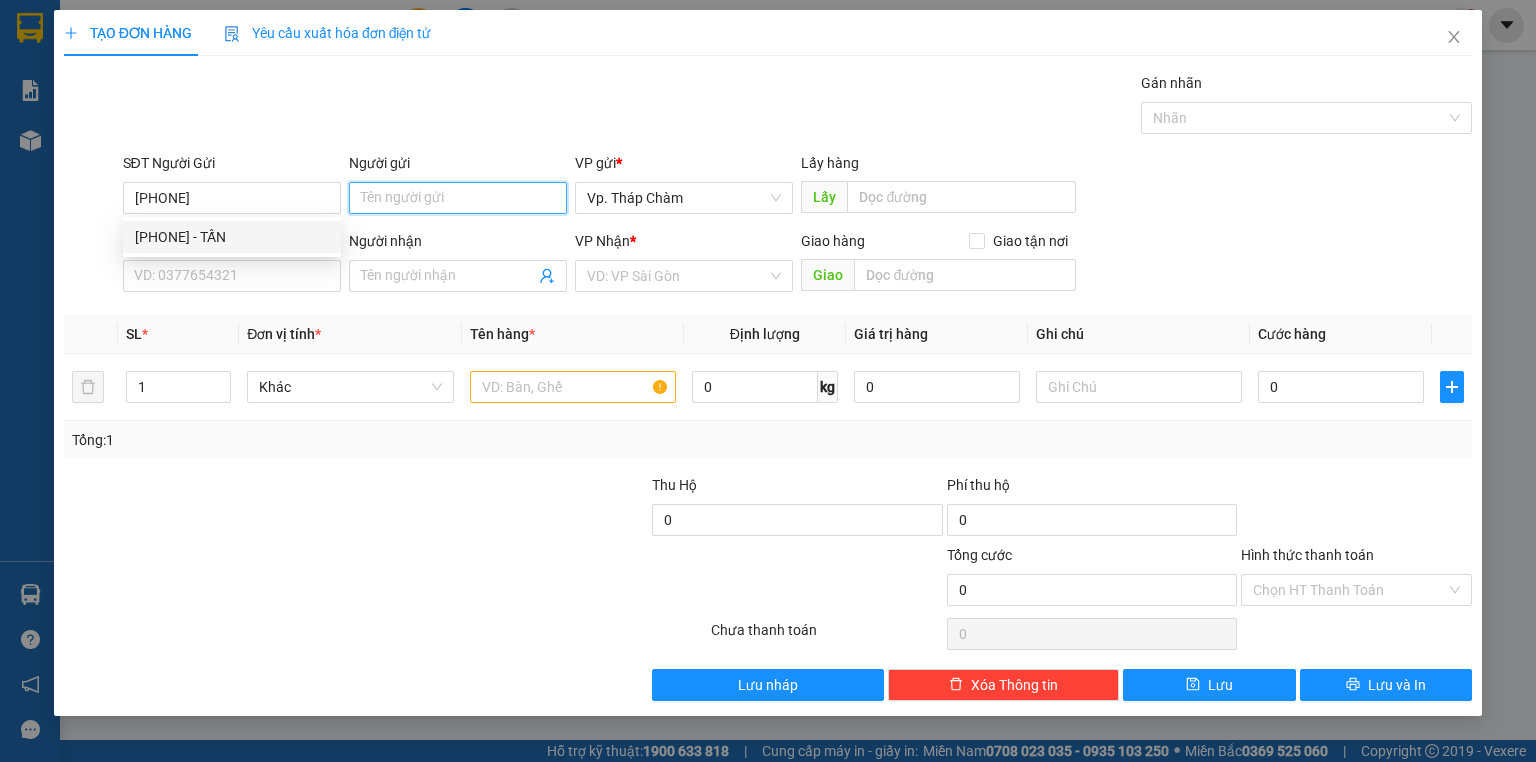 click on "Người gửi" at bounding box center (458, 198) 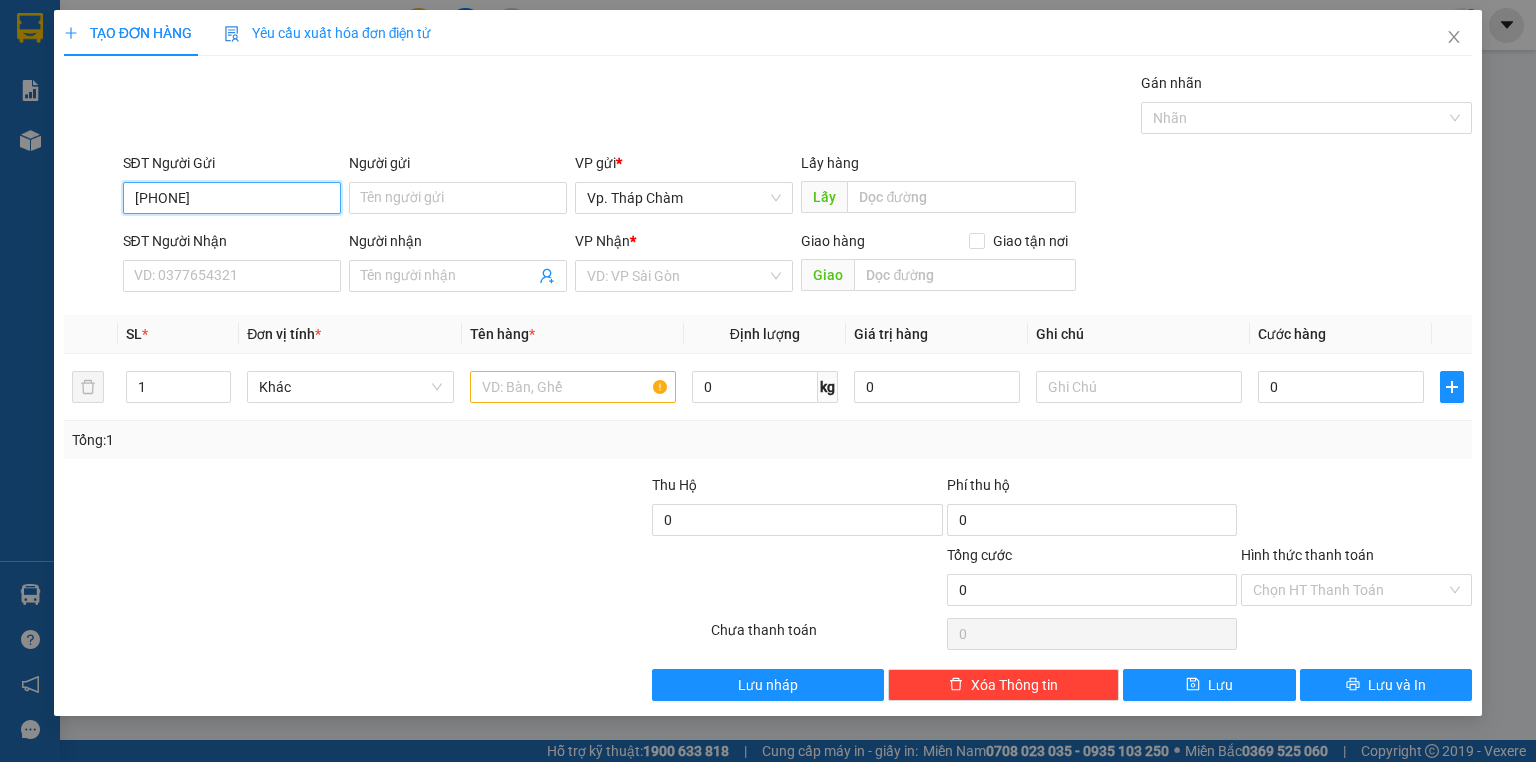 click on "[PHONE]" at bounding box center [232, 198] 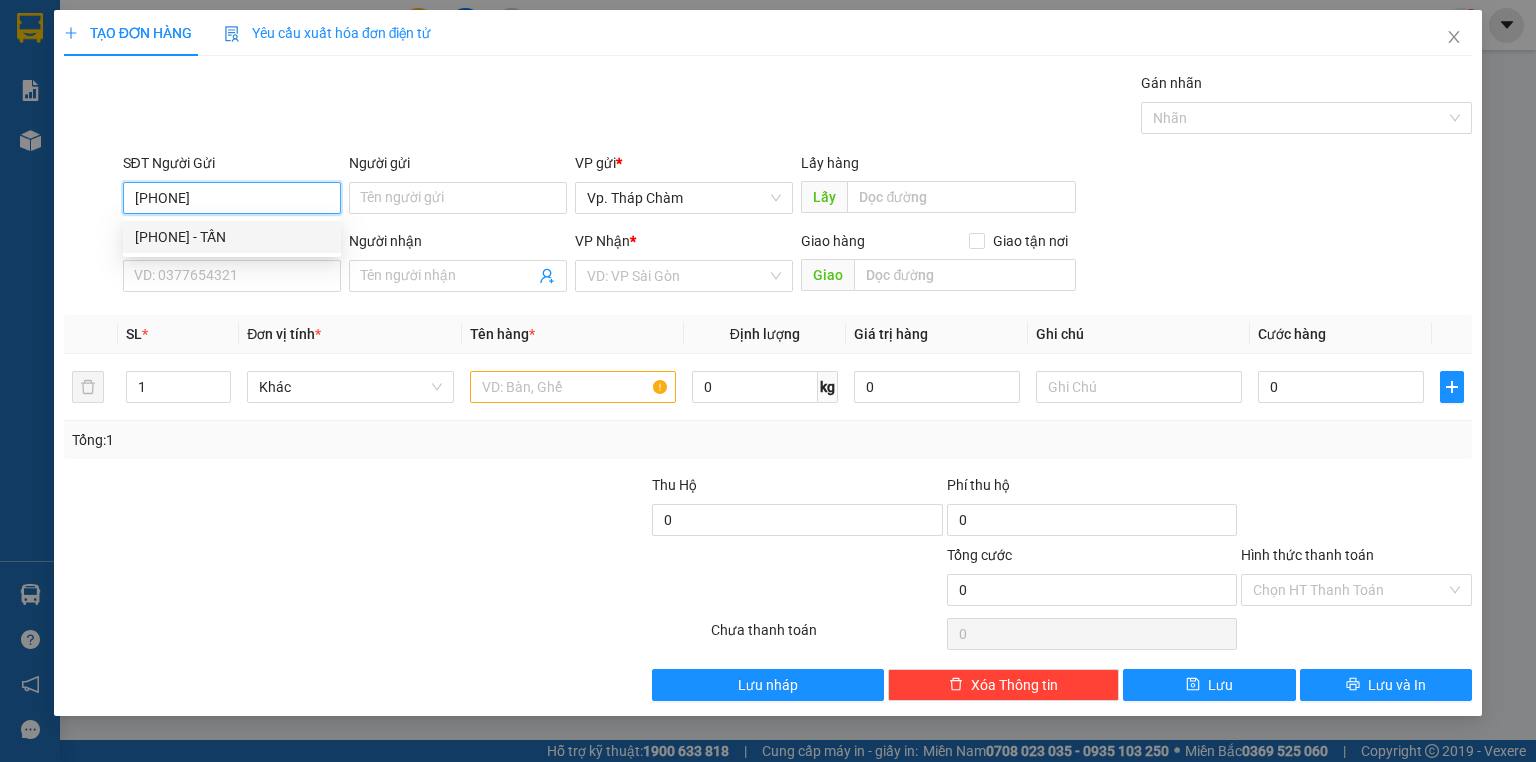 click on "[PHONE] - TẤN" at bounding box center (232, 237) 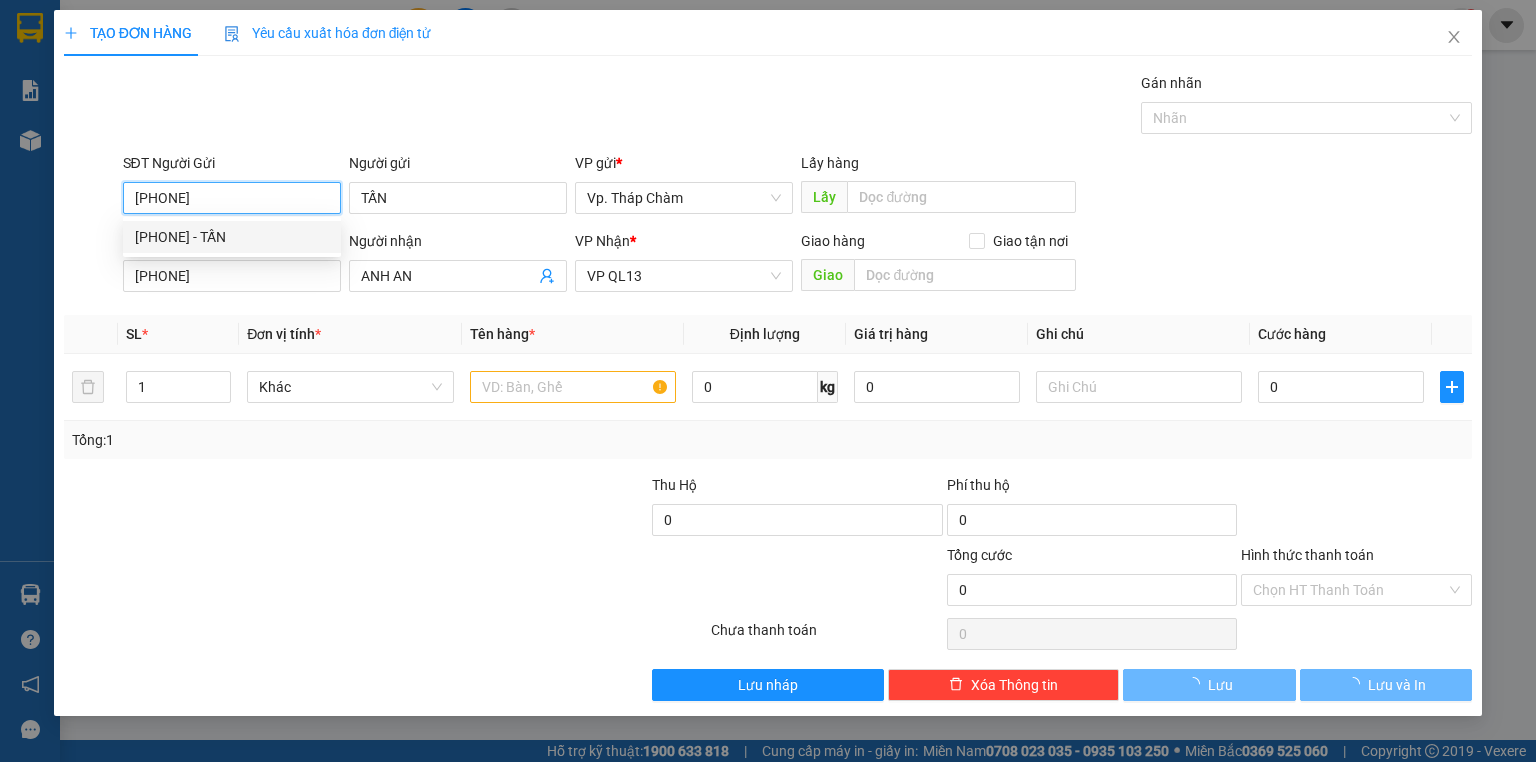 type on "40.000" 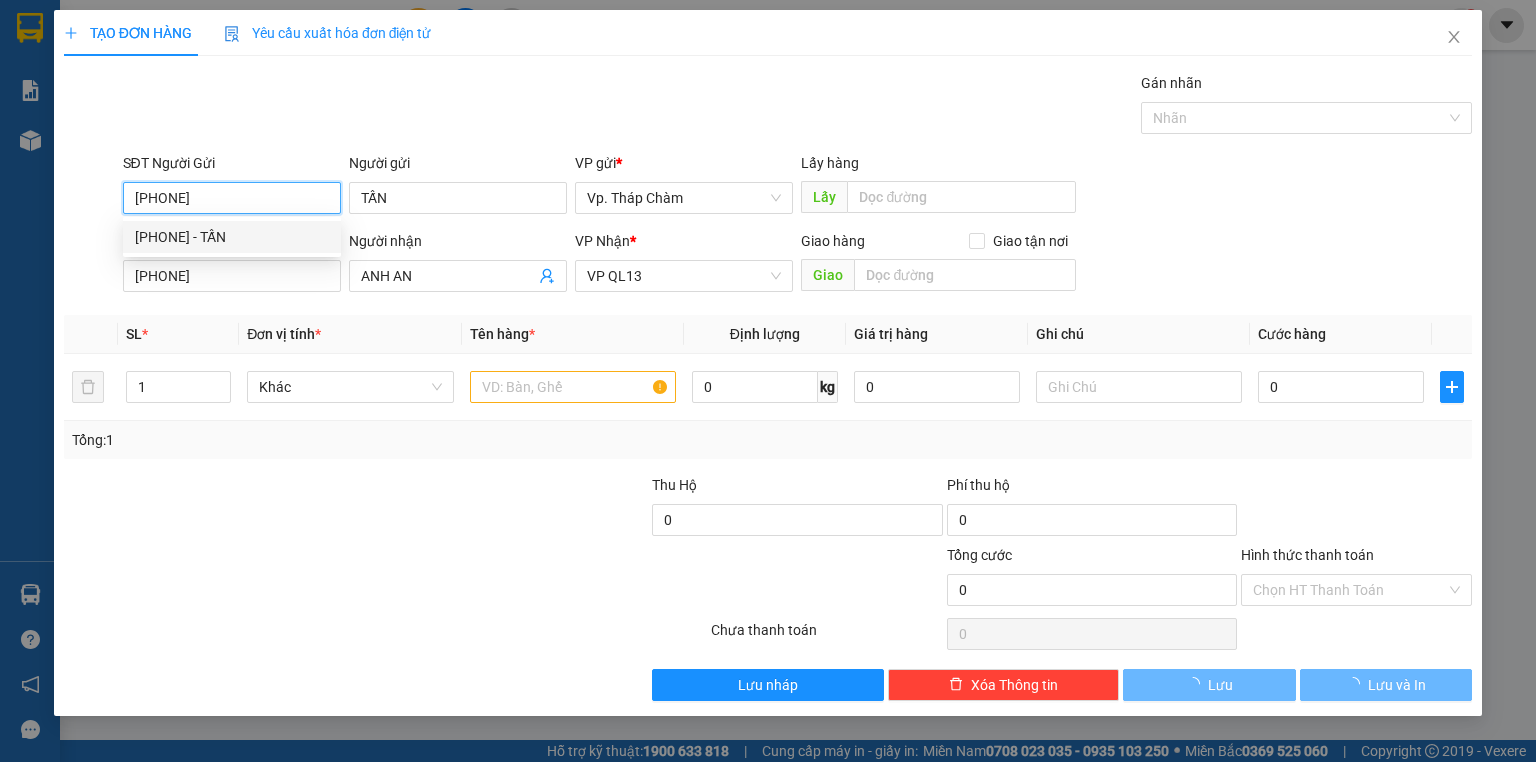 type on "40.000" 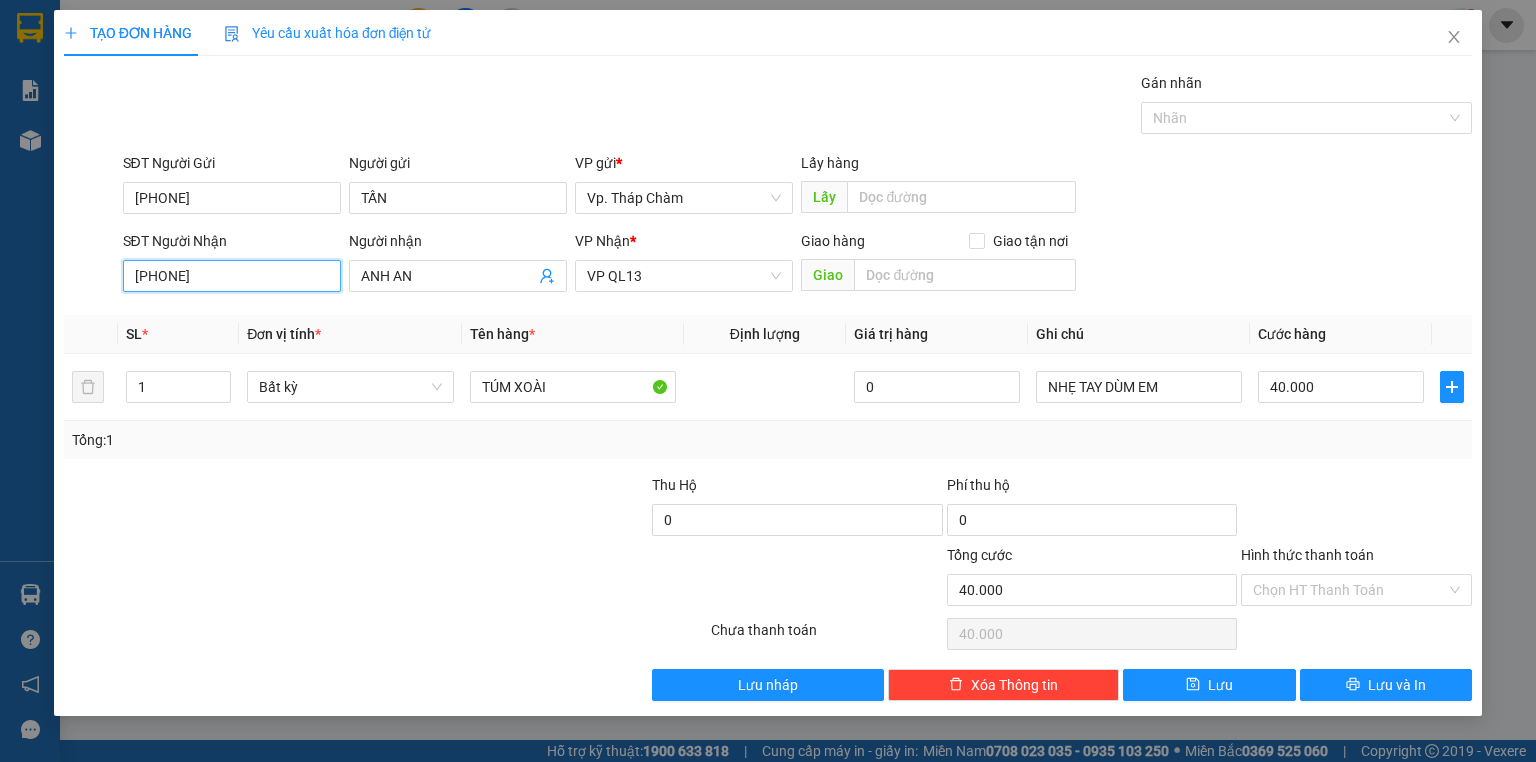 click on "[PHONE]" at bounding box center [232, 276] 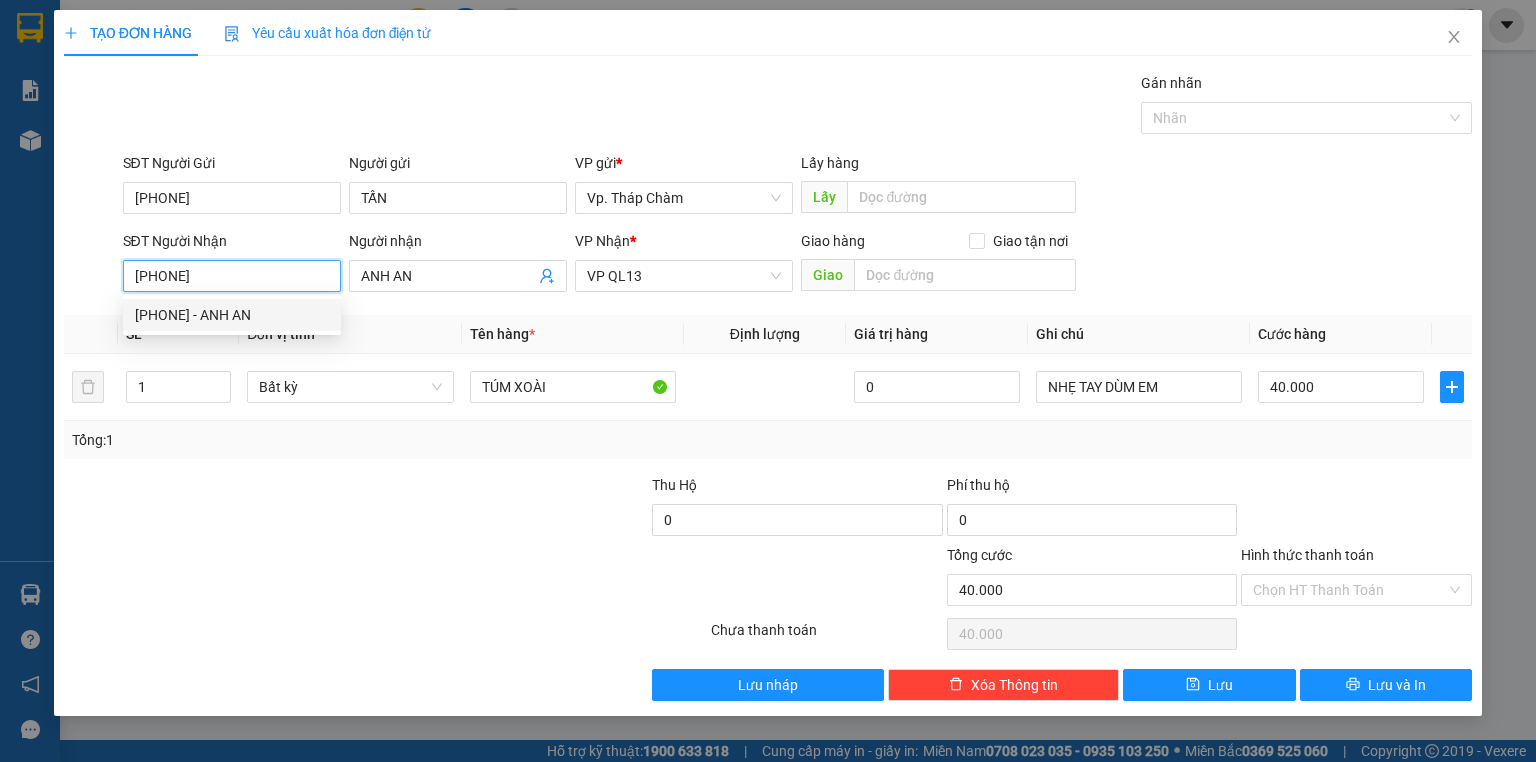 type on "[PHONE]" 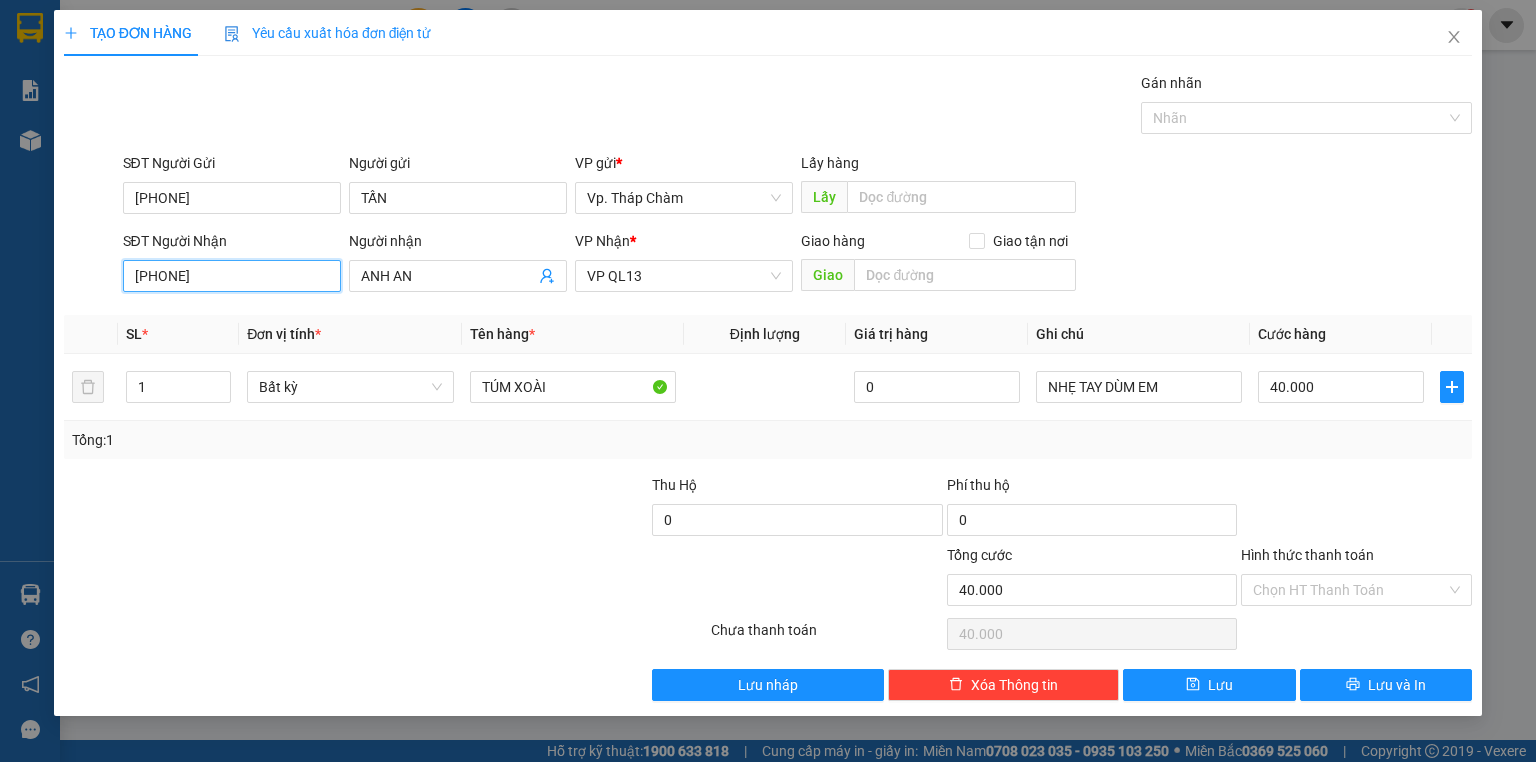 click on "[PHONE]" at bounding box center [232, 276] 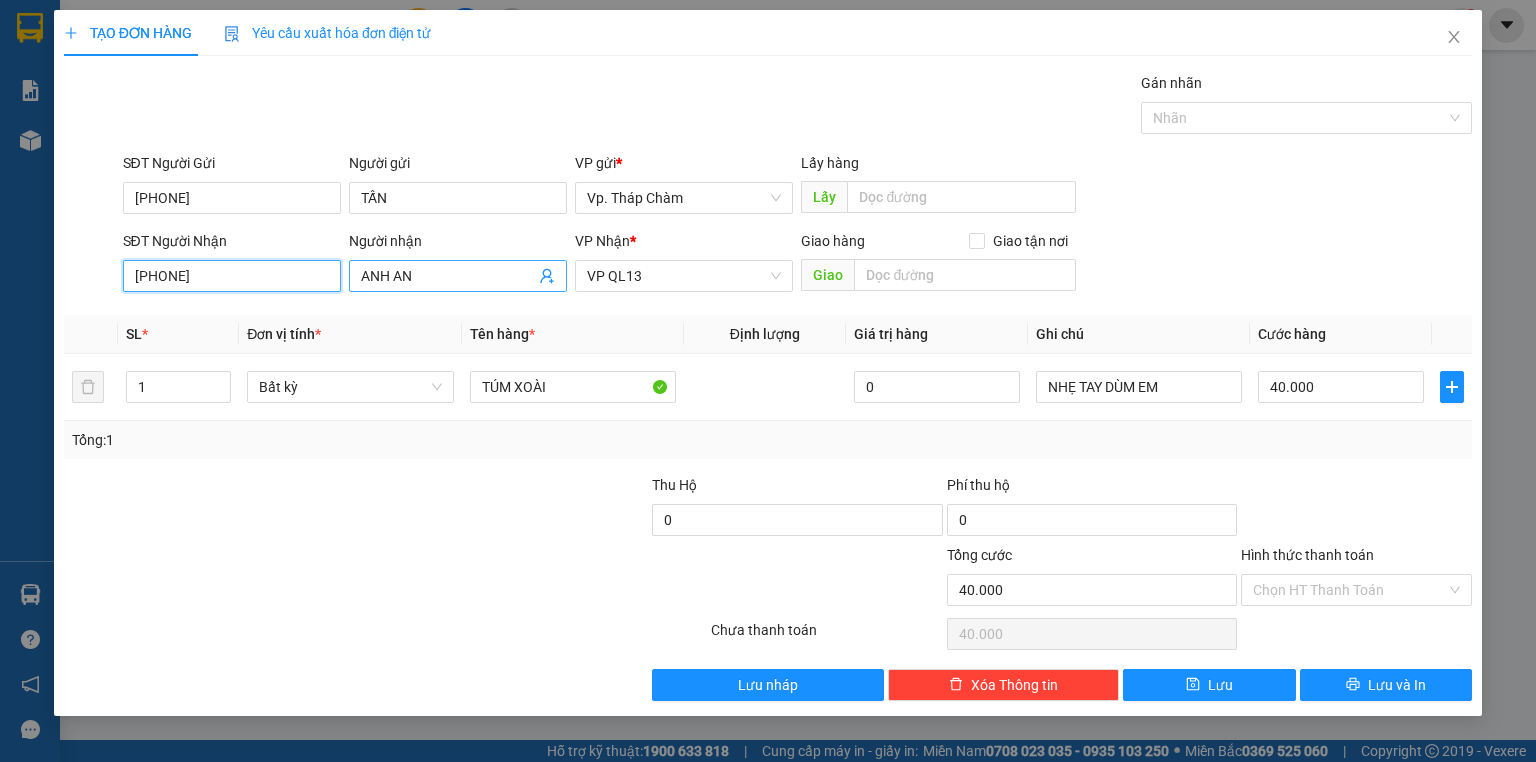 type on "[PHONE]" 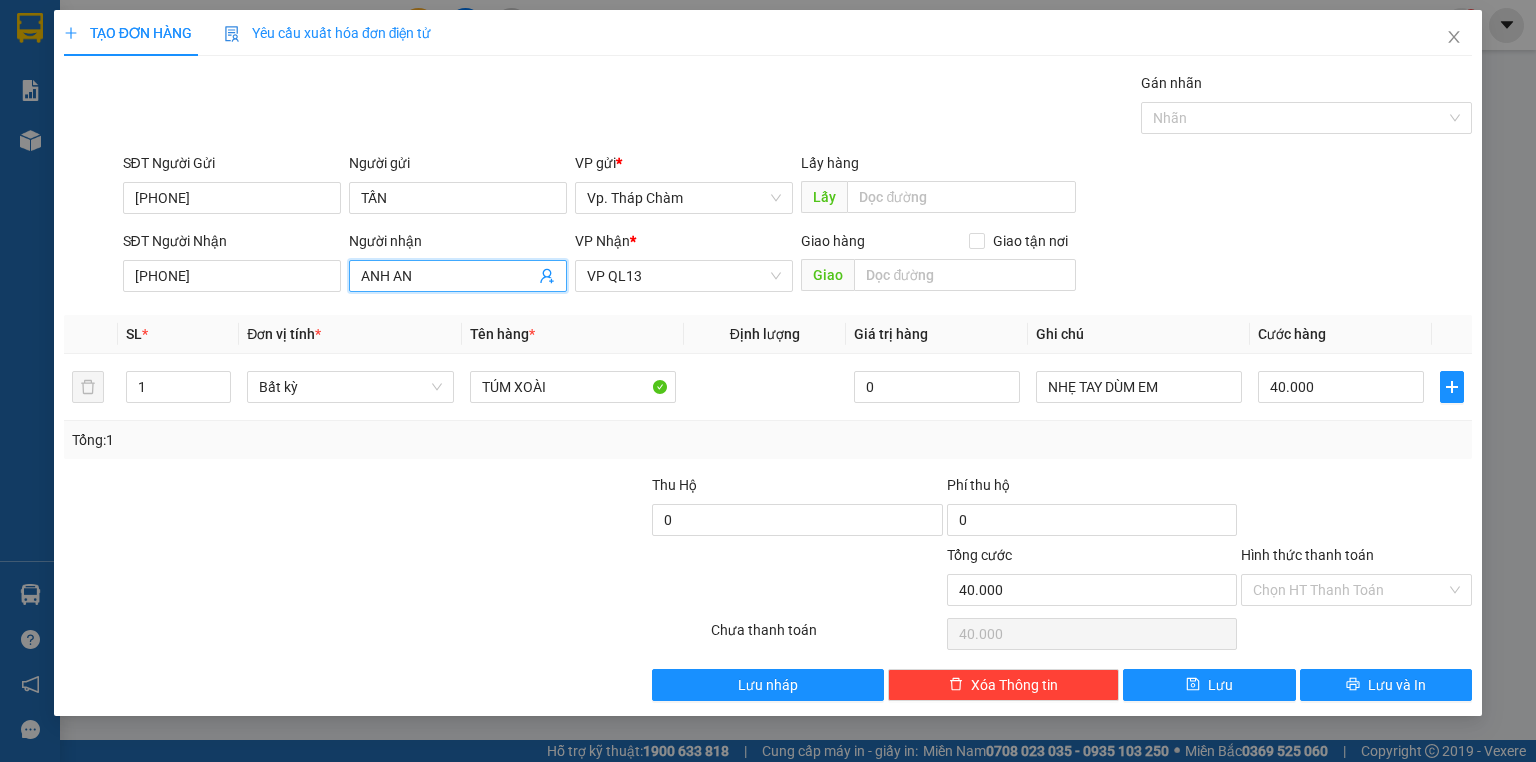click on "ANH AN" at bounding box center (448, 276) 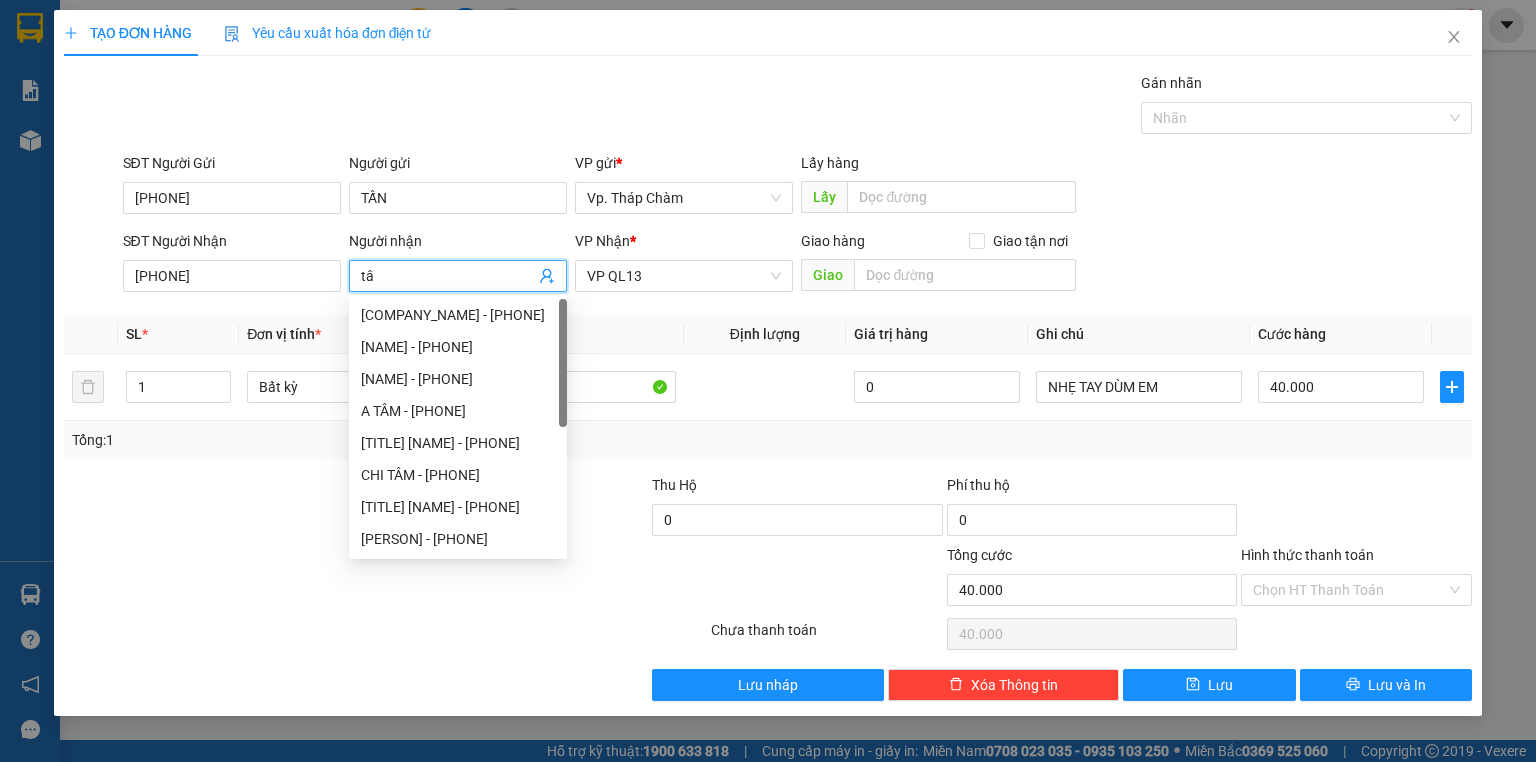 type on "t" 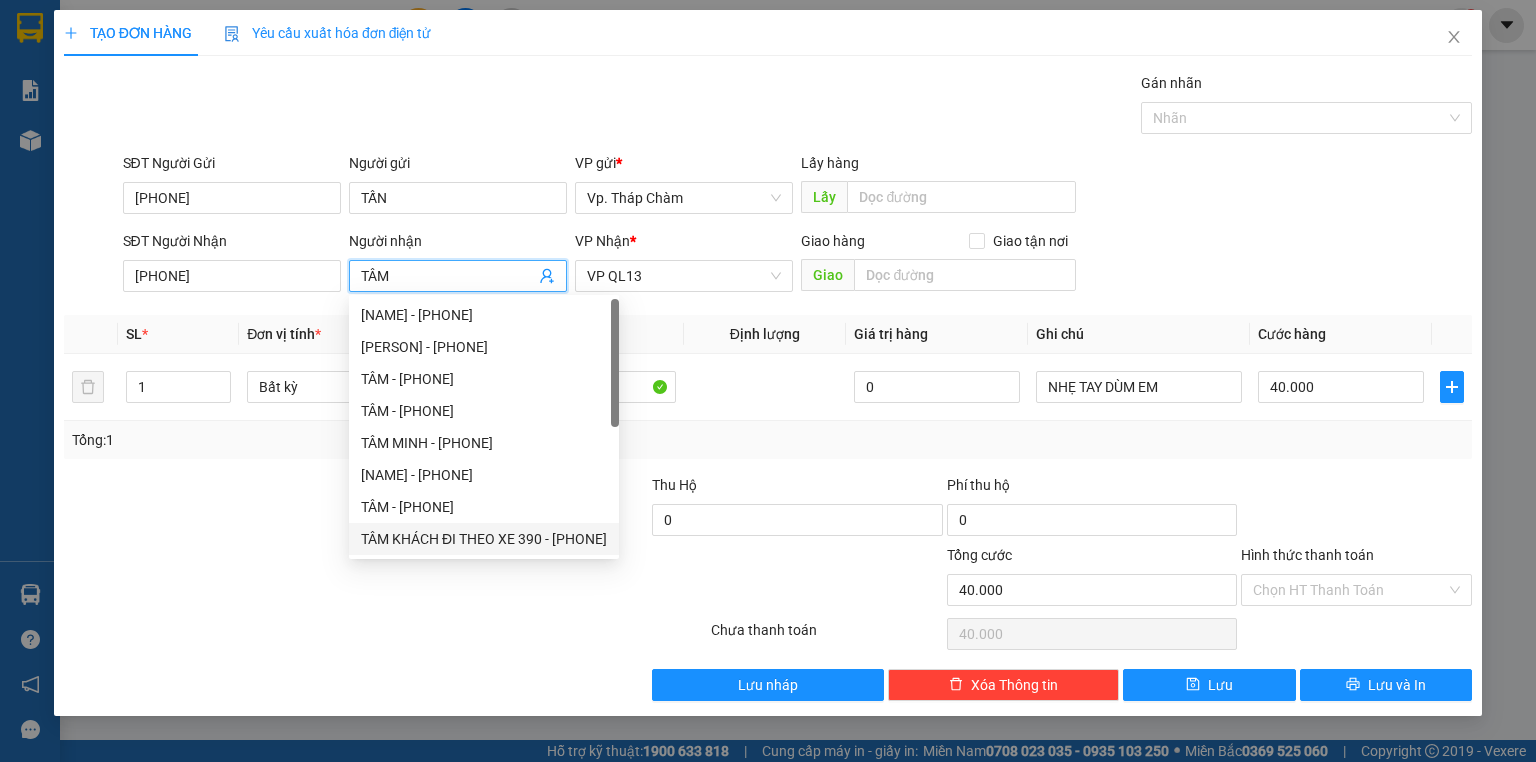 type on "TÂM" 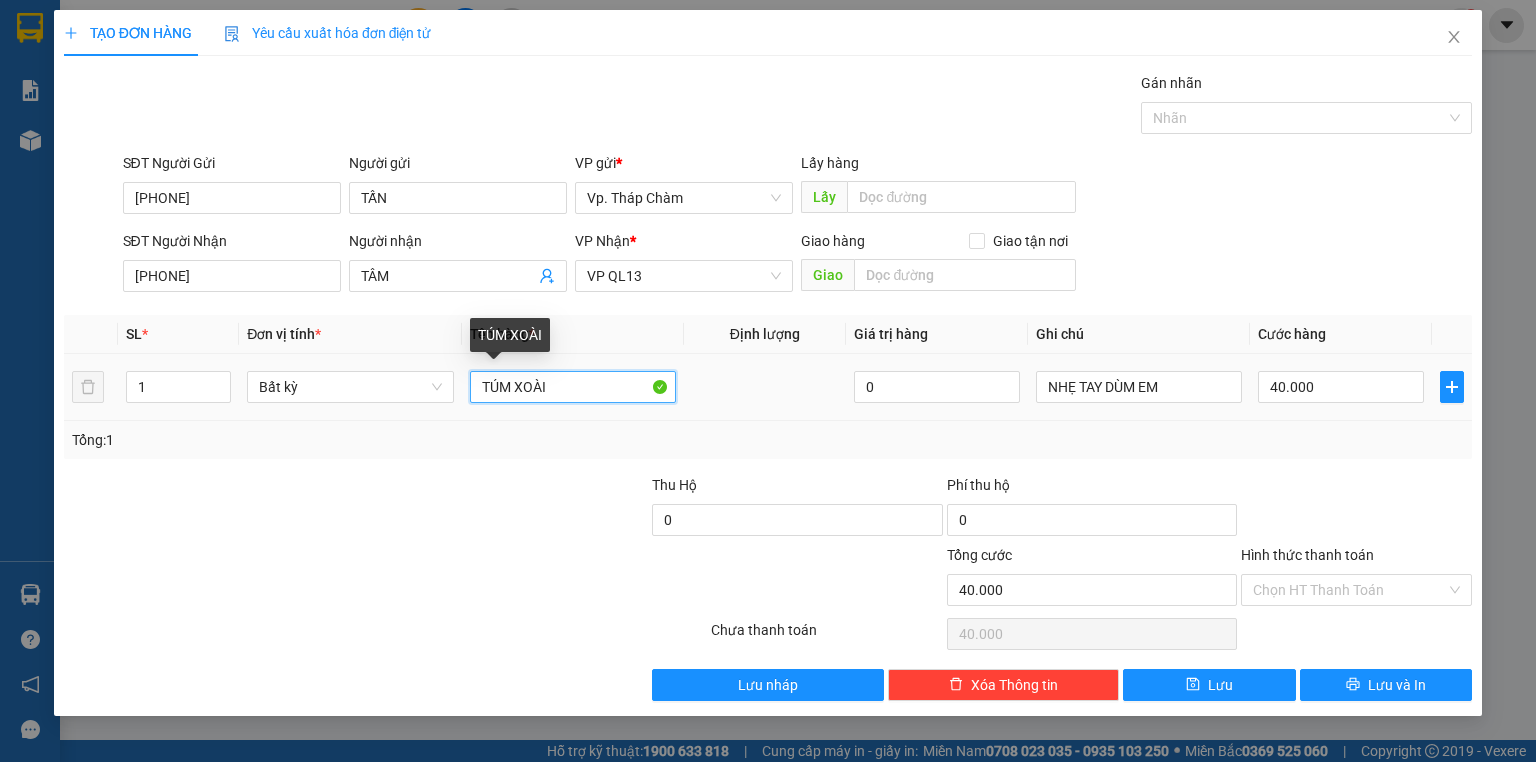 click on "TÚM XOÀI" at bounding box center [573, 387] 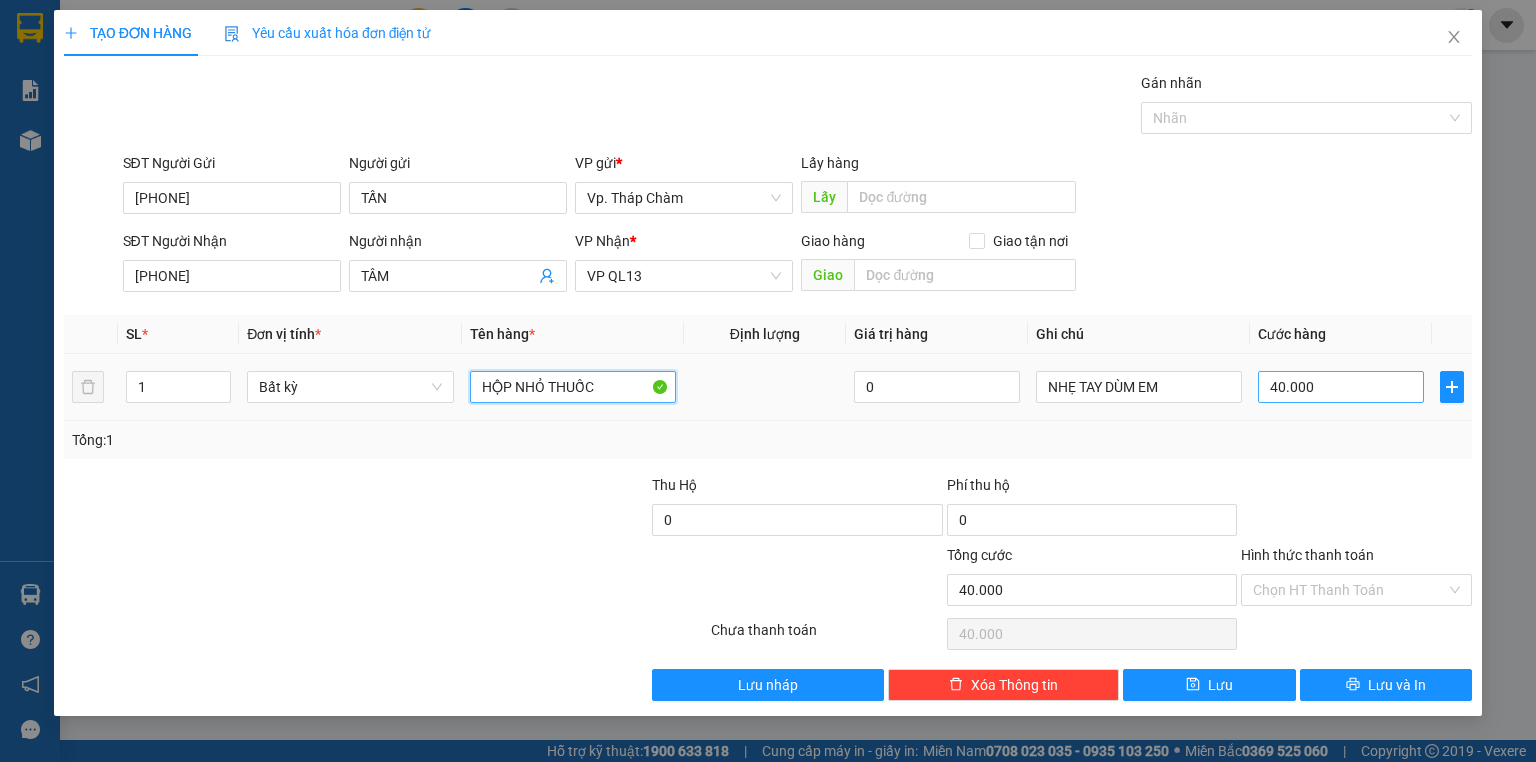 type on "HỘP NHỎ THUỐC" 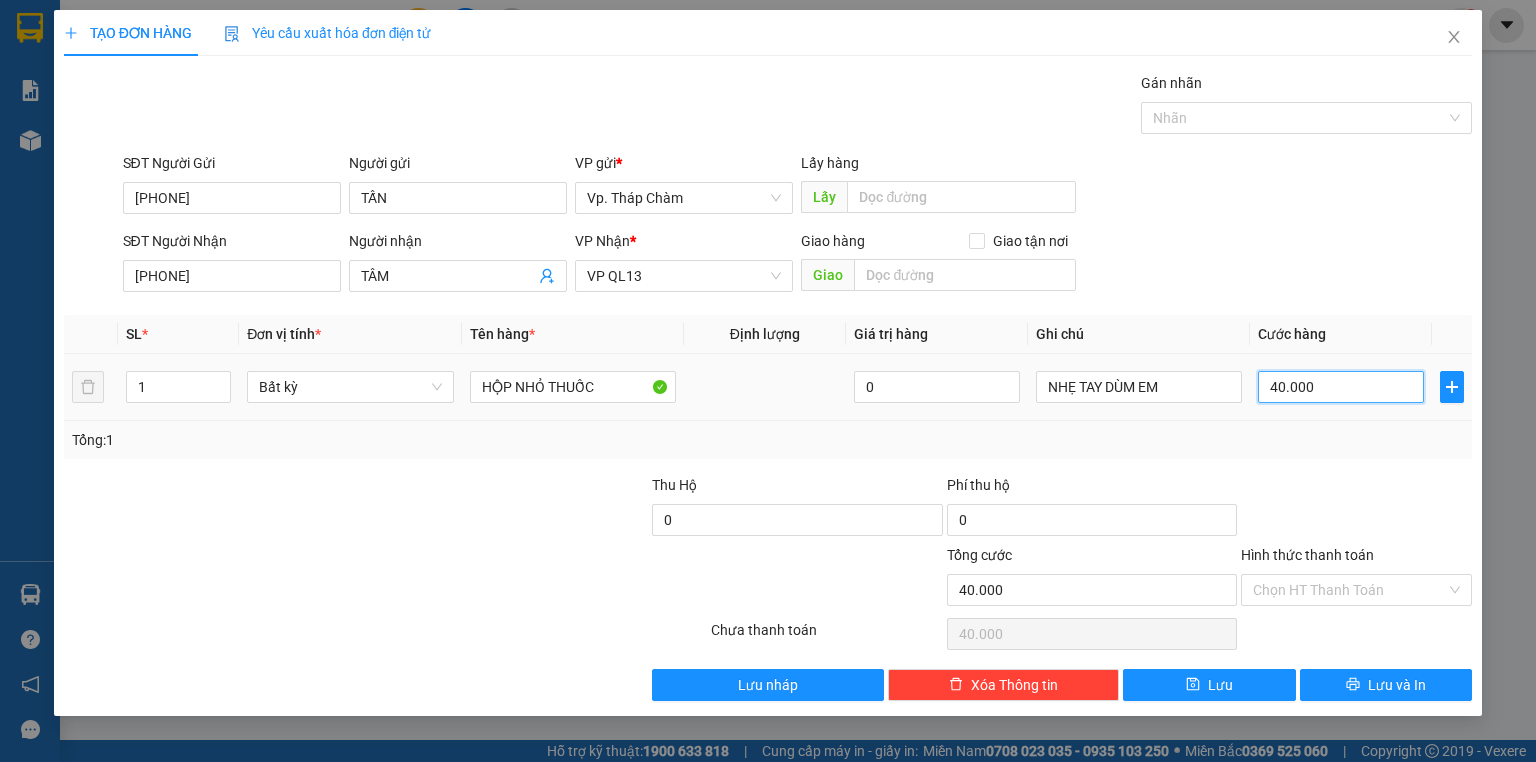 type on "0" 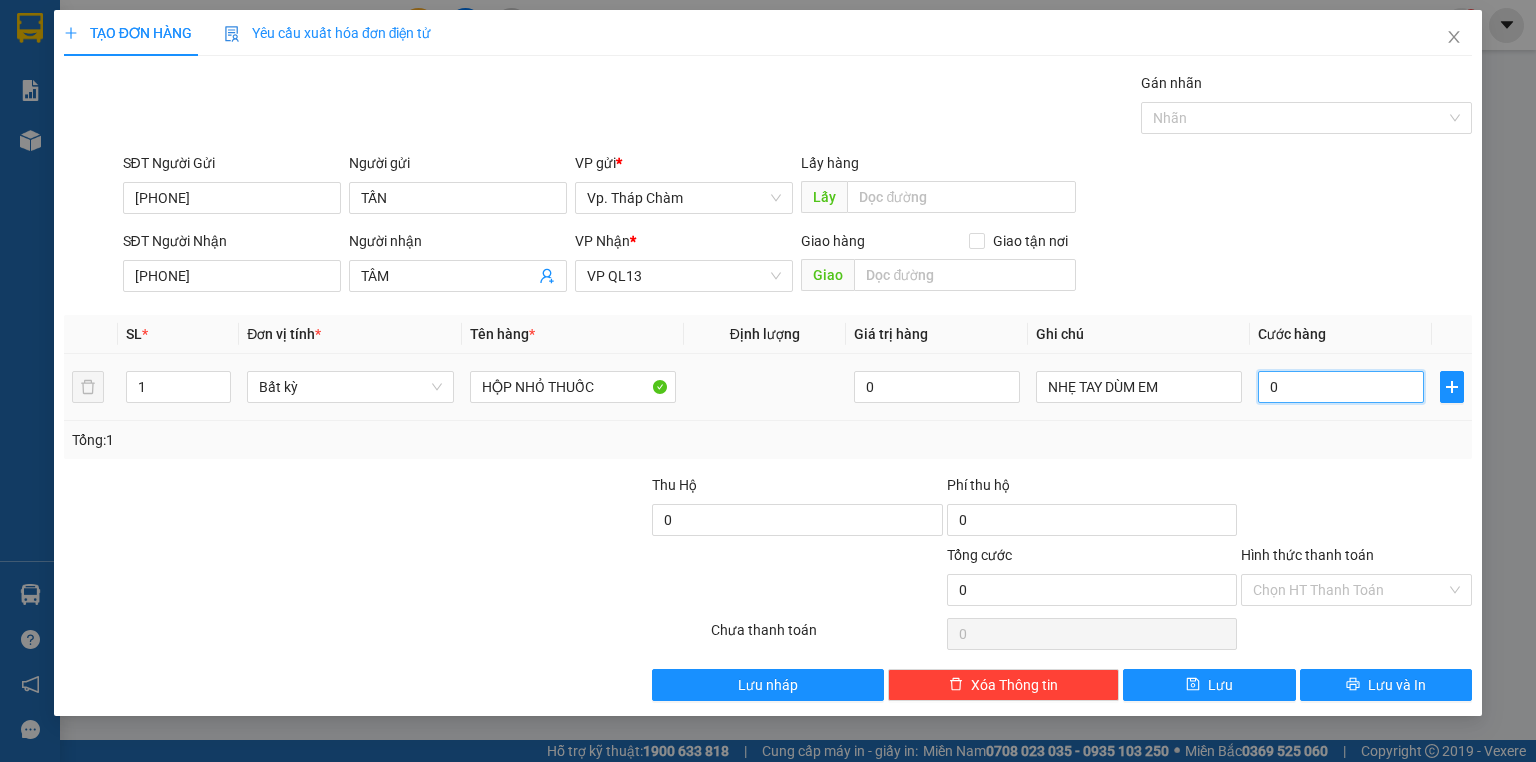 type on "3" 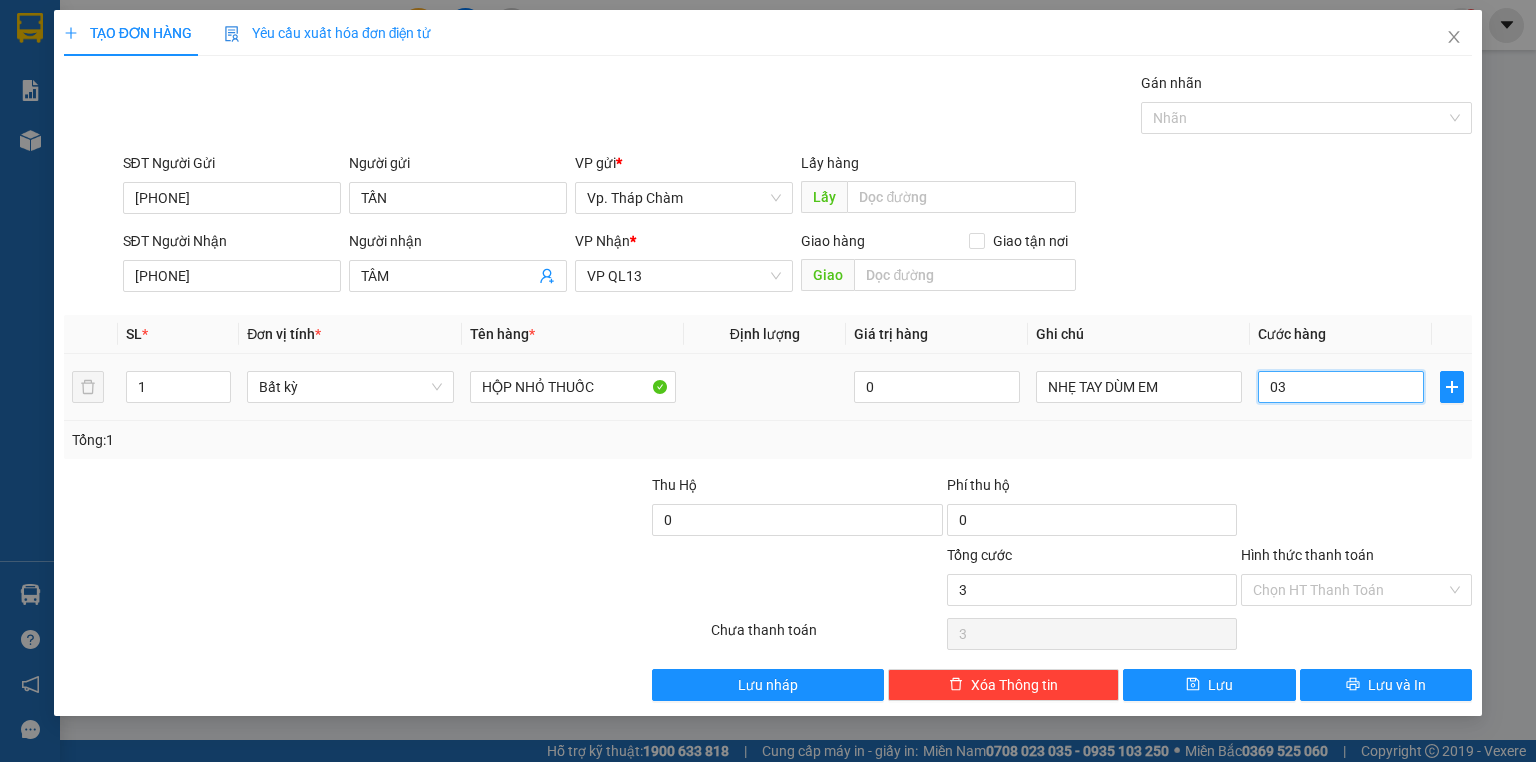 type on "30" 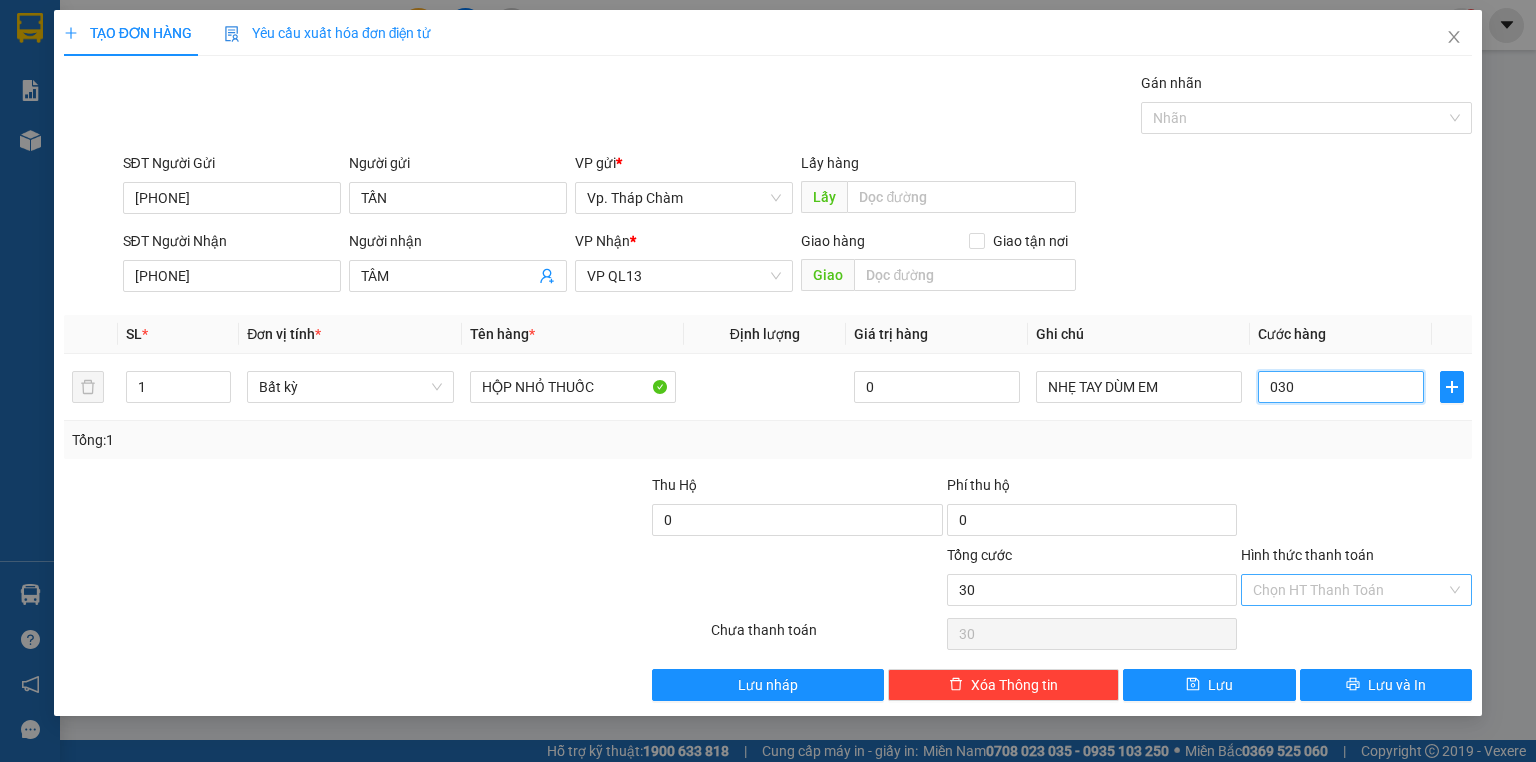 type on "030" 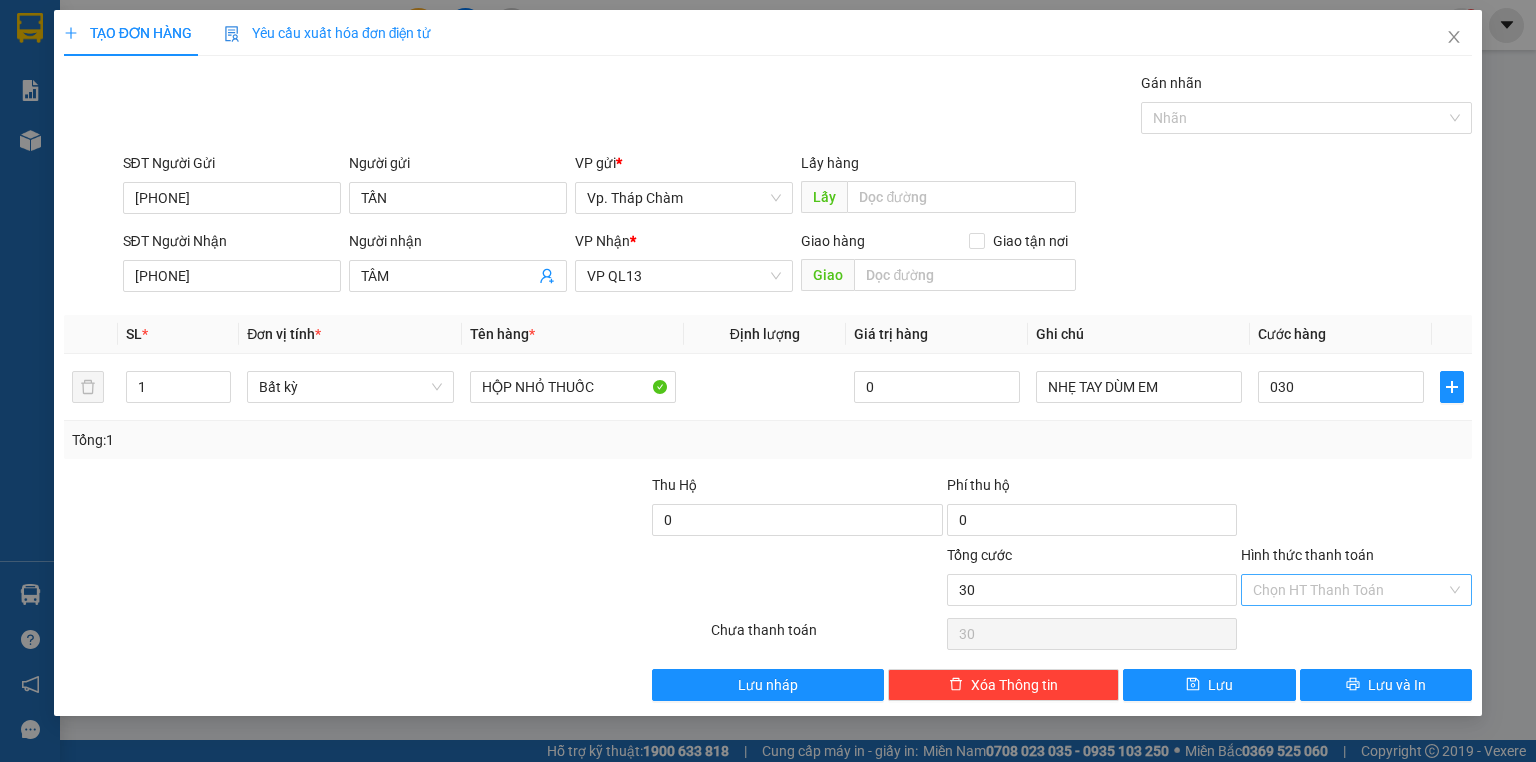 type on "30.000" 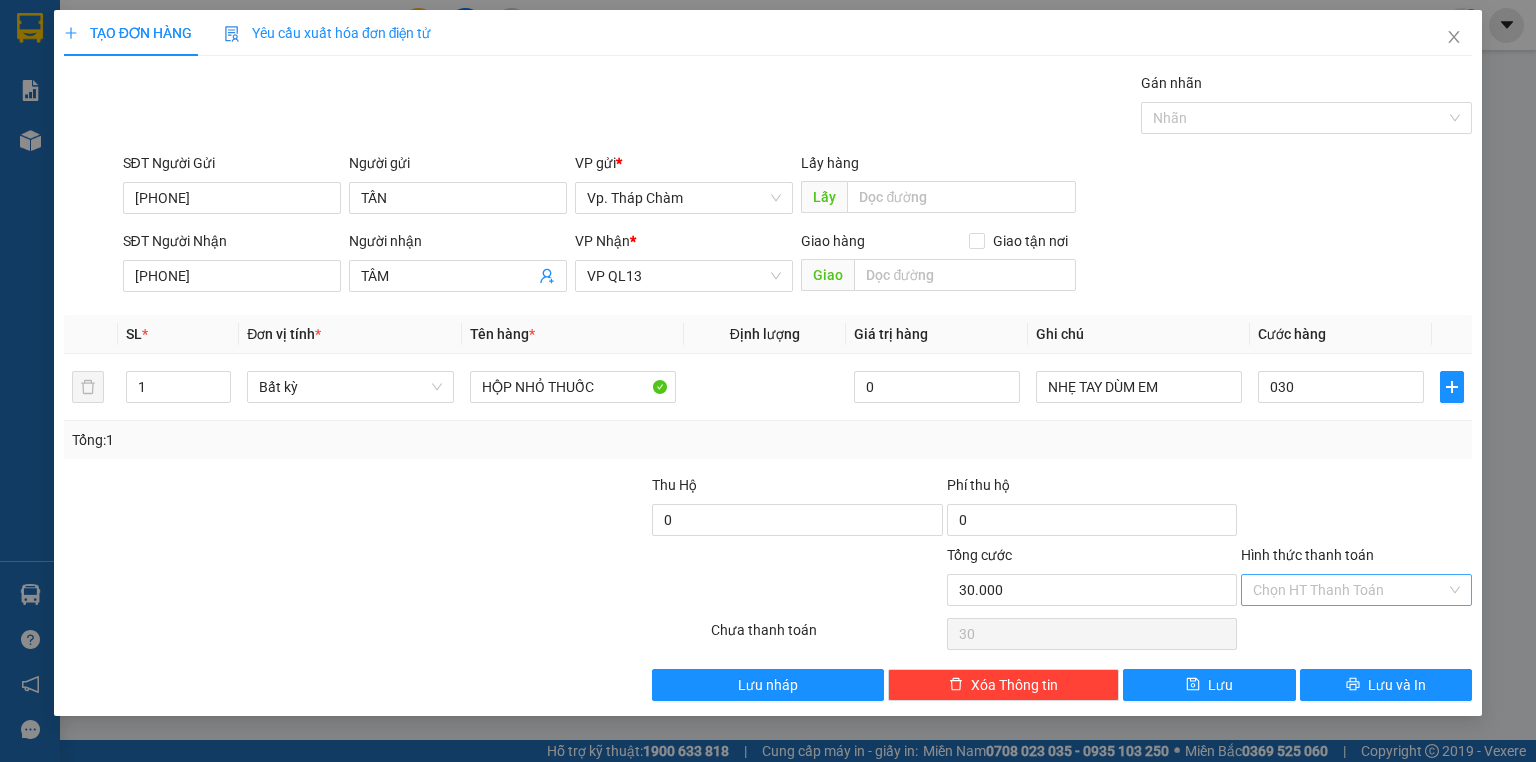 type on "30.000" 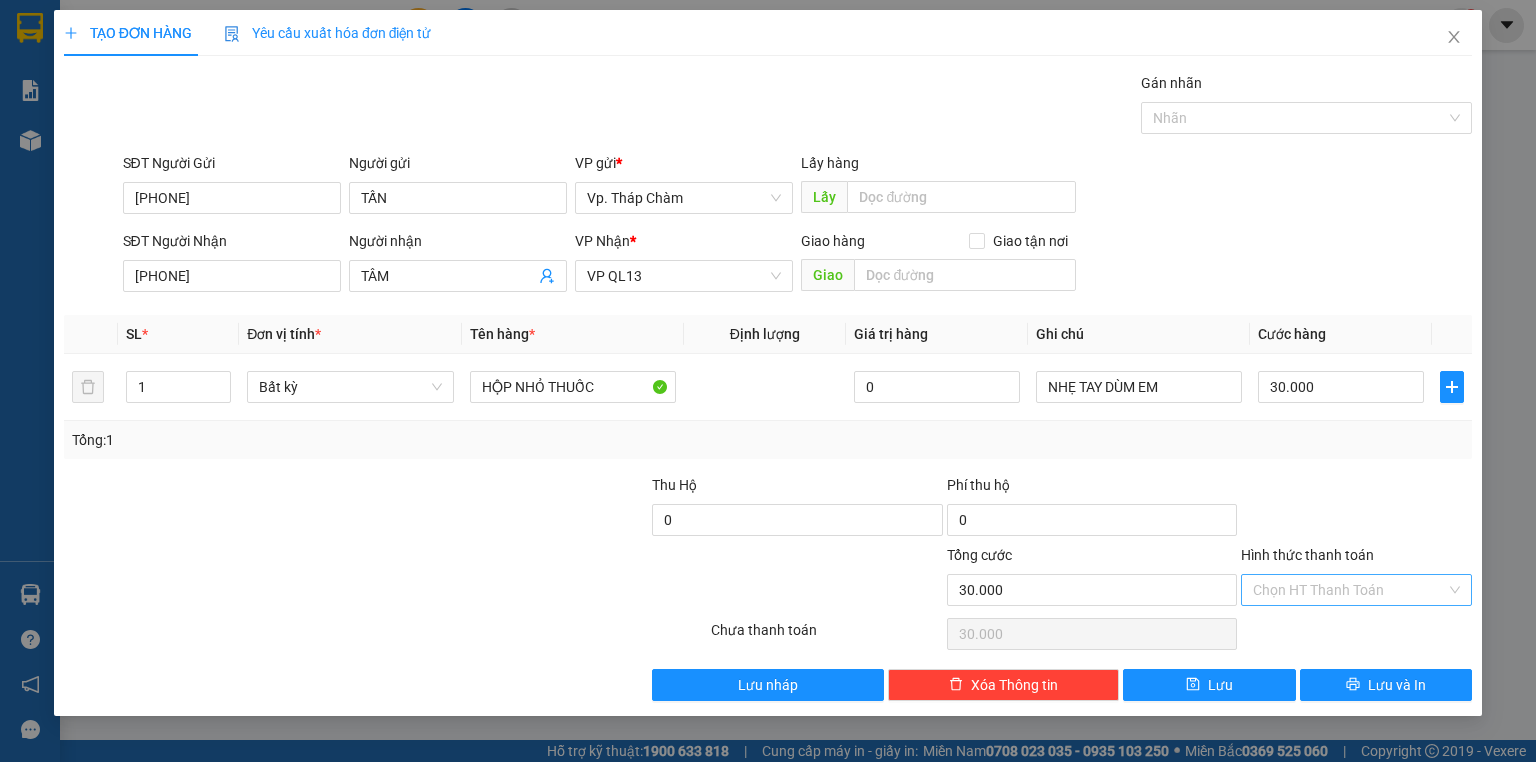 click on "Hình thức thanh toán" at bounding box center [1349, 590] 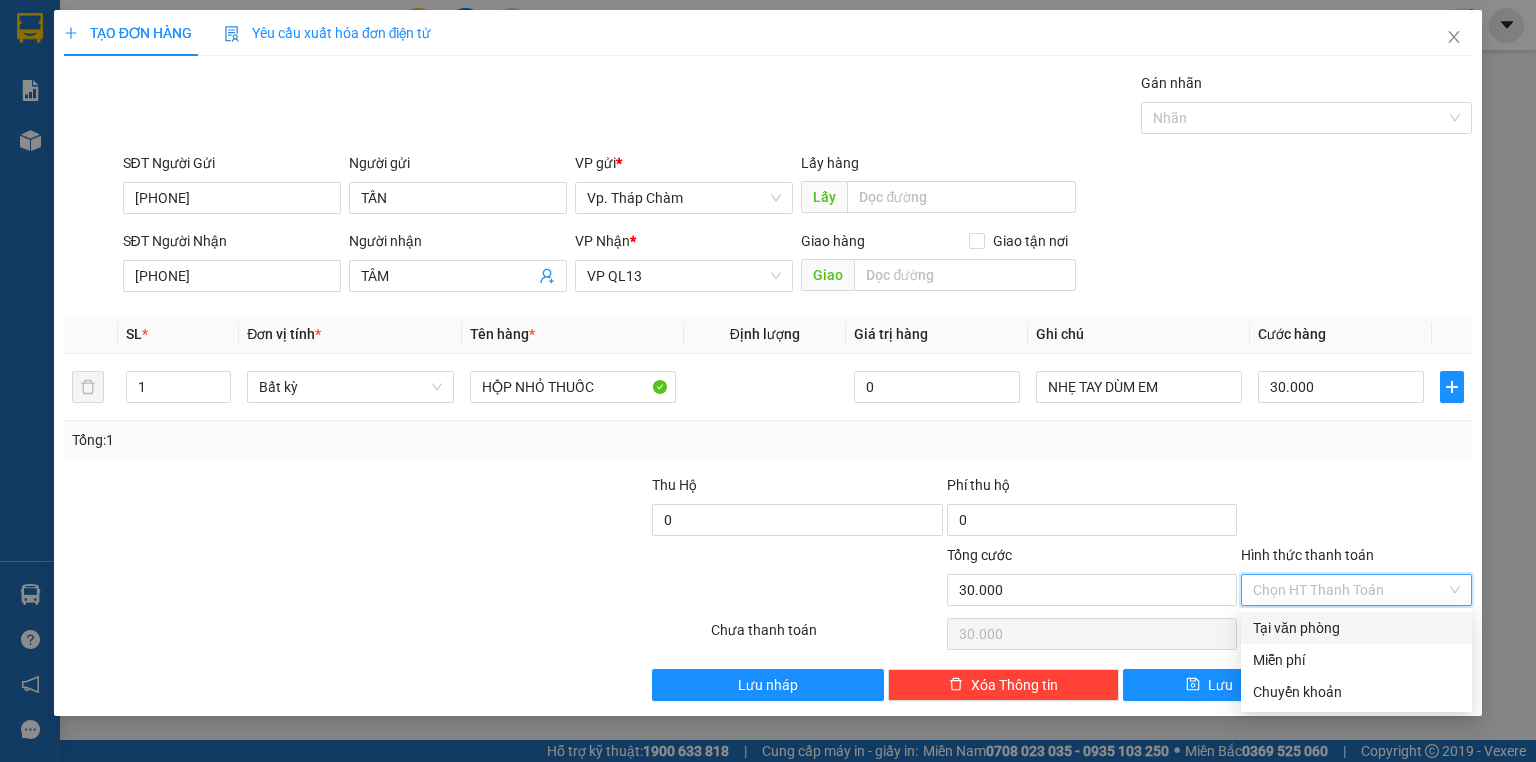 click on "Tại văn phòng" at bounding box center [1356, 628] 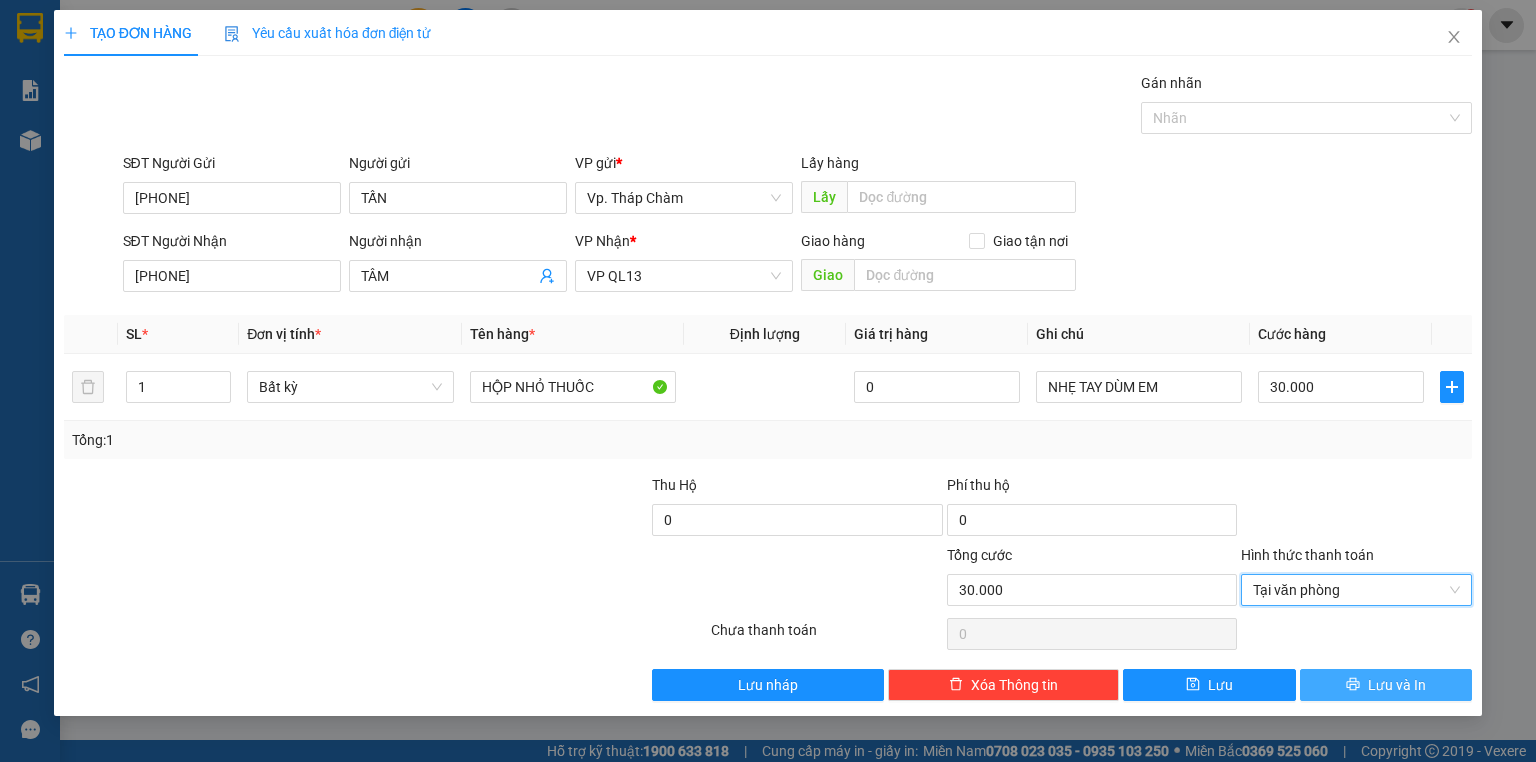 click on "Lưu và In" at bounding box center (1397, 685) 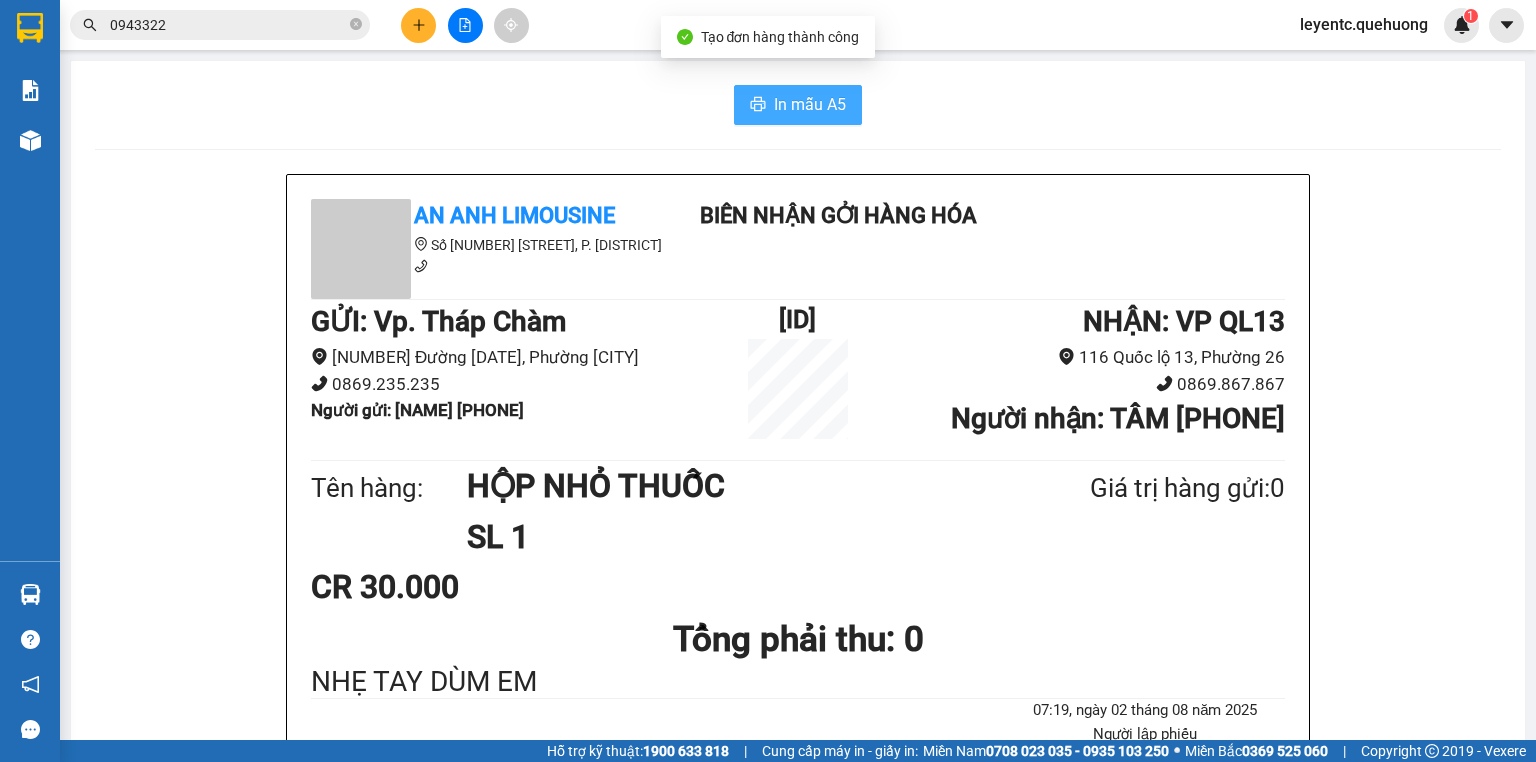 click 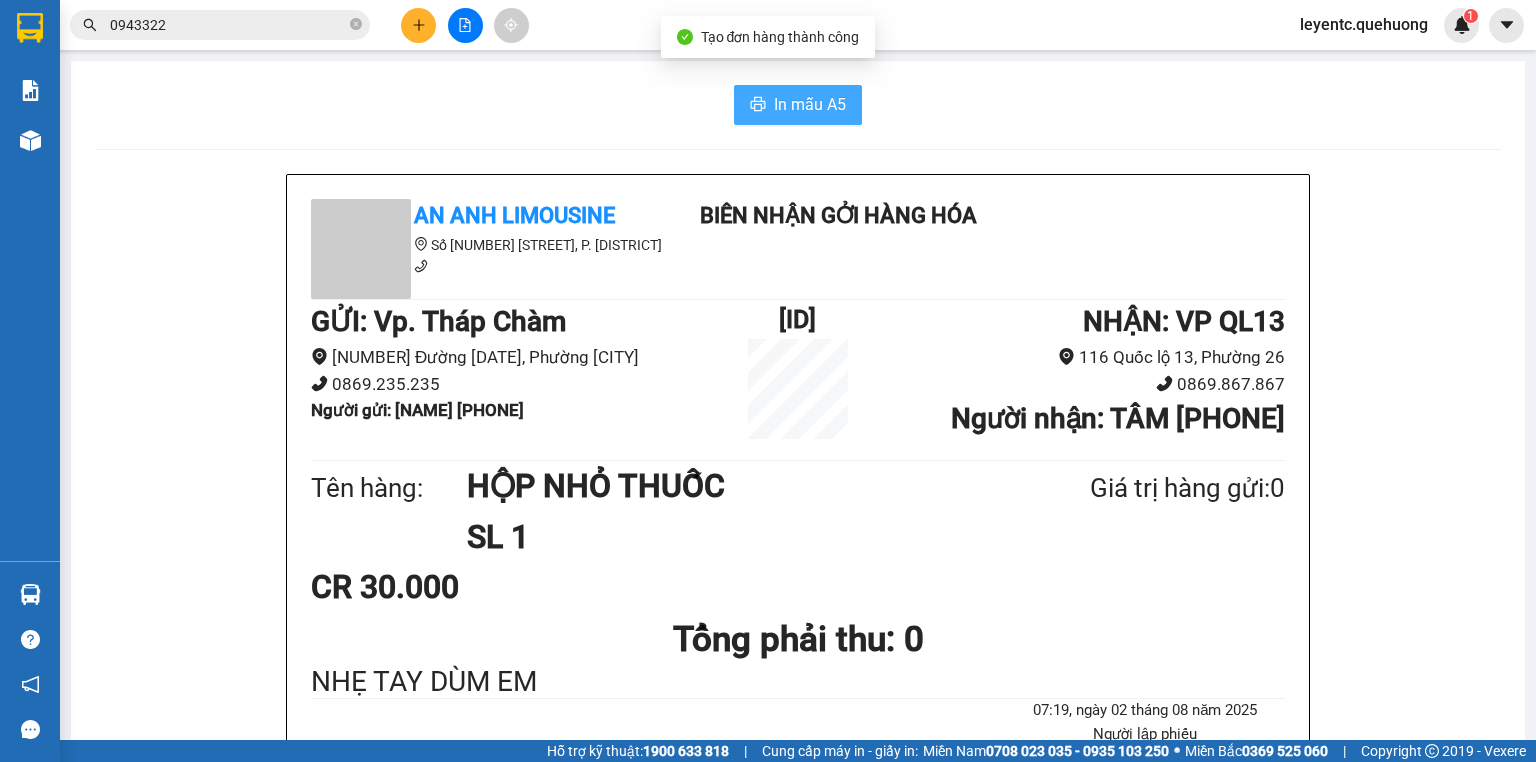 scroll, scrollTop: 0, scrollLeft: 0, axis: both 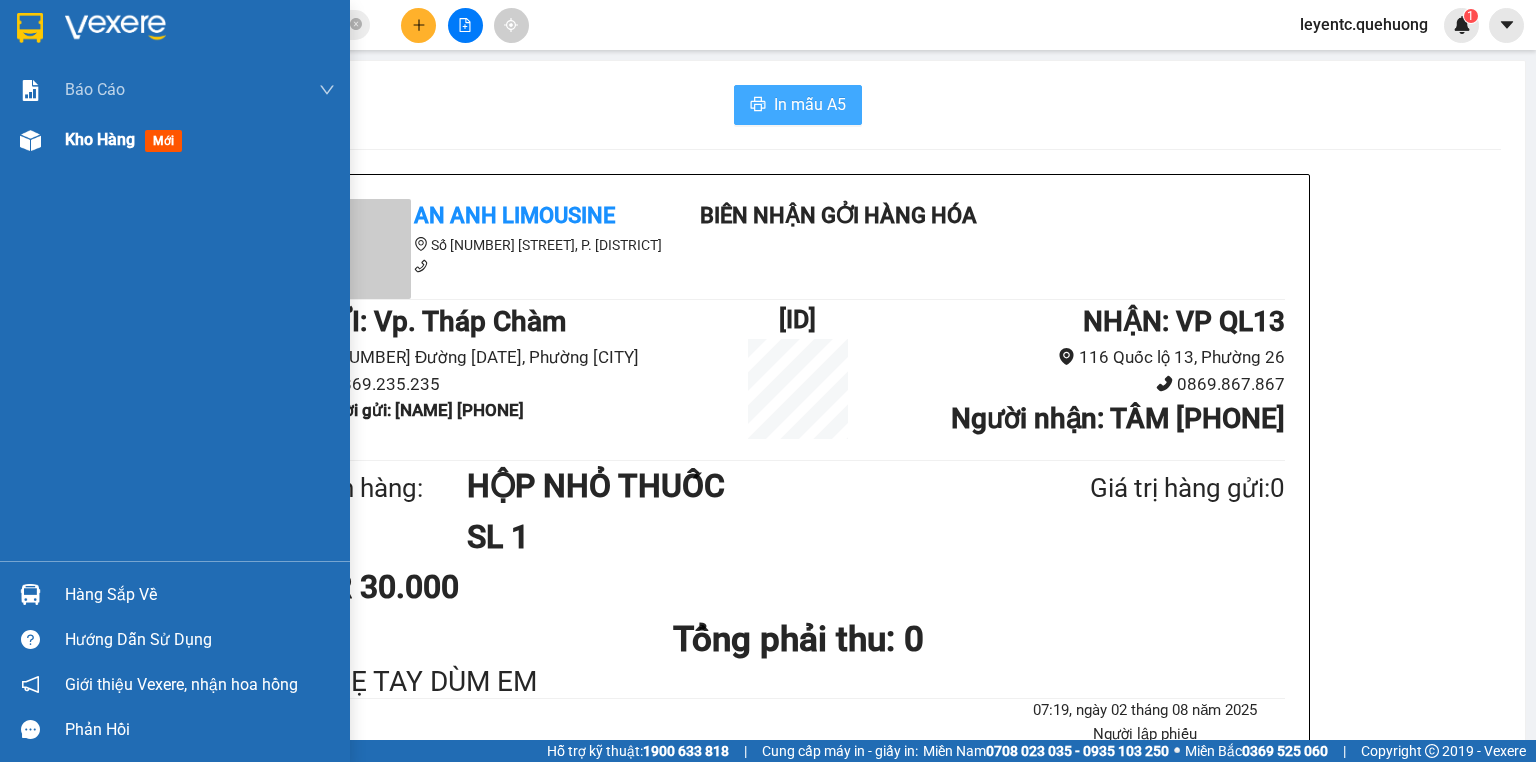 click at bounding box center [30, 140] 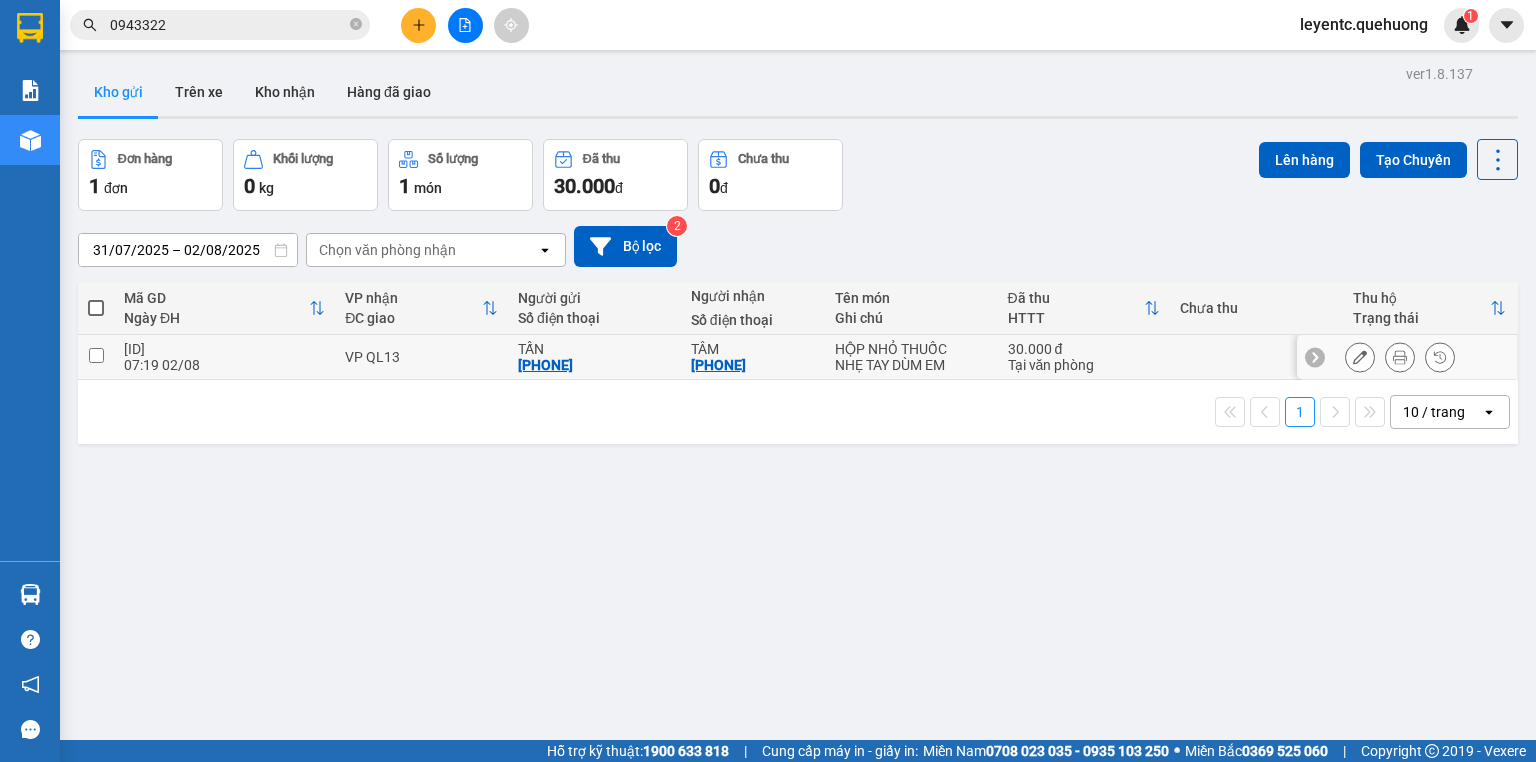 click 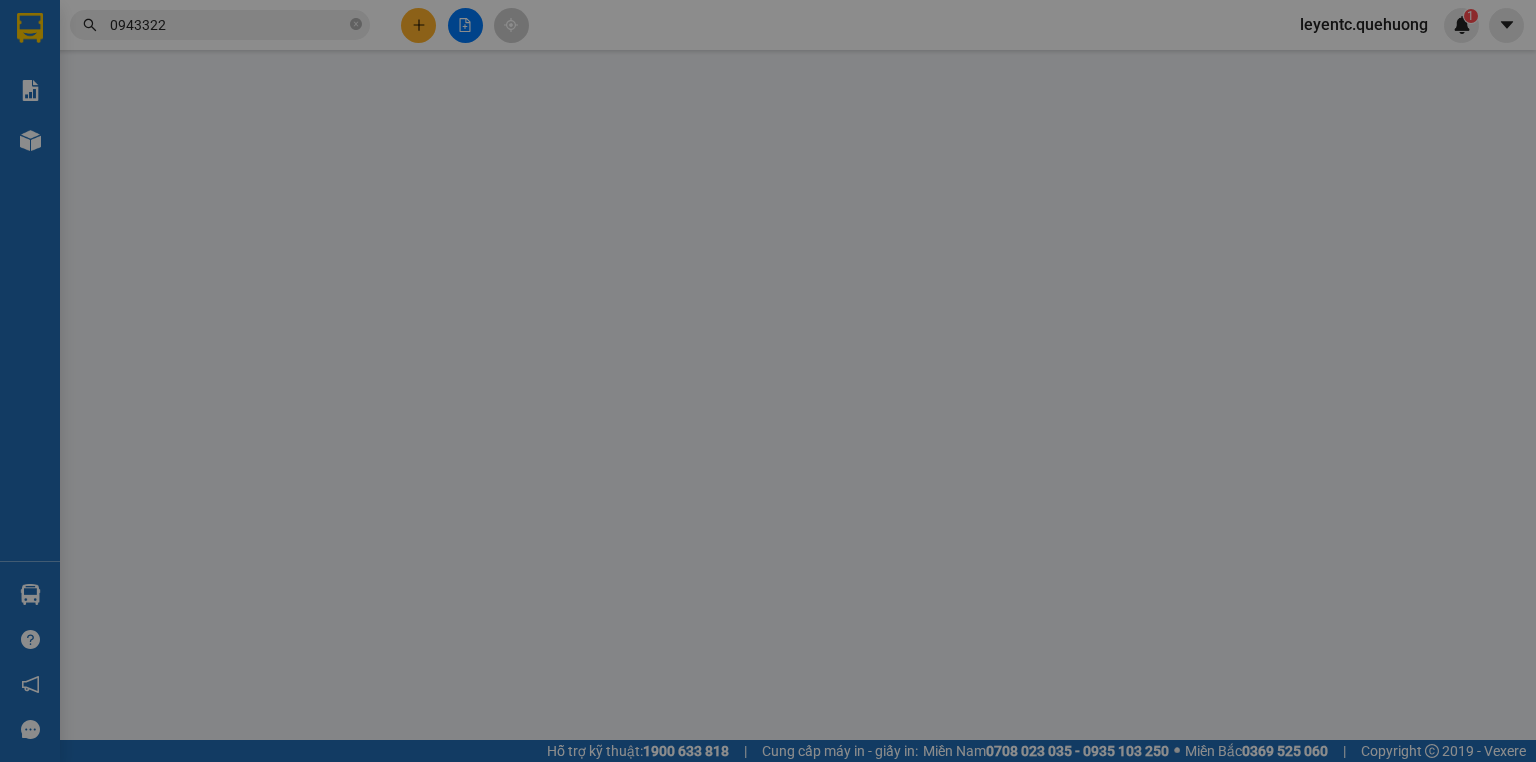 type on "[PHONE]" 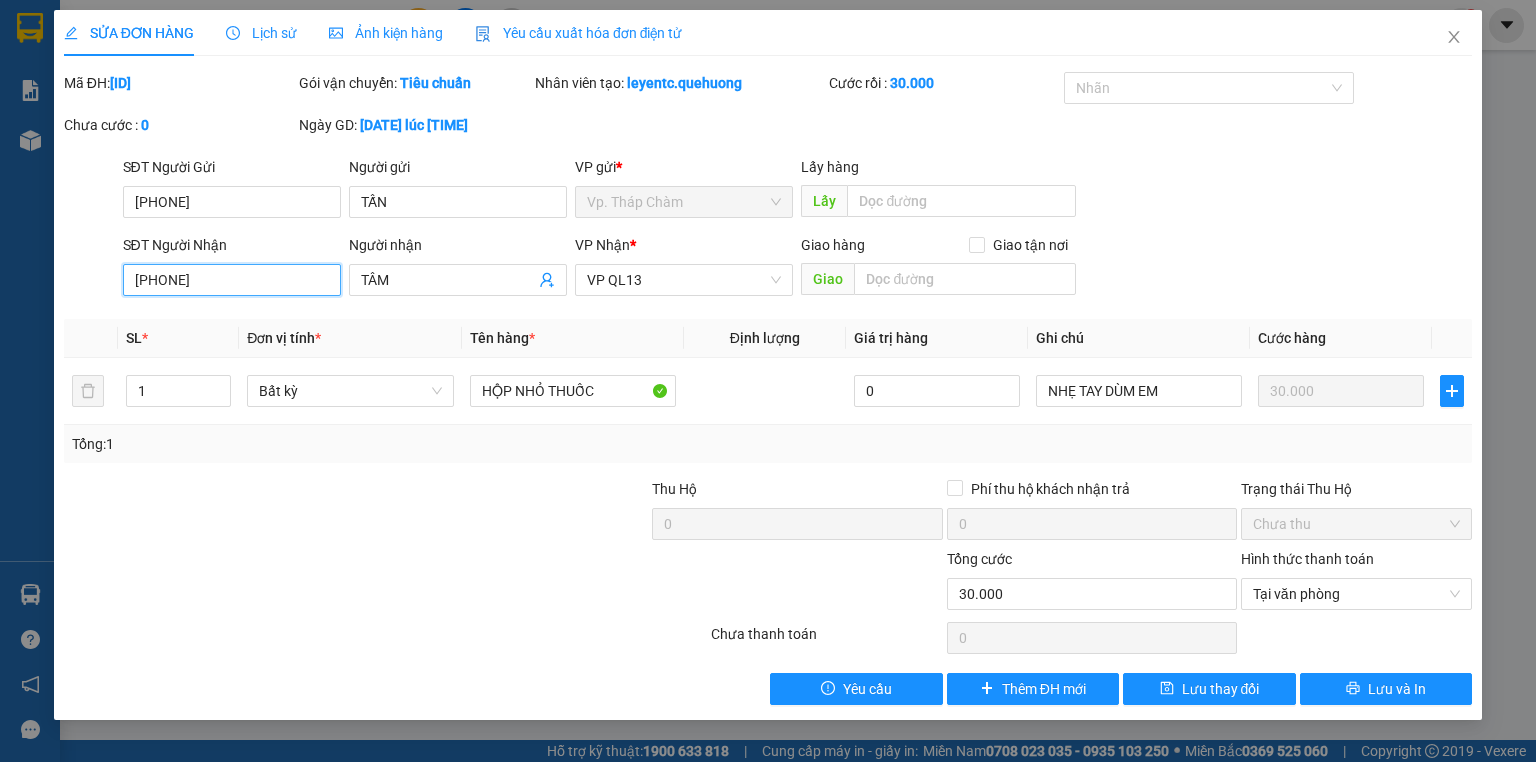 click on "[PHONE]" at bounding box center [232, 280] 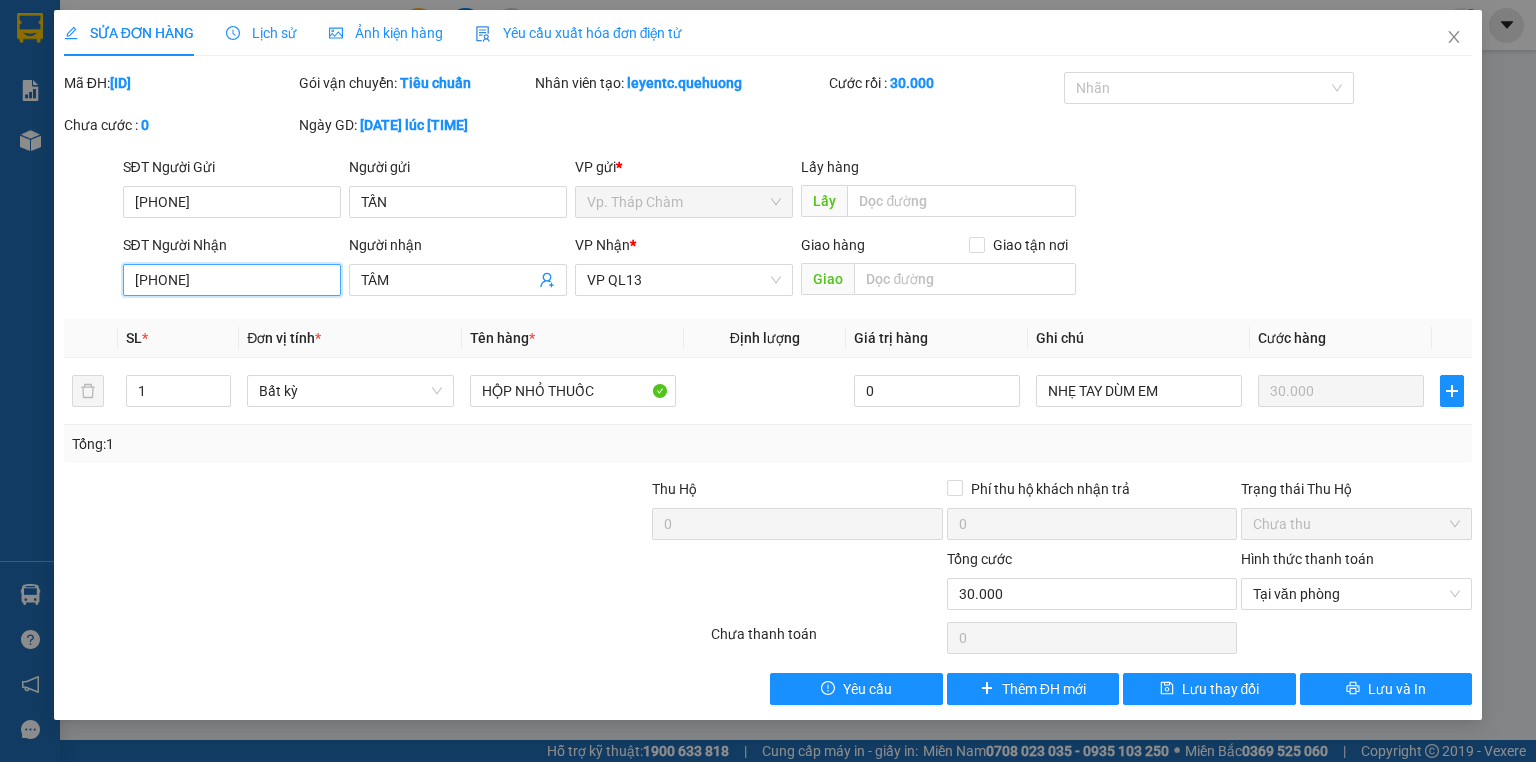 type on "[PHONE]" 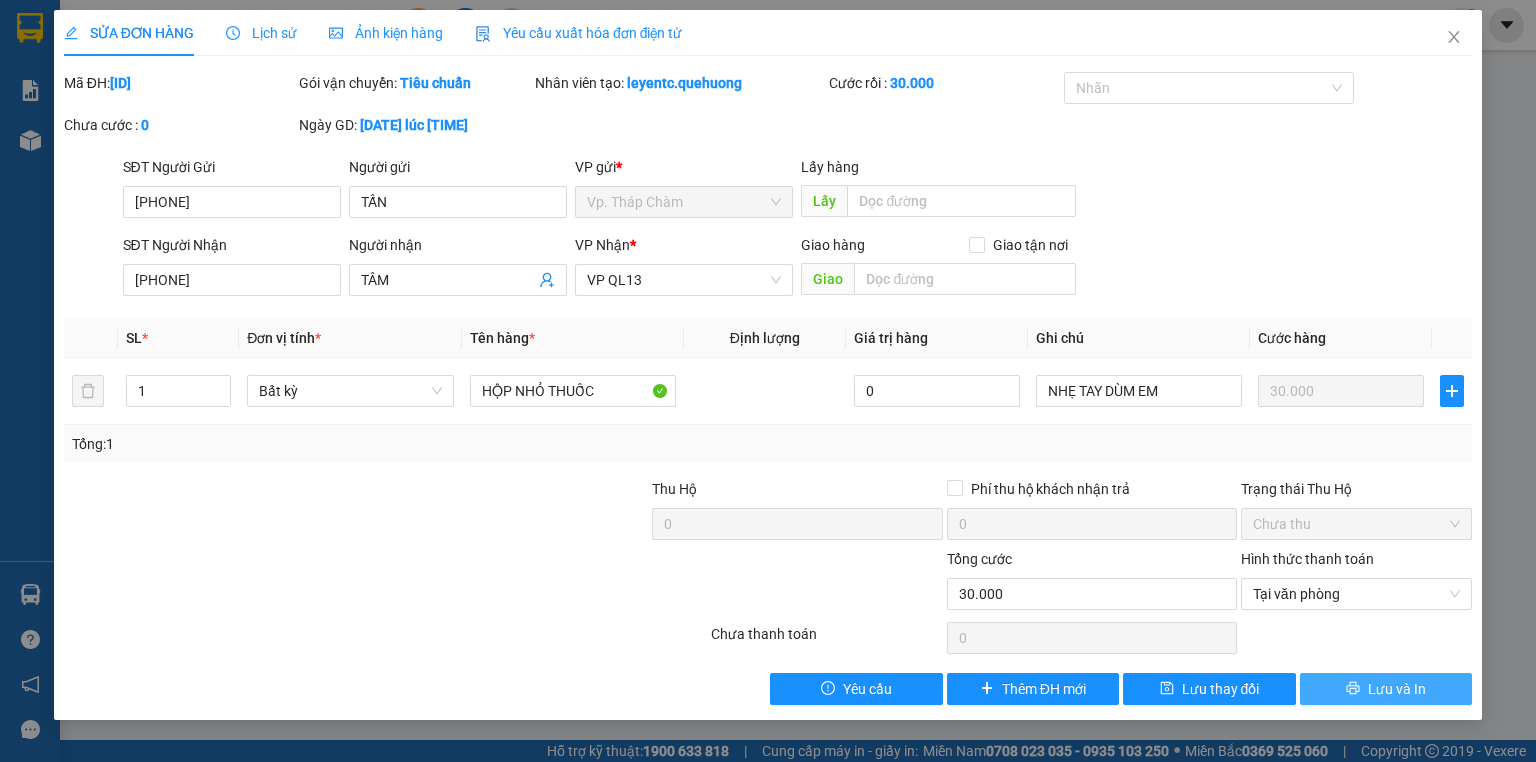click on "Lưu và In" at bounding box center [1386, 689] 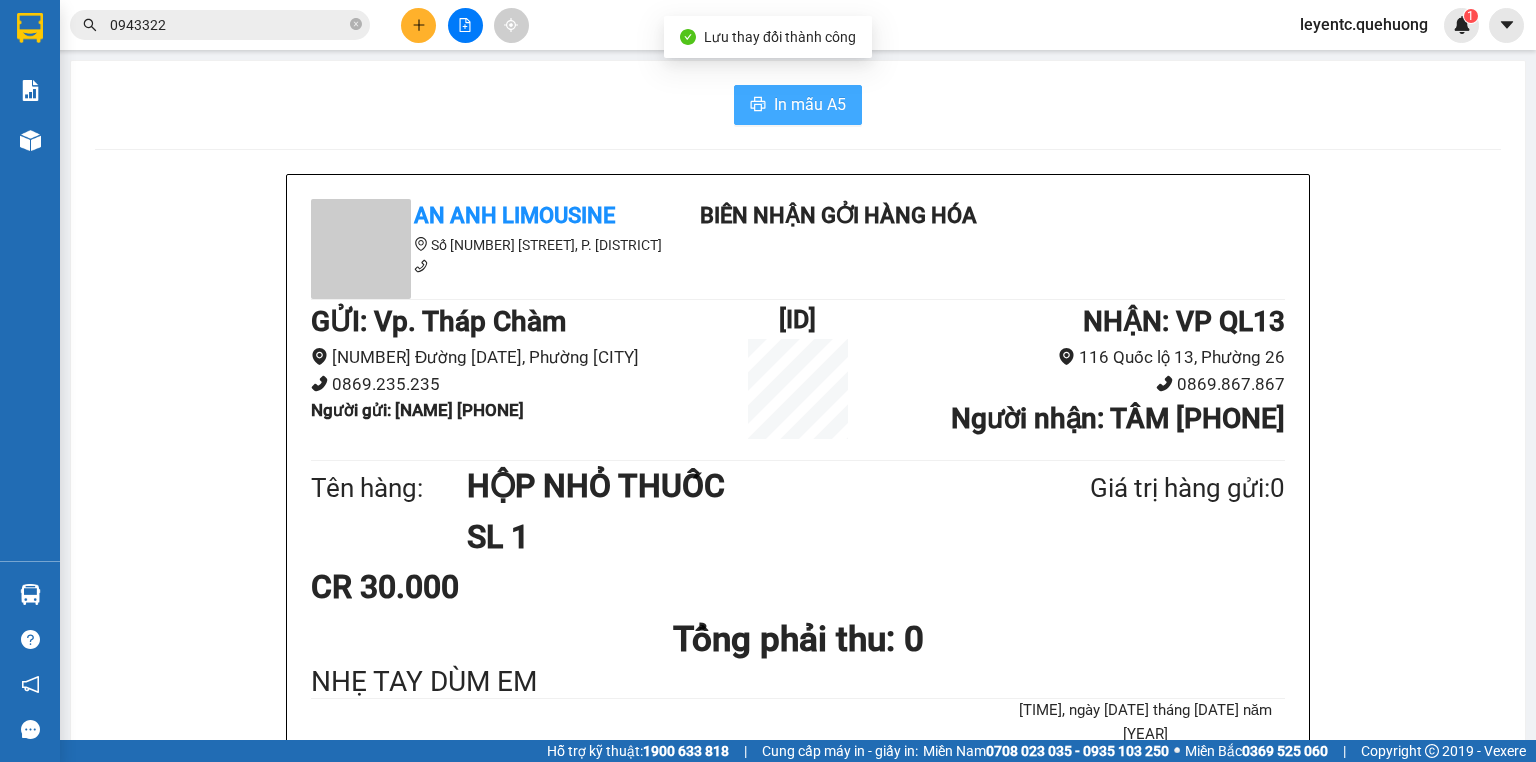 click on "In mẫu A5" at bounding box center (810, 104) 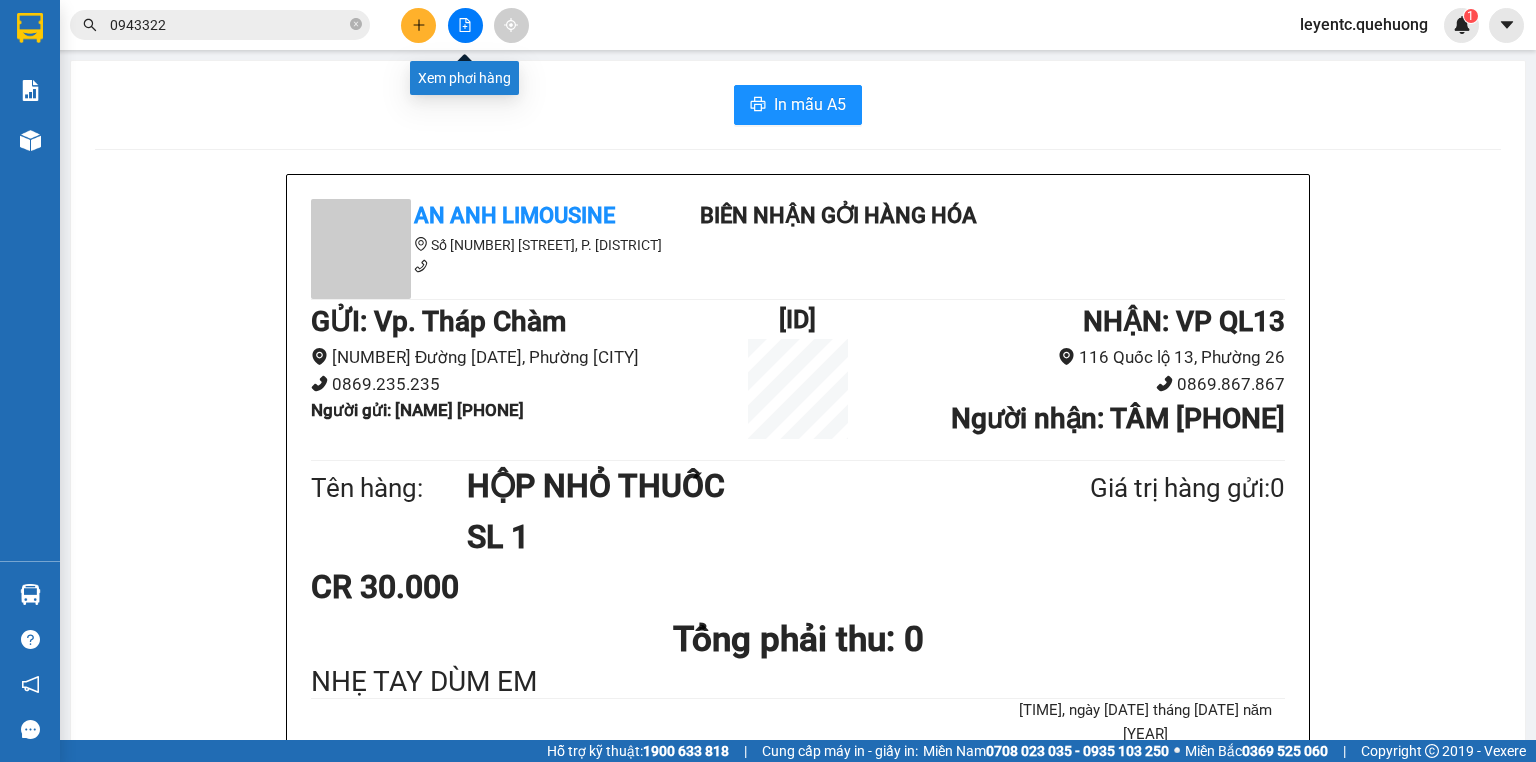 click 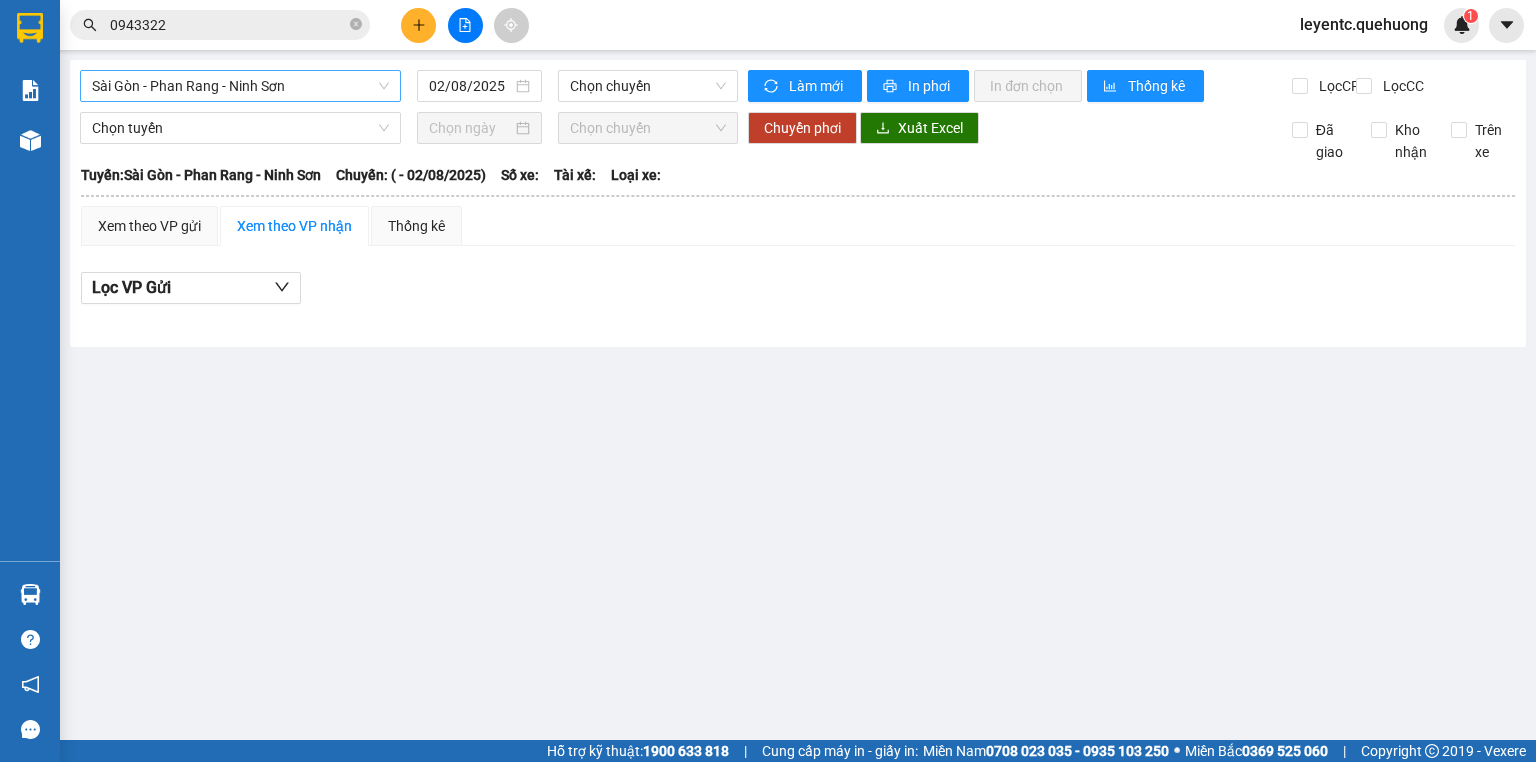 click on "Sài Gòn - Phan Rang - Ninh Sơn" at bounding box center (240, 86) 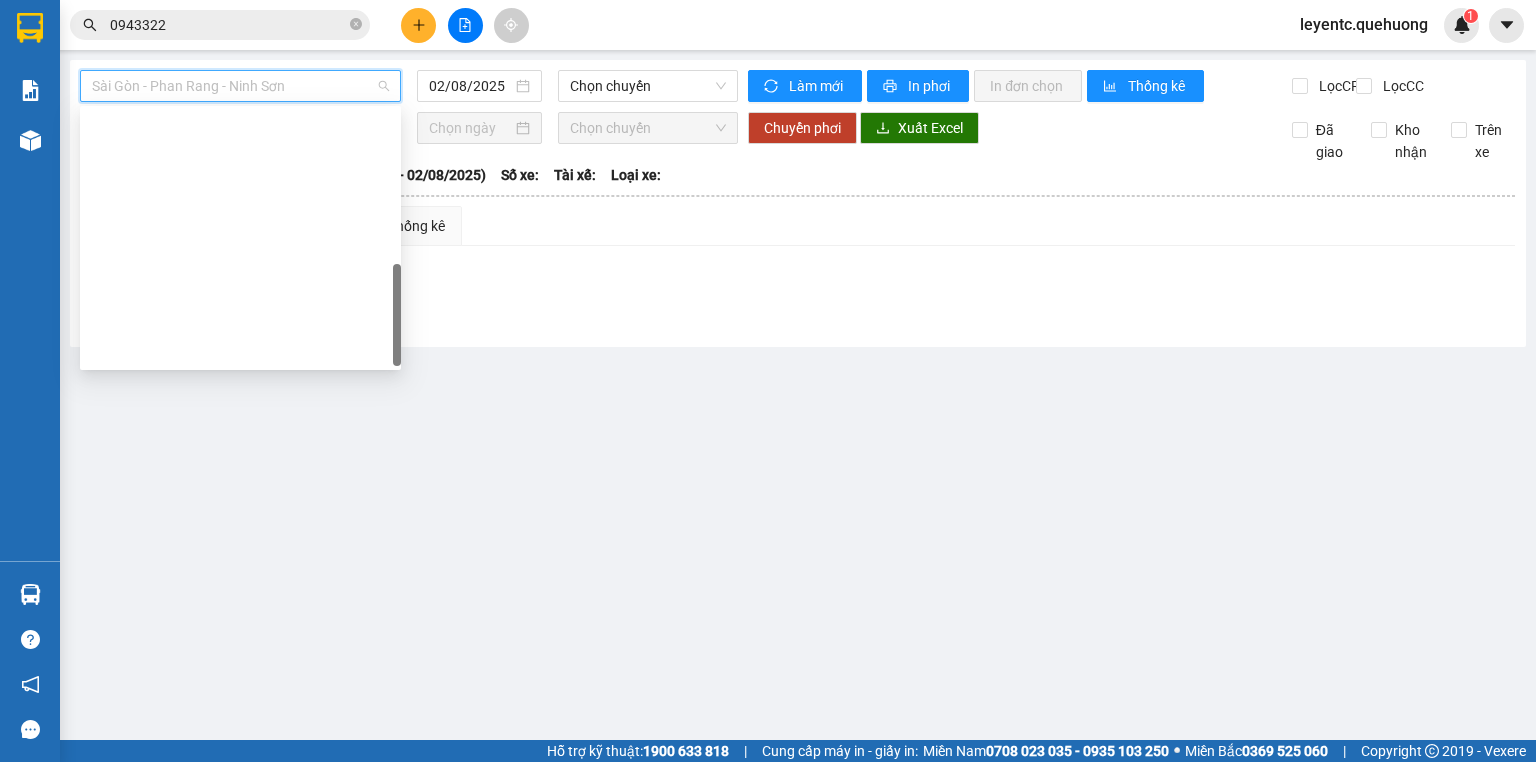 click on "[REGION] - [CITY] - [DISTRICT]" at bounding box center [240, 862] 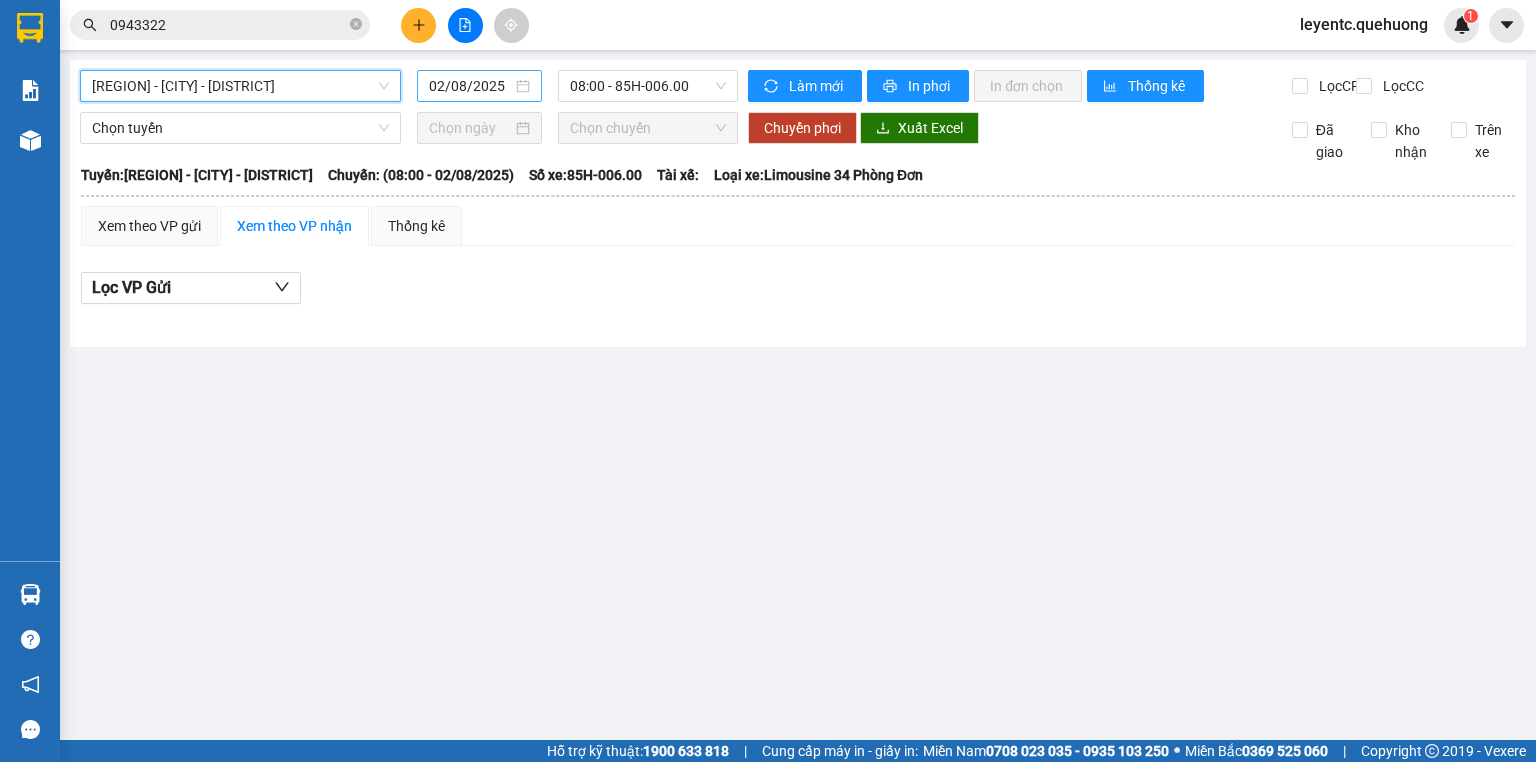 click on "02/08/2025" at bounding box center [470, 86] 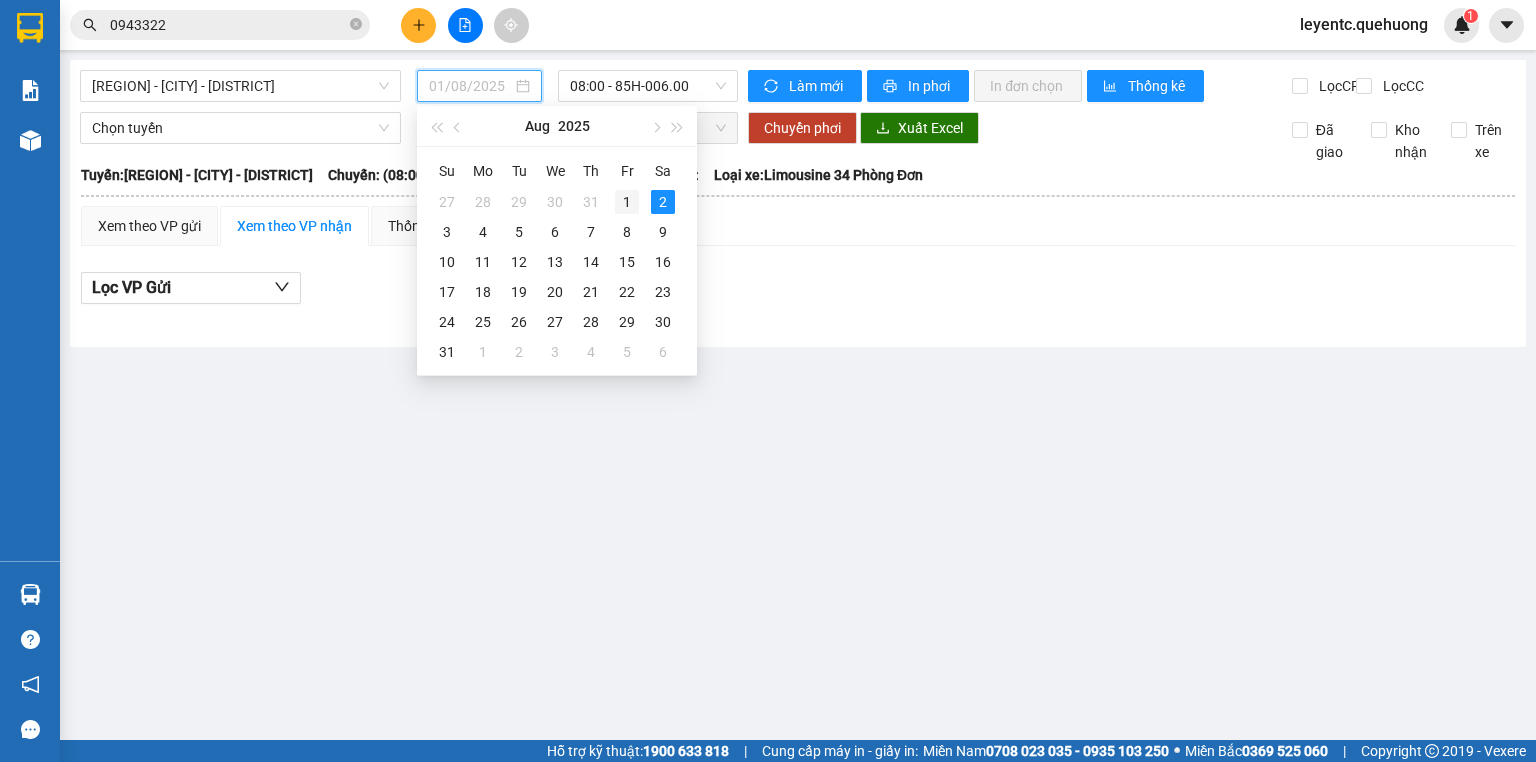 click on "1" at bounding box center (627, 202) 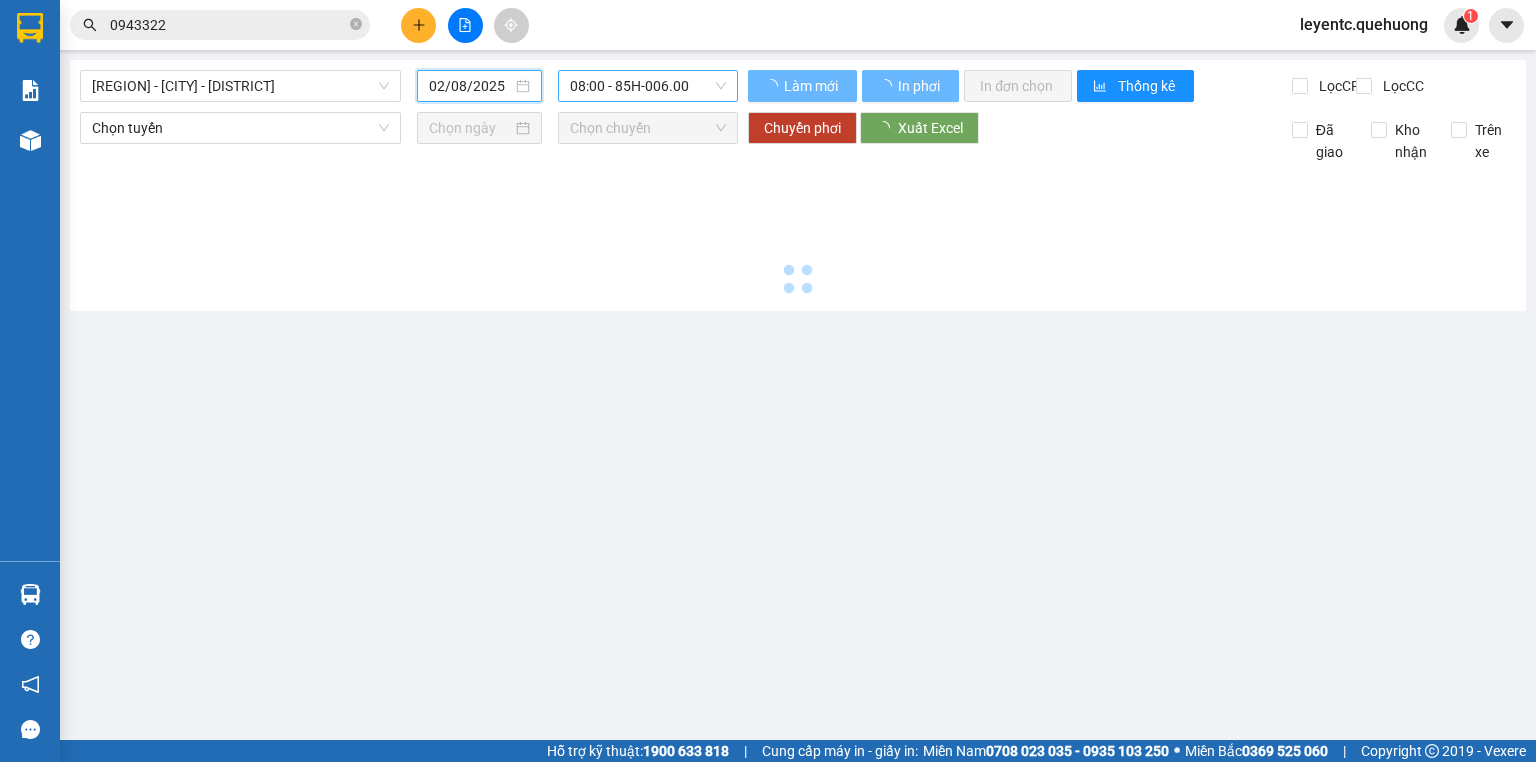 type on "01/08/2025" 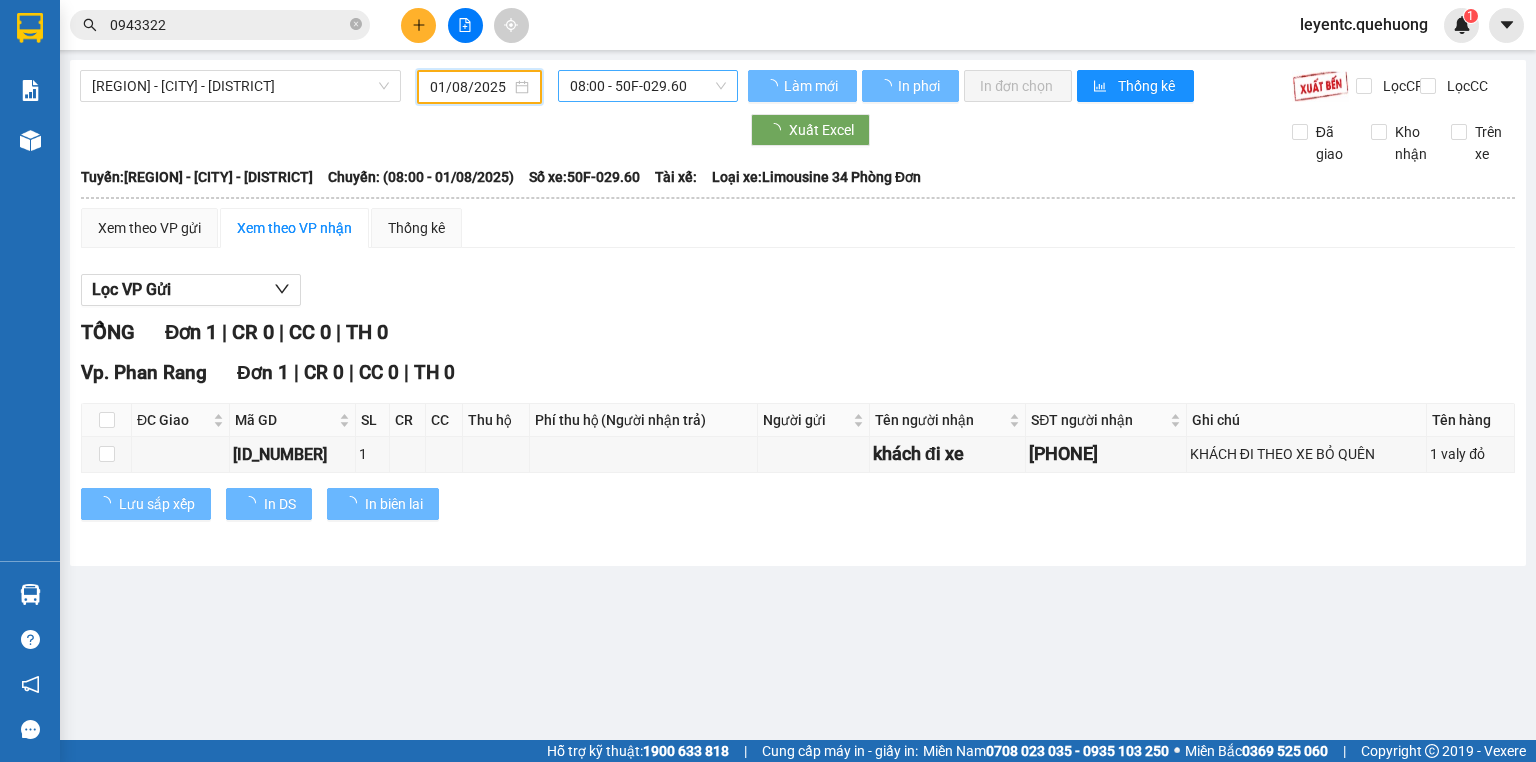 click on "[TIME] - [PHONE_NUMBER]" at bounding box center [648, 86] 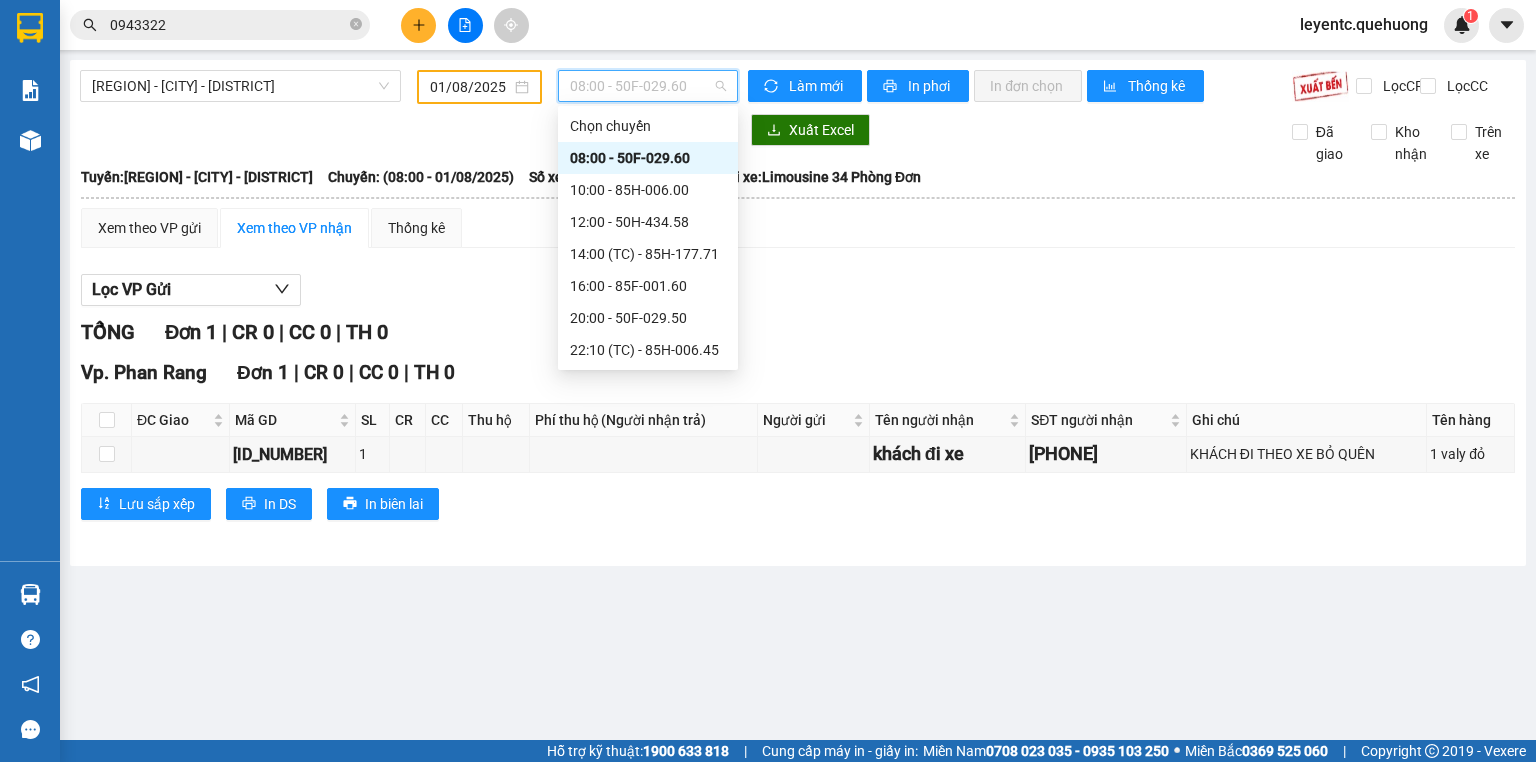 click on "23:59     - 85H-006.18" at bounding box center [648, 574] 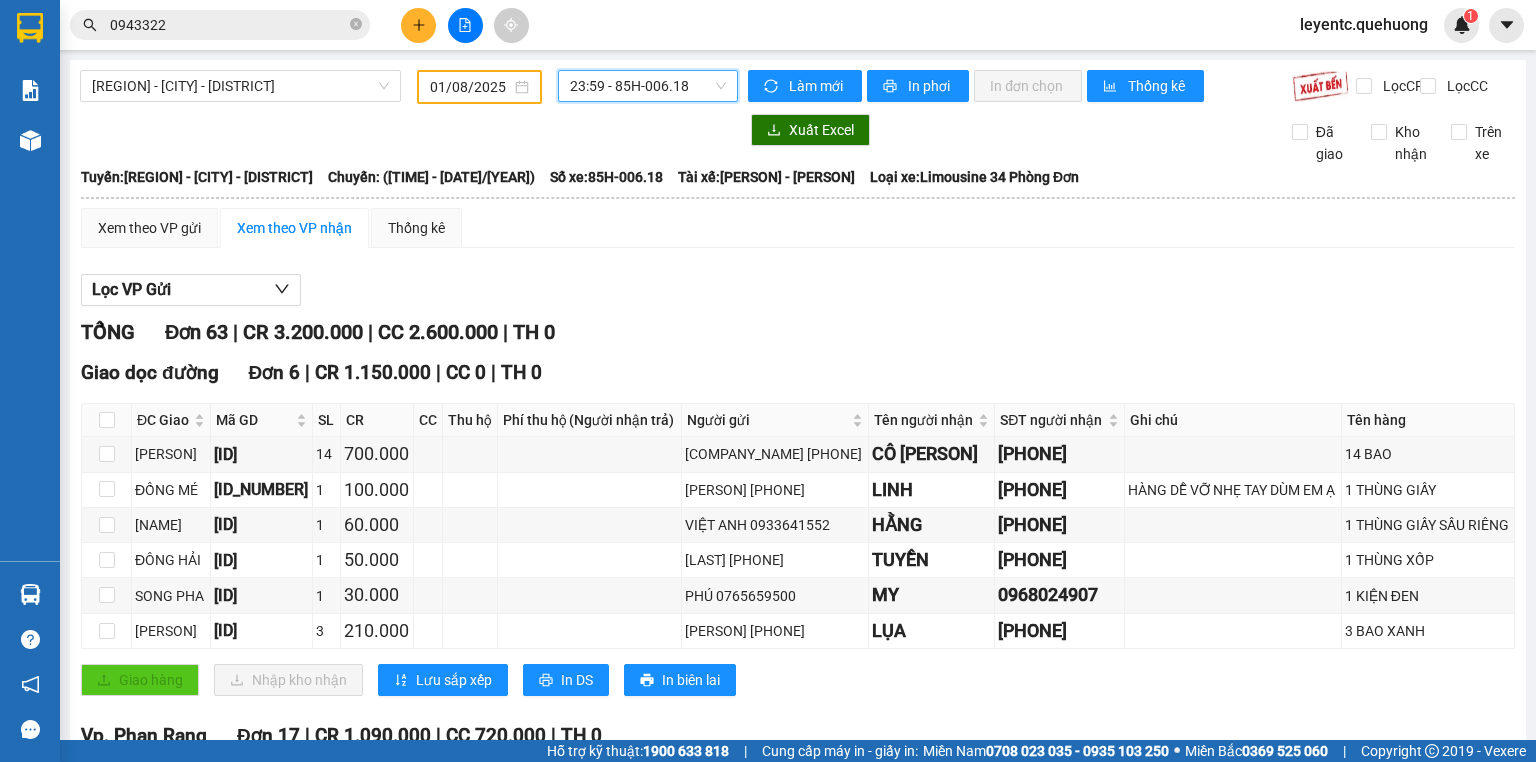 click on "In DS" at bounding box center [433, 2053] 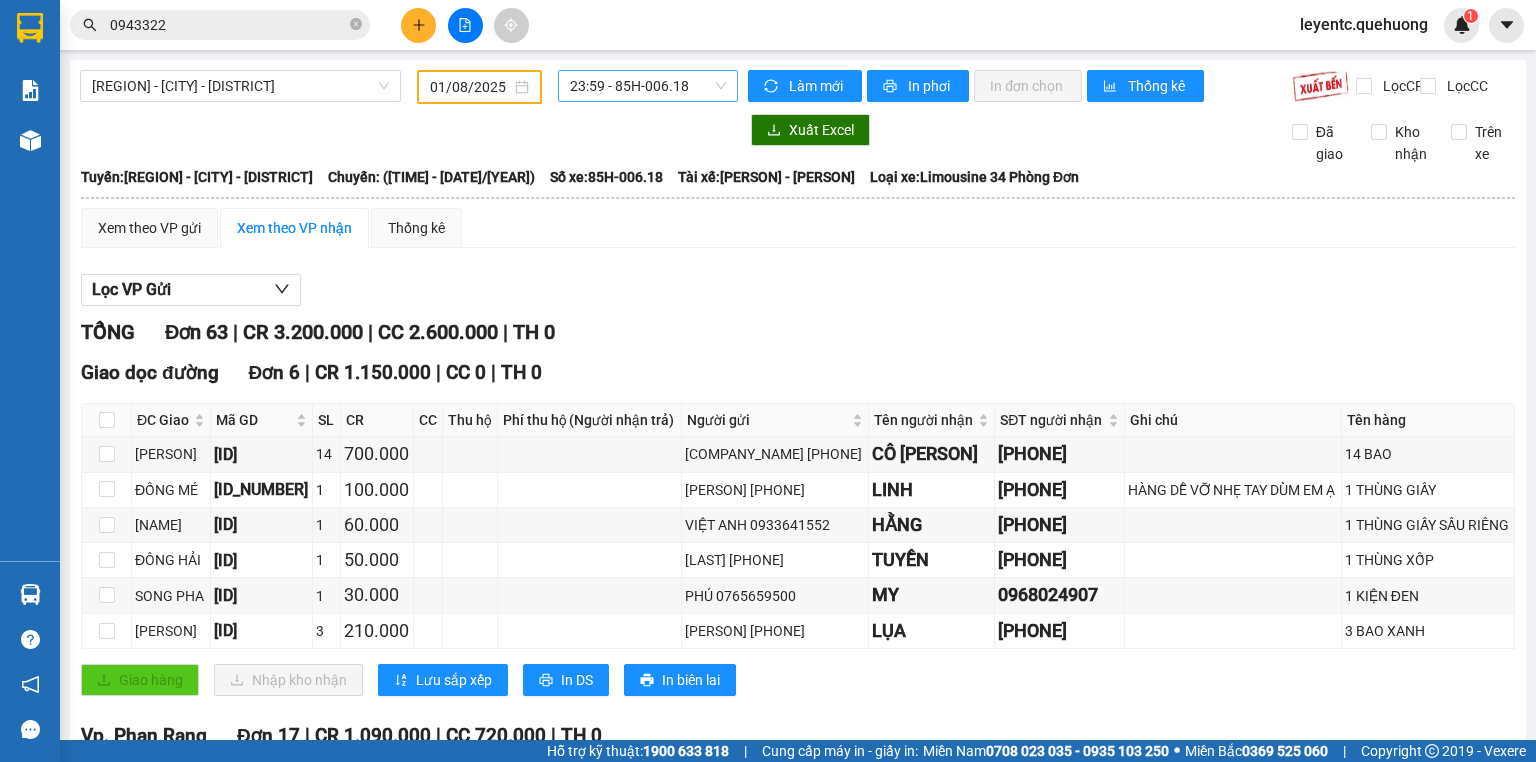 click on "23:59     - 85H-006.18" at bounding box center [648, 86] 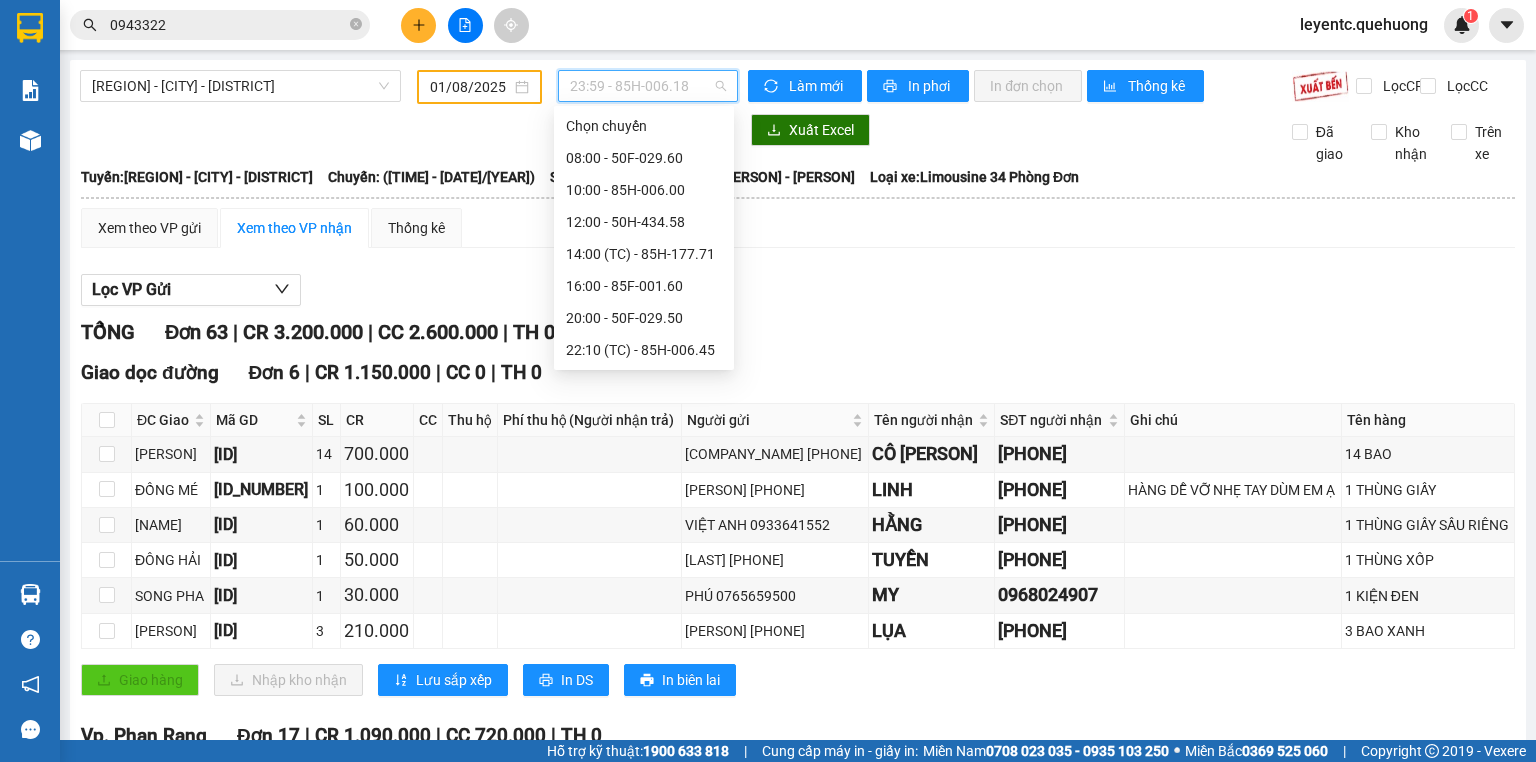 click on "23:08     - 85B-005.94" at bounding box center (644, 542) 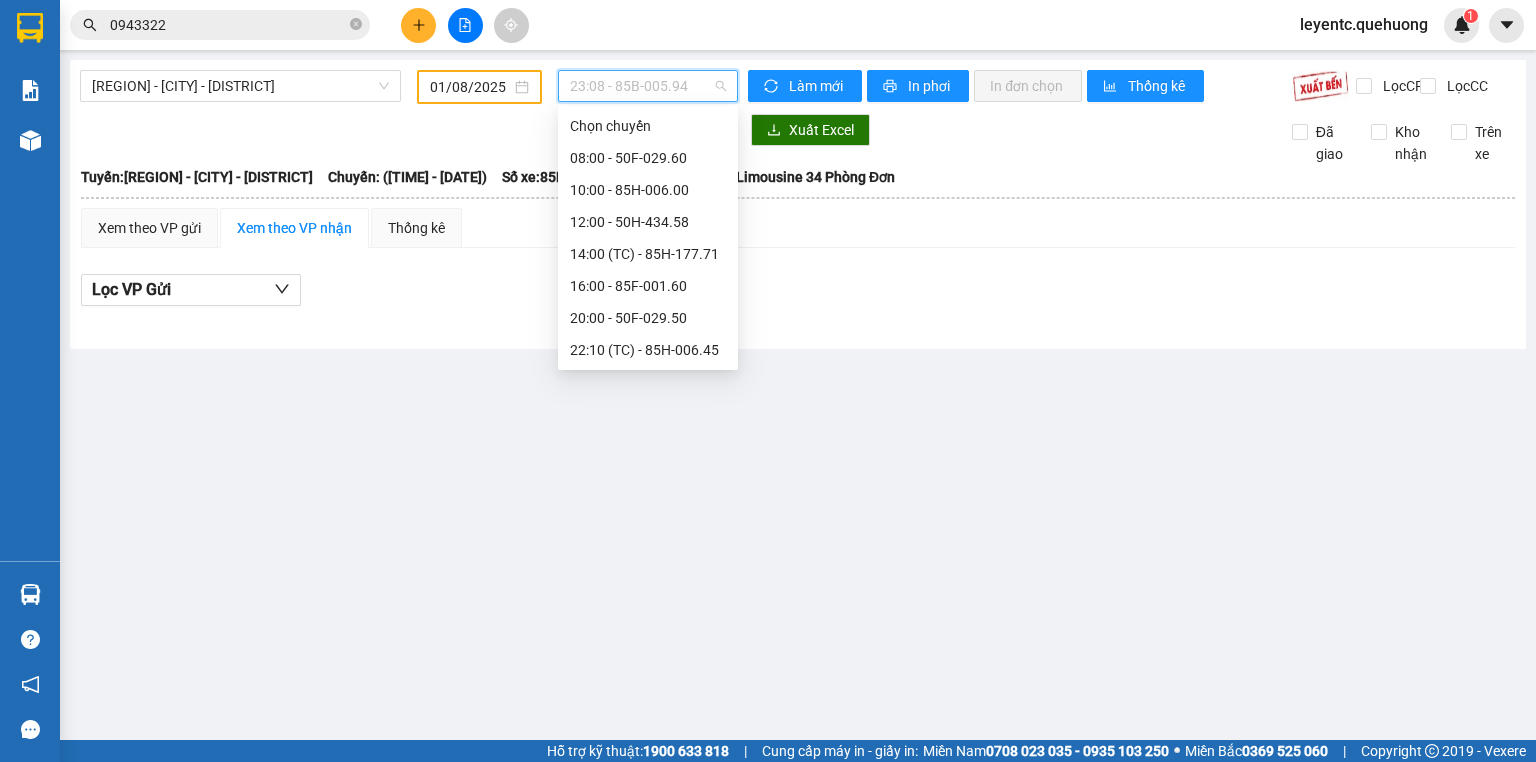 click on "23:08     - 85B-005.94" at bounding box center (648, 86) 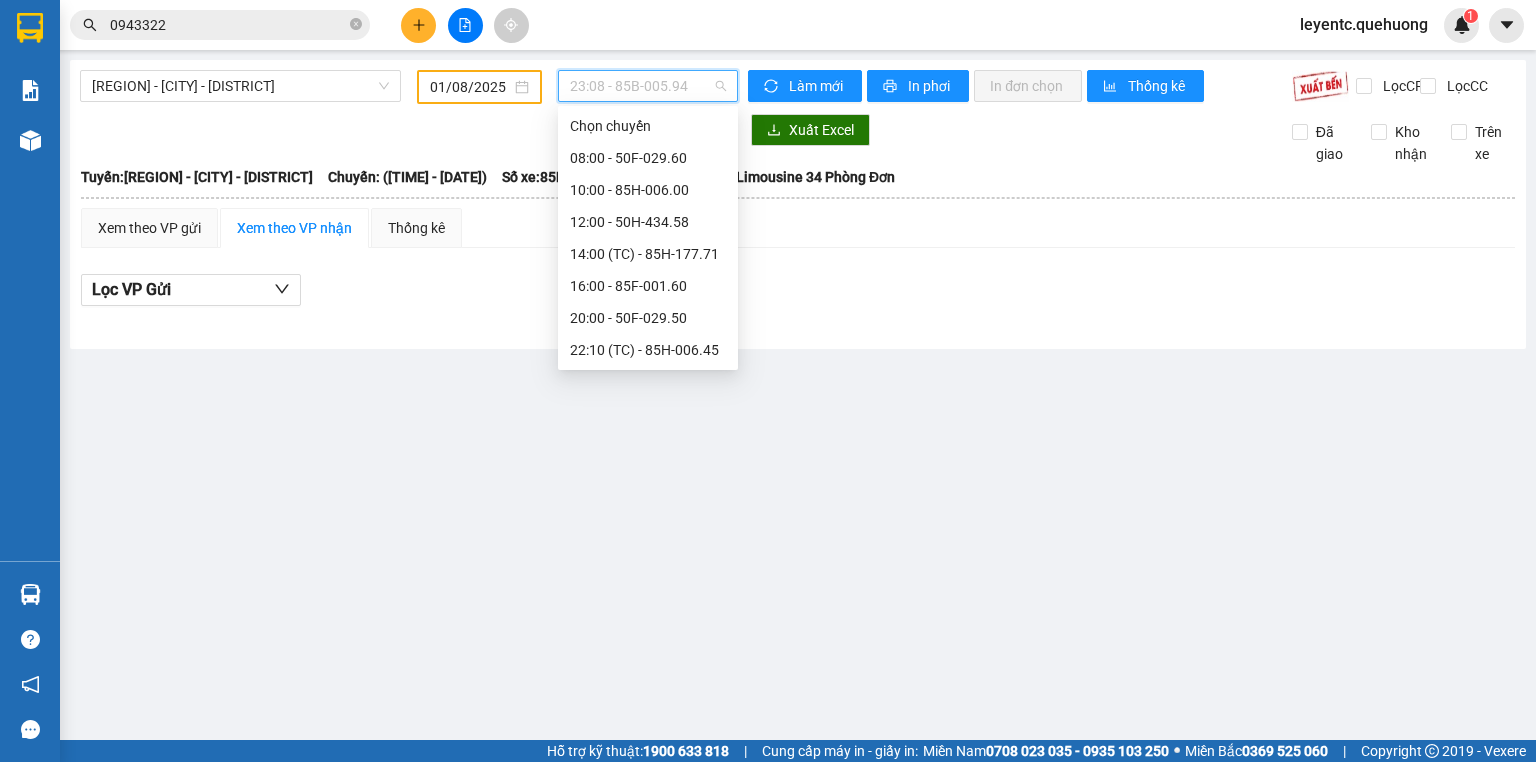 click on "23:07     - 50F-021.61" at bounding box center [648, 510] 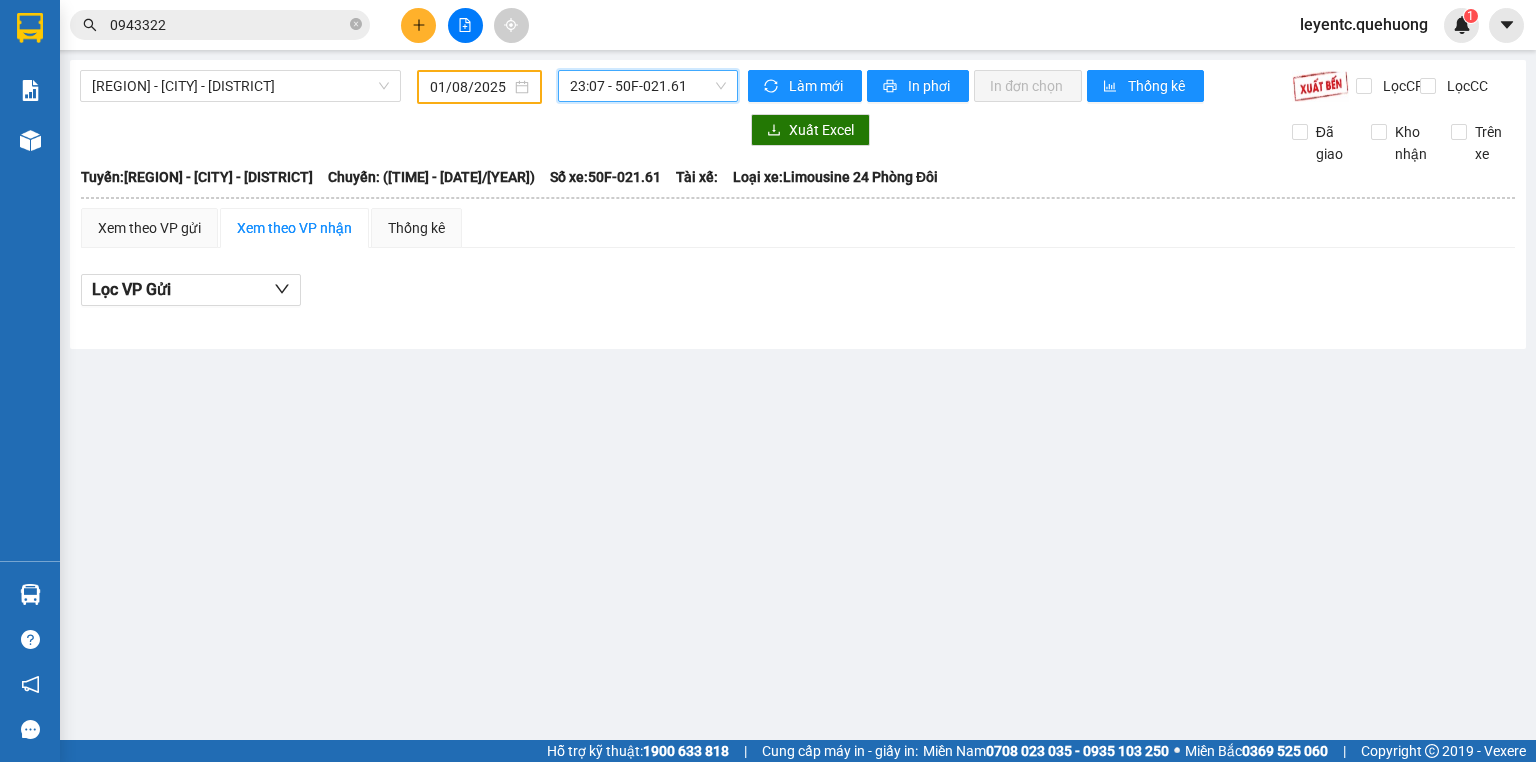 click on "23:07     - 50F-021.61" at bounding box center [648, 86] 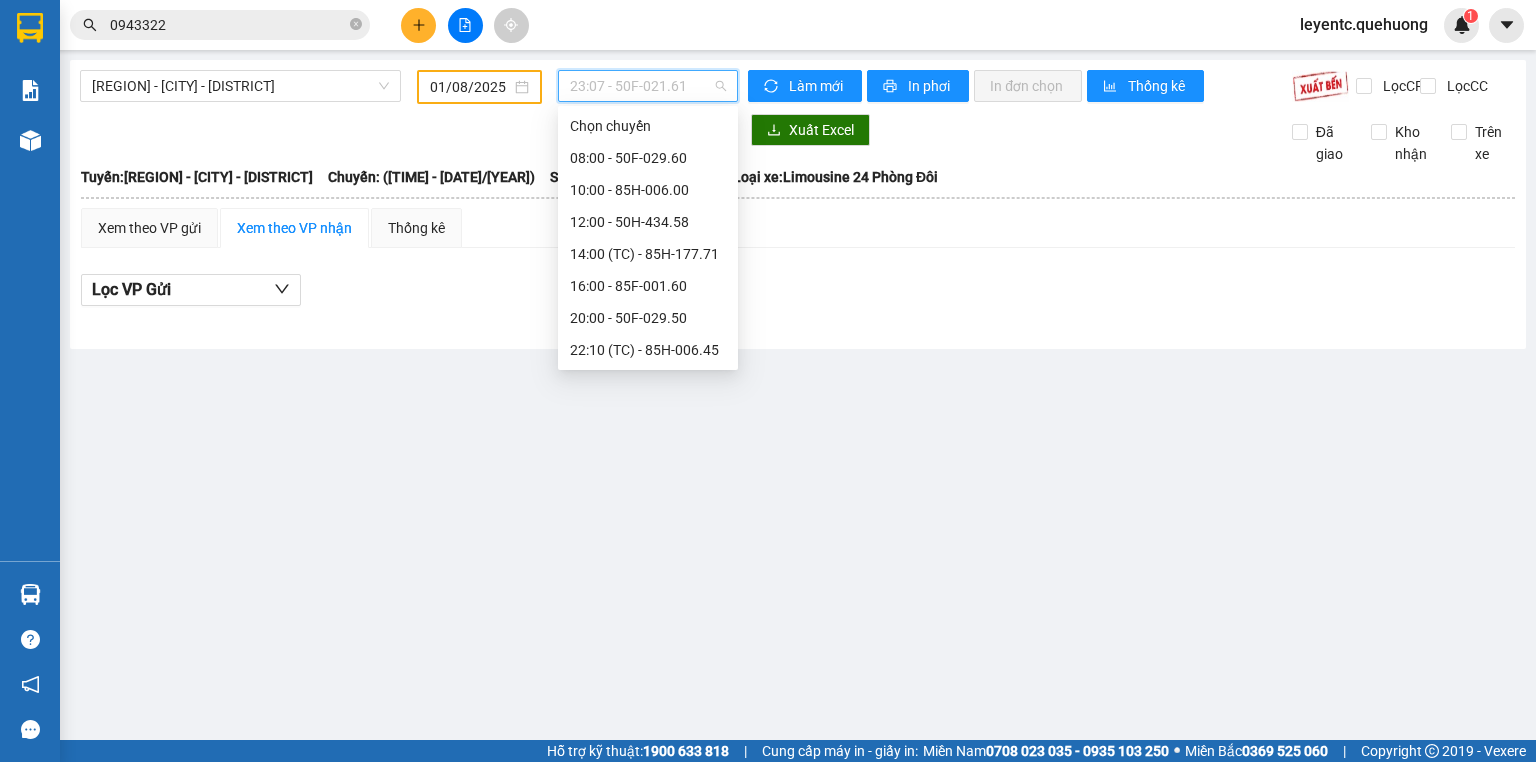 click on "[TIME] - [NUMBER]" at bounding box center (648, 478) 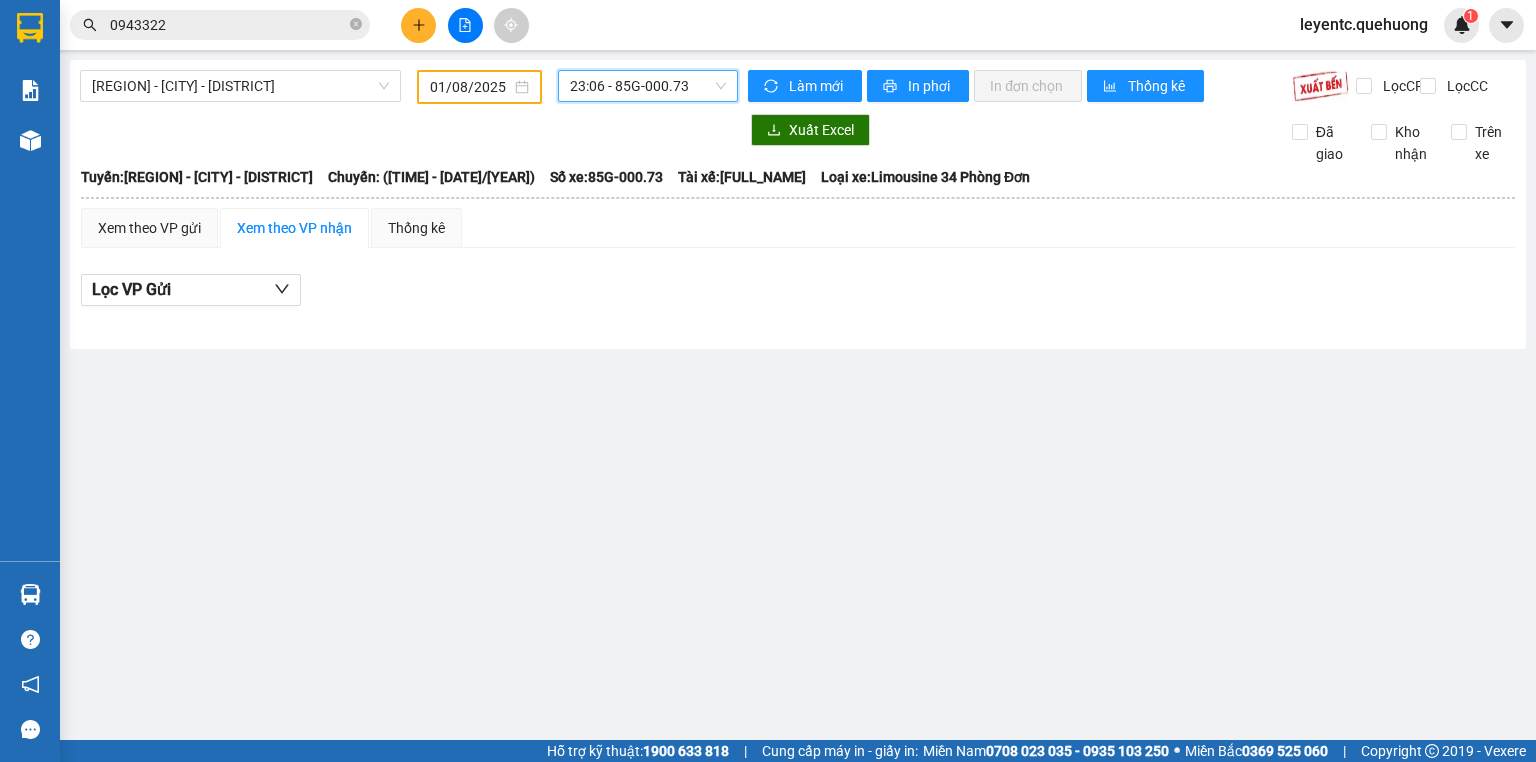 click on "[TIME] - [NUMBER]" at bounding box center [648, 86] 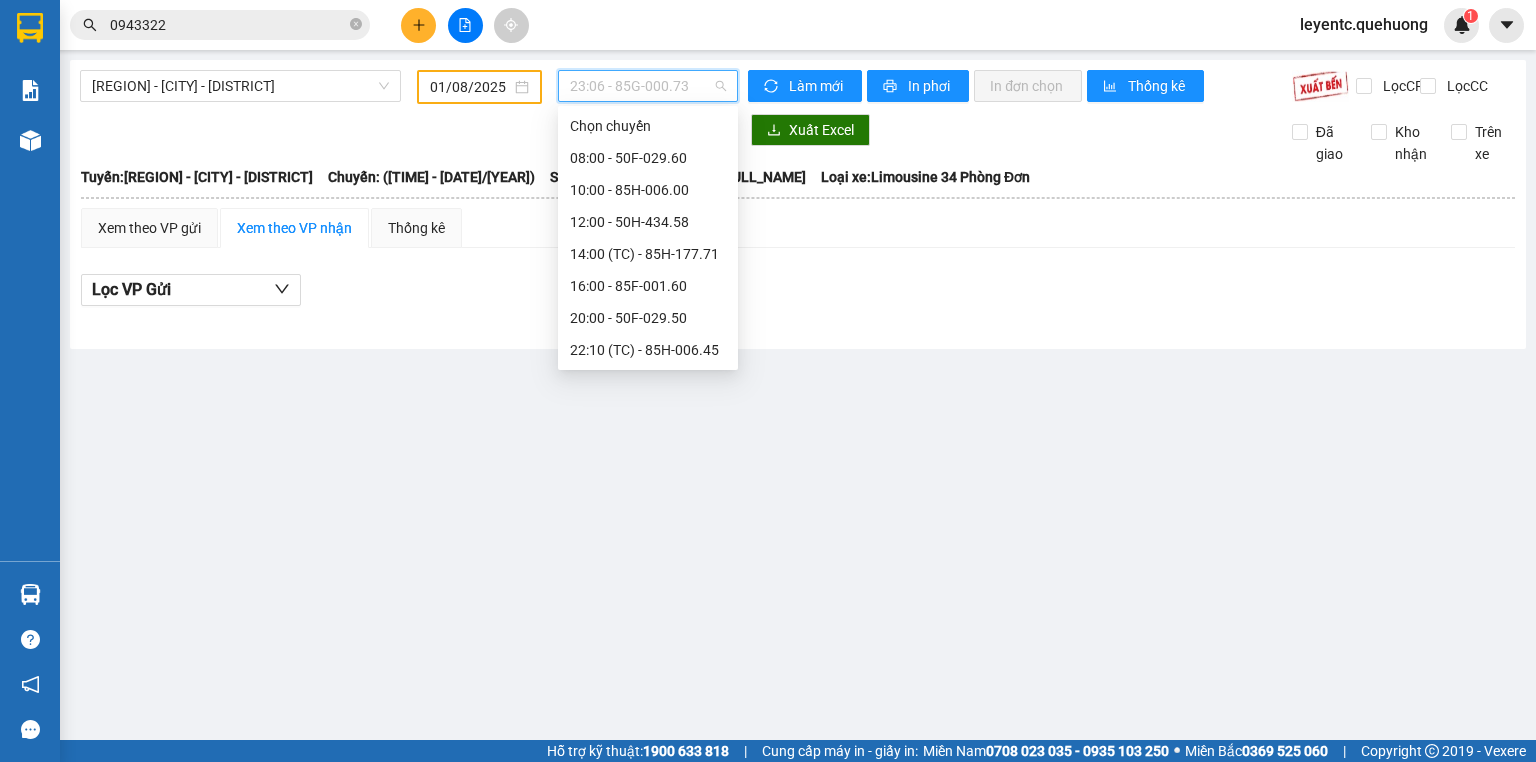 click on "23:05     - 50H-432.23" at bounding box center (648, 446) 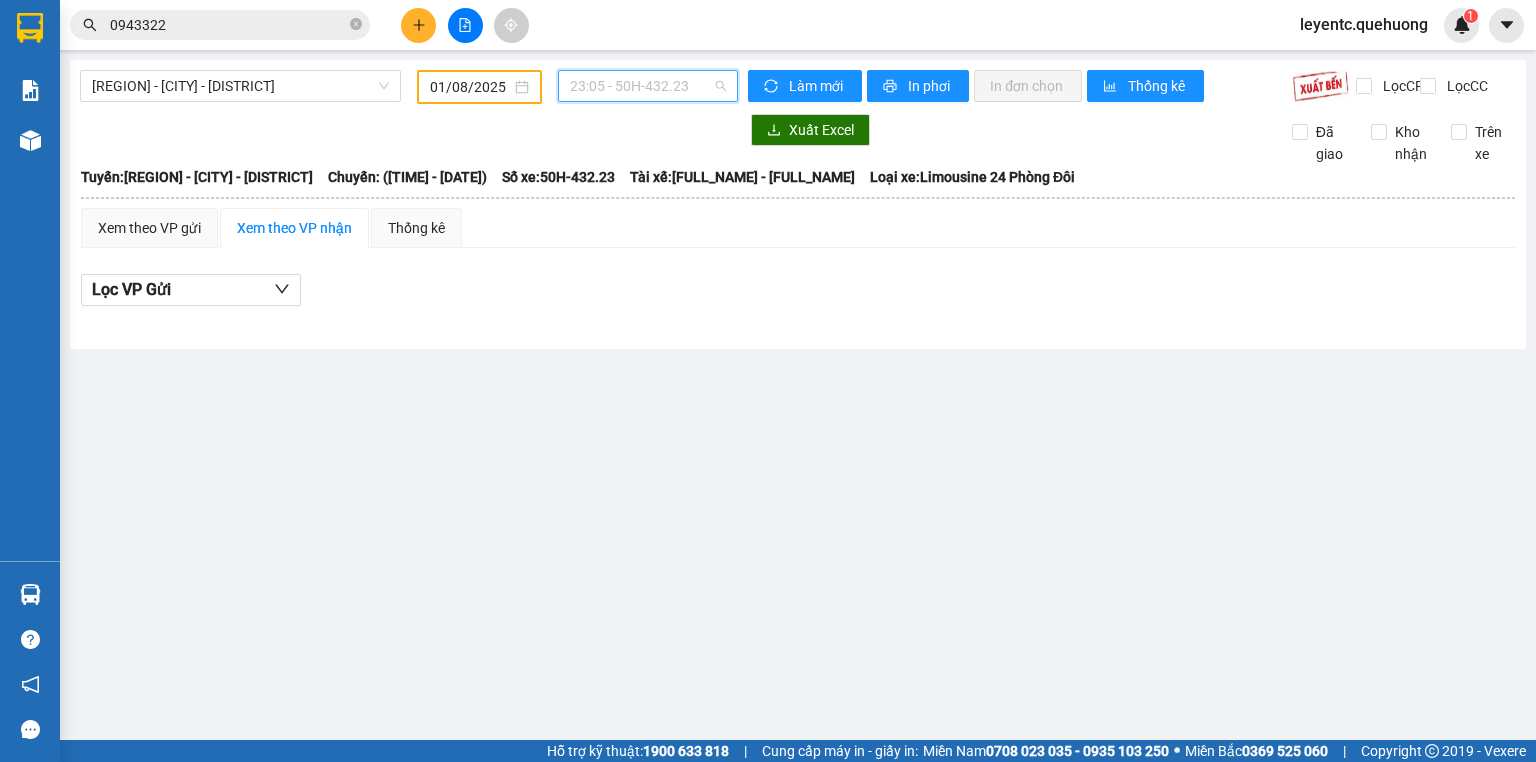click on "23:05     - 50H-432.23" at bounding box center [648, 86] 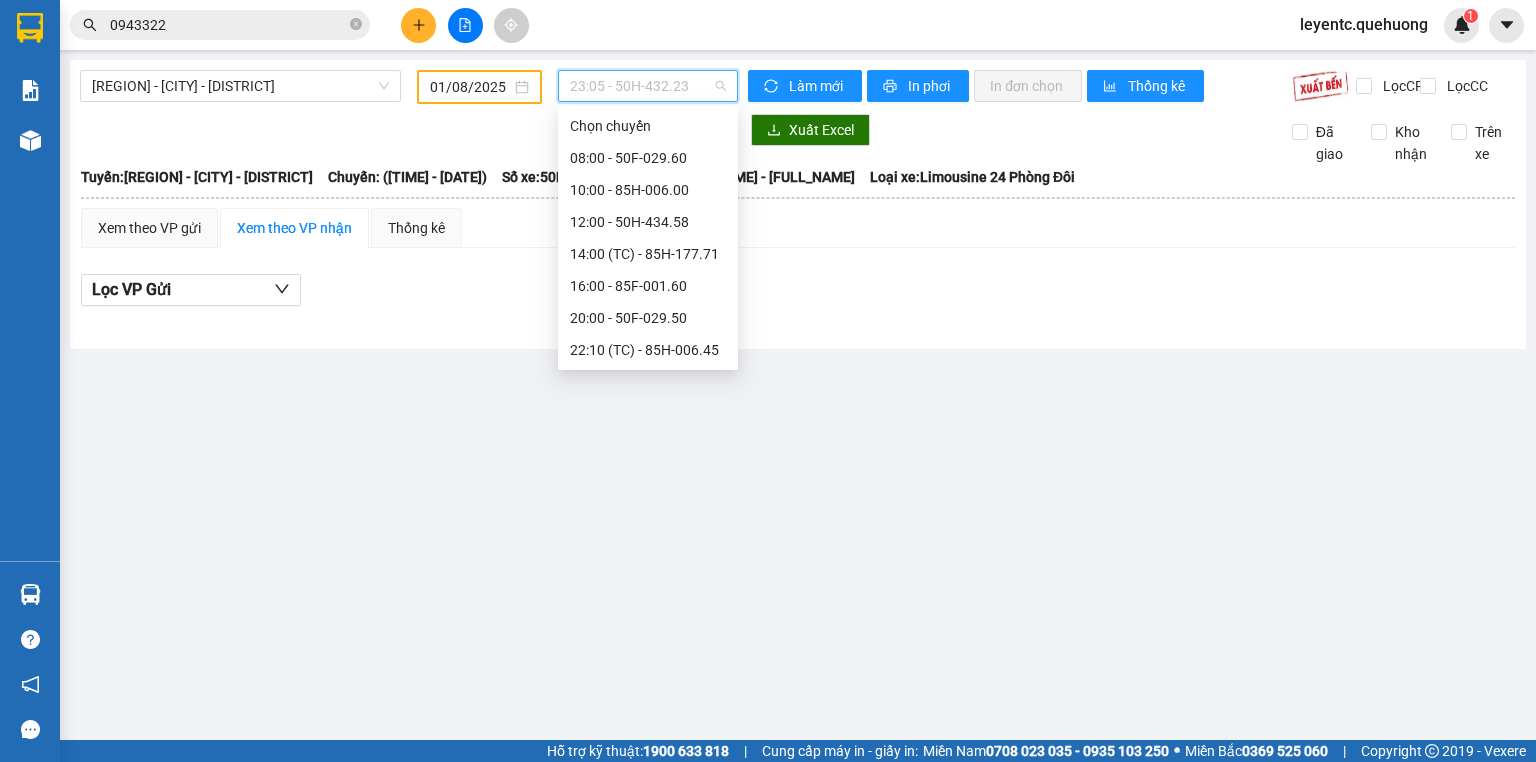 click on "23:01     - 85F-000.30" at bounding box center (648, 382) 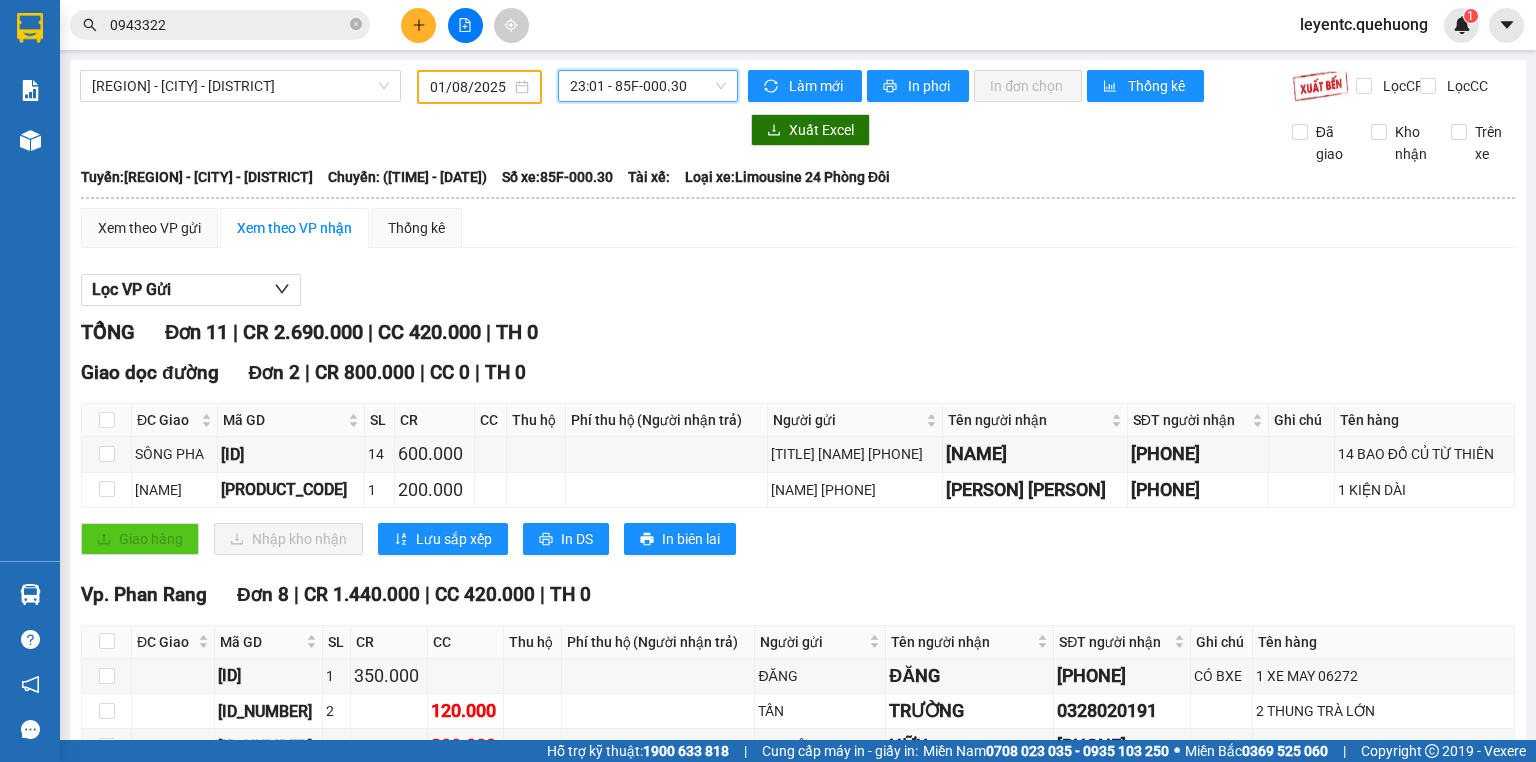 click on "23:01     - 85F-000.30" at bounding box center (648, 86) 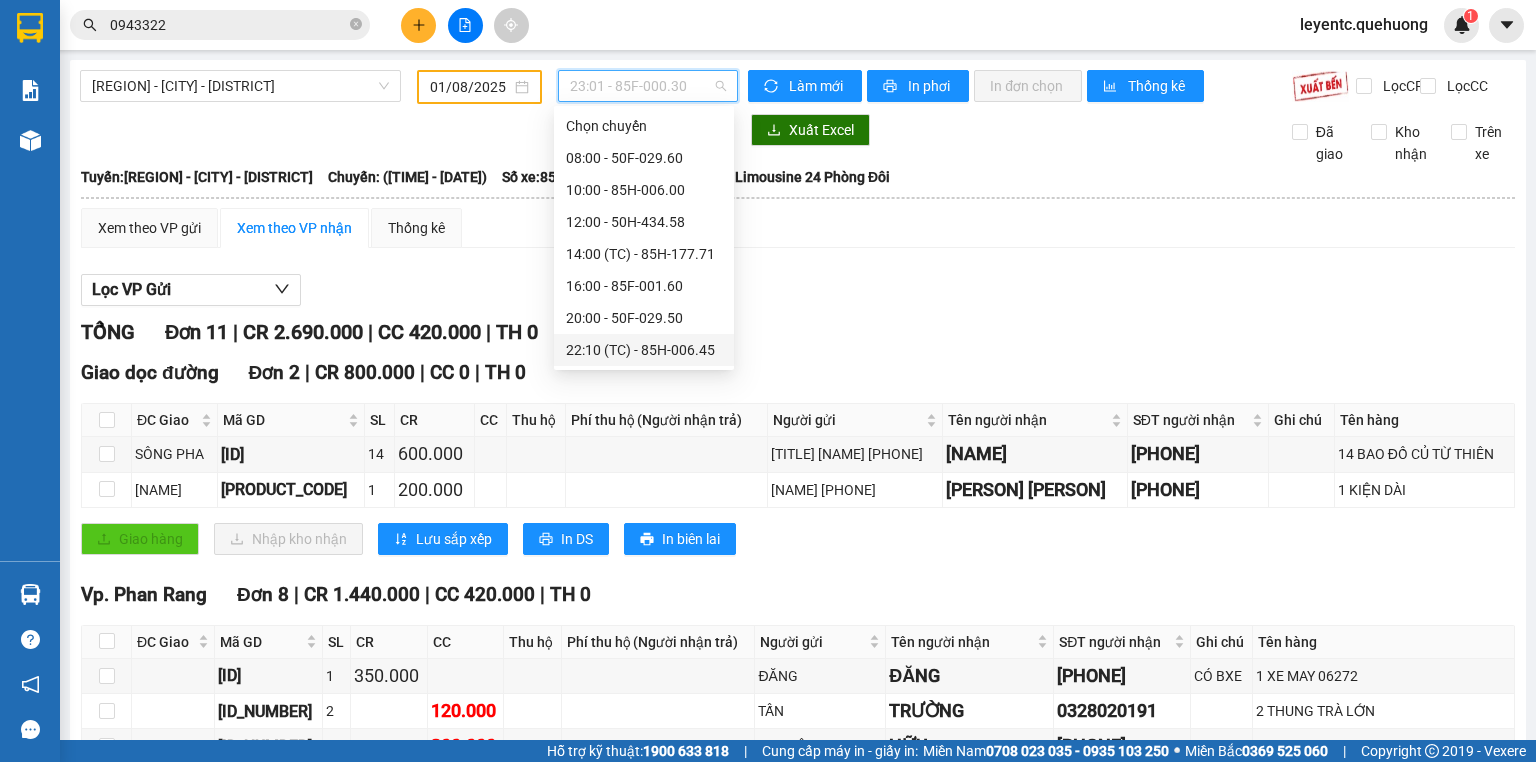 click on "22:10   (TC)   - 85H-006.45" at bounding box center (644, 350) 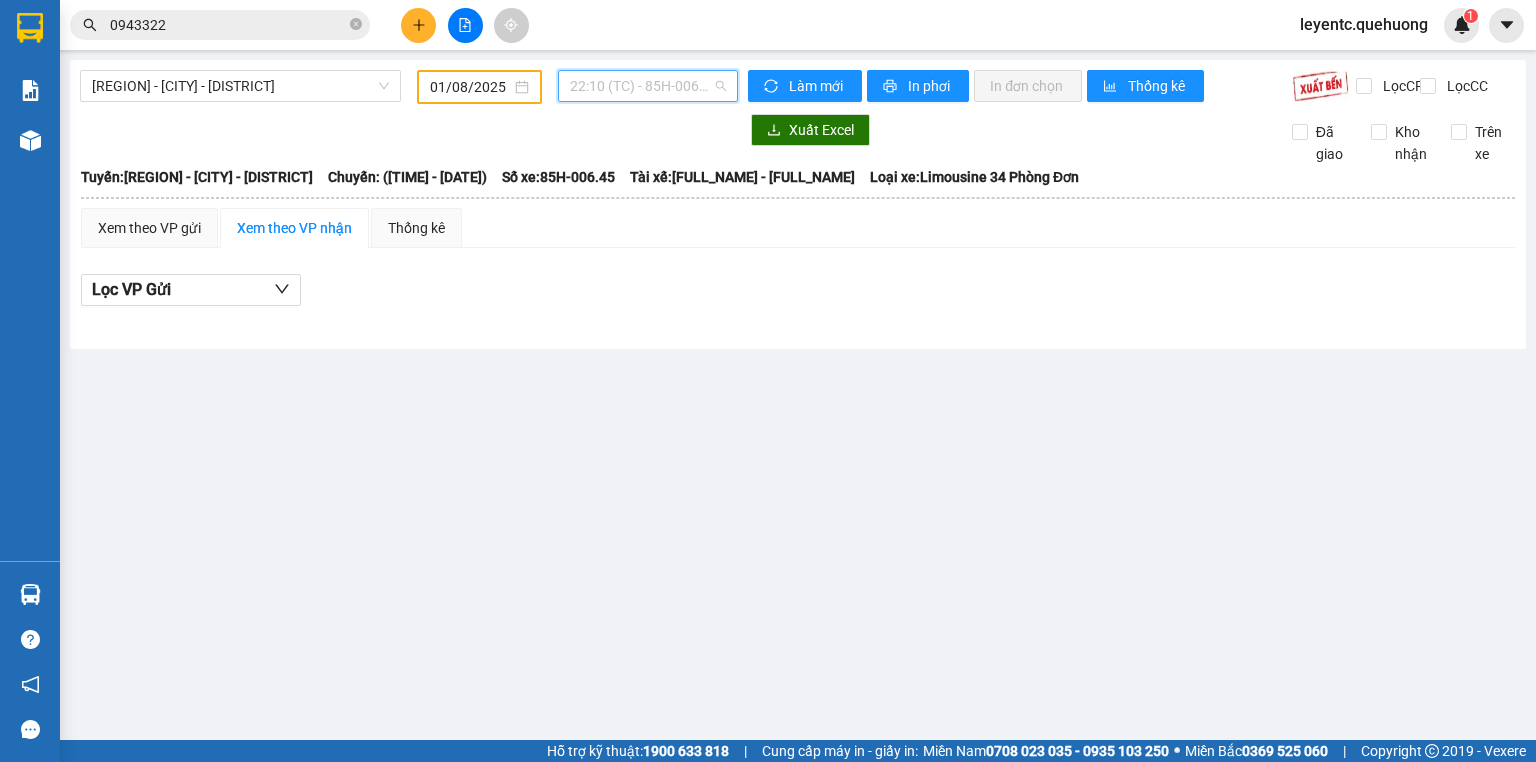 click on "22:10   (TC)   - 85H-006.45" at bounding box center [648, 86] 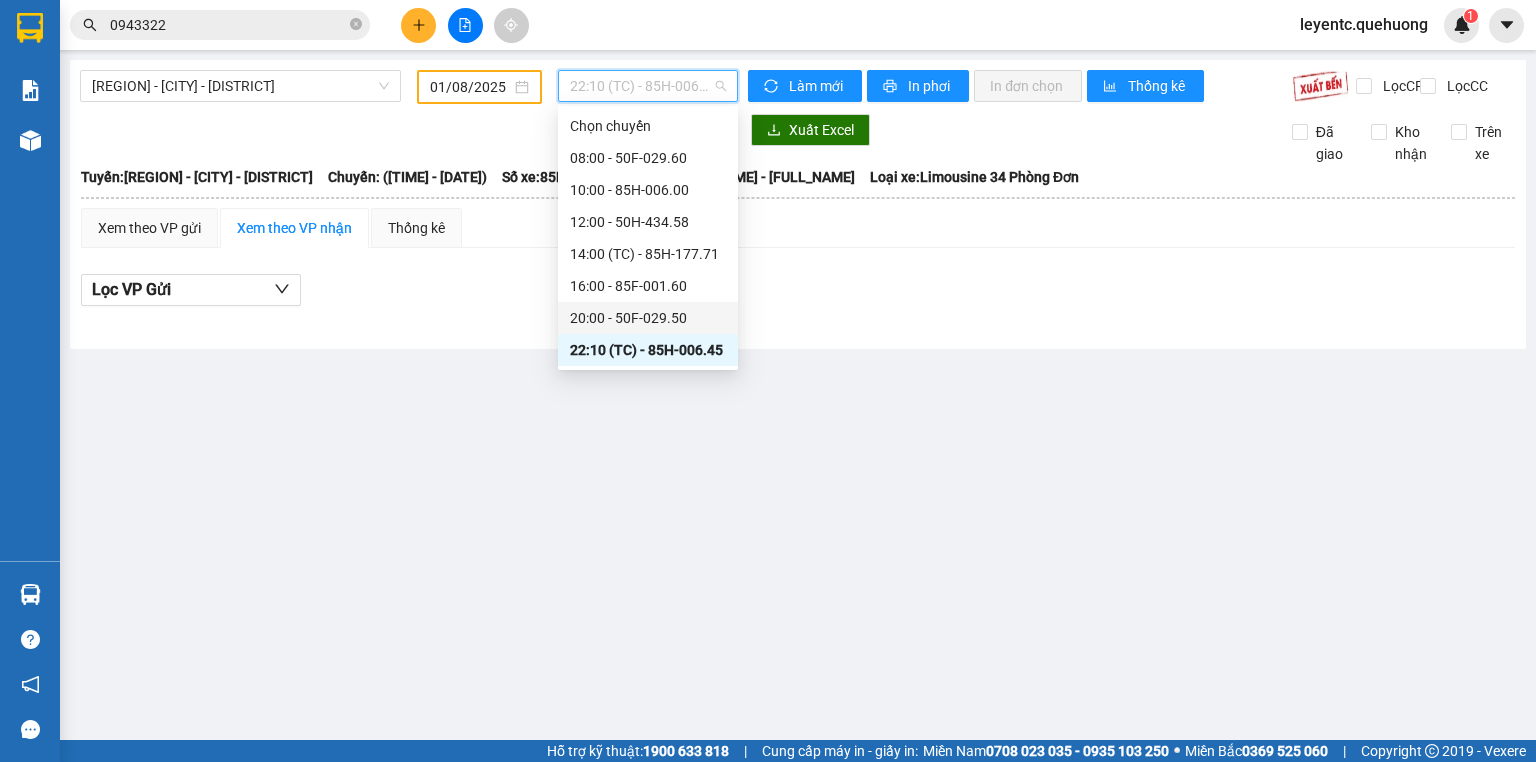 click on "20:00     - 50F-029.50" at bounding box center [648, 318] 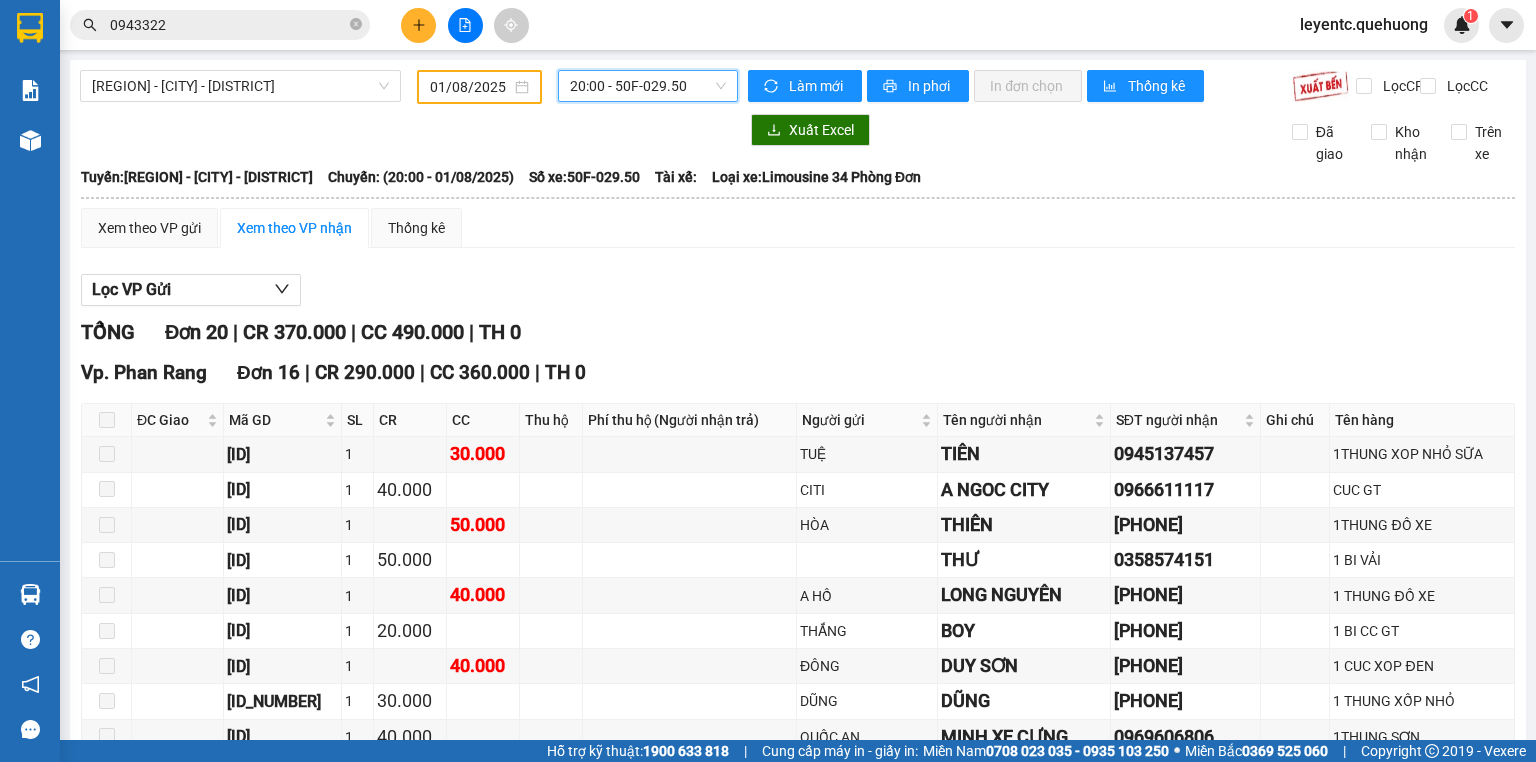 click on "In DS" at bounding box center [444, 1476] 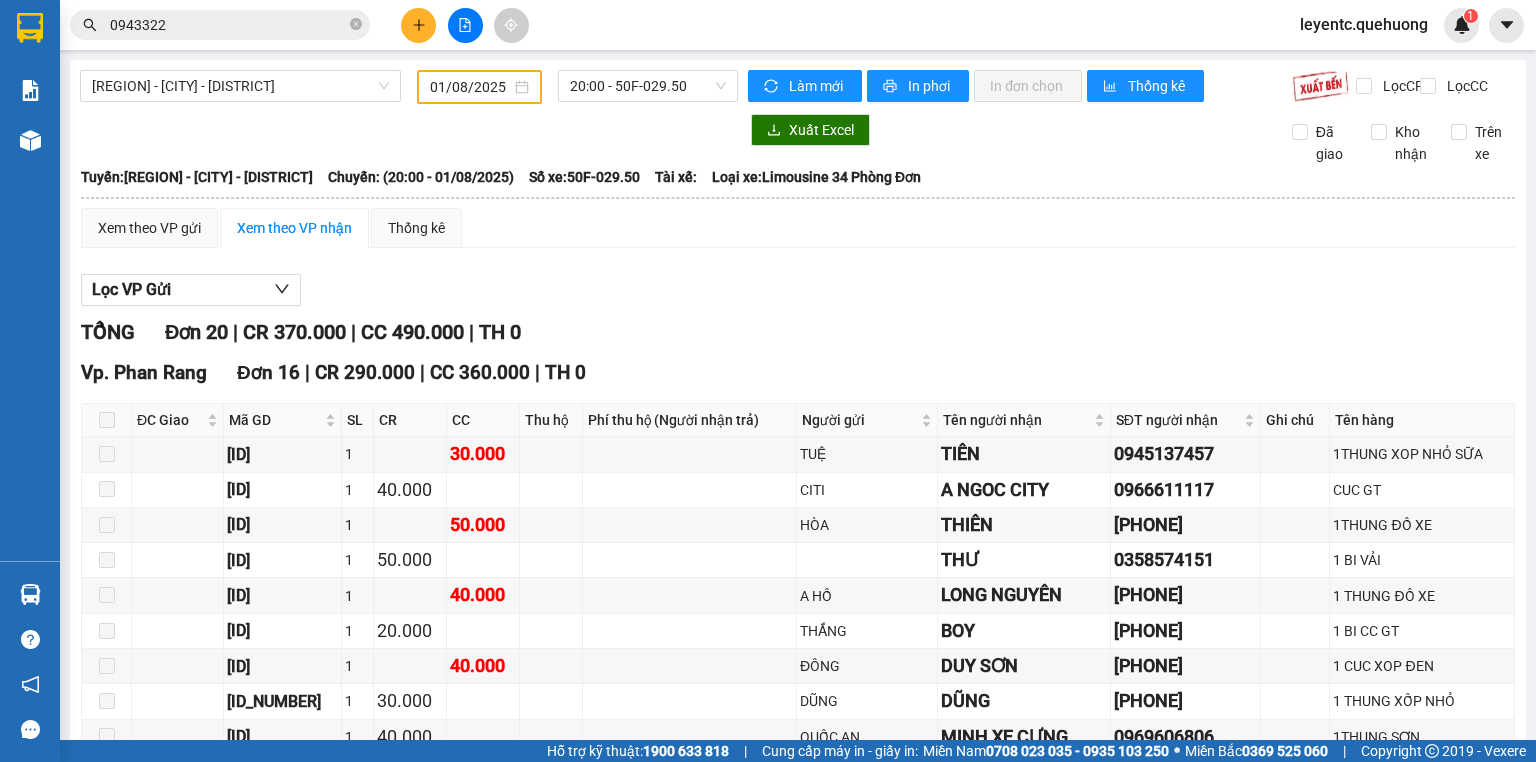 click at bounding box center [107, 1392] 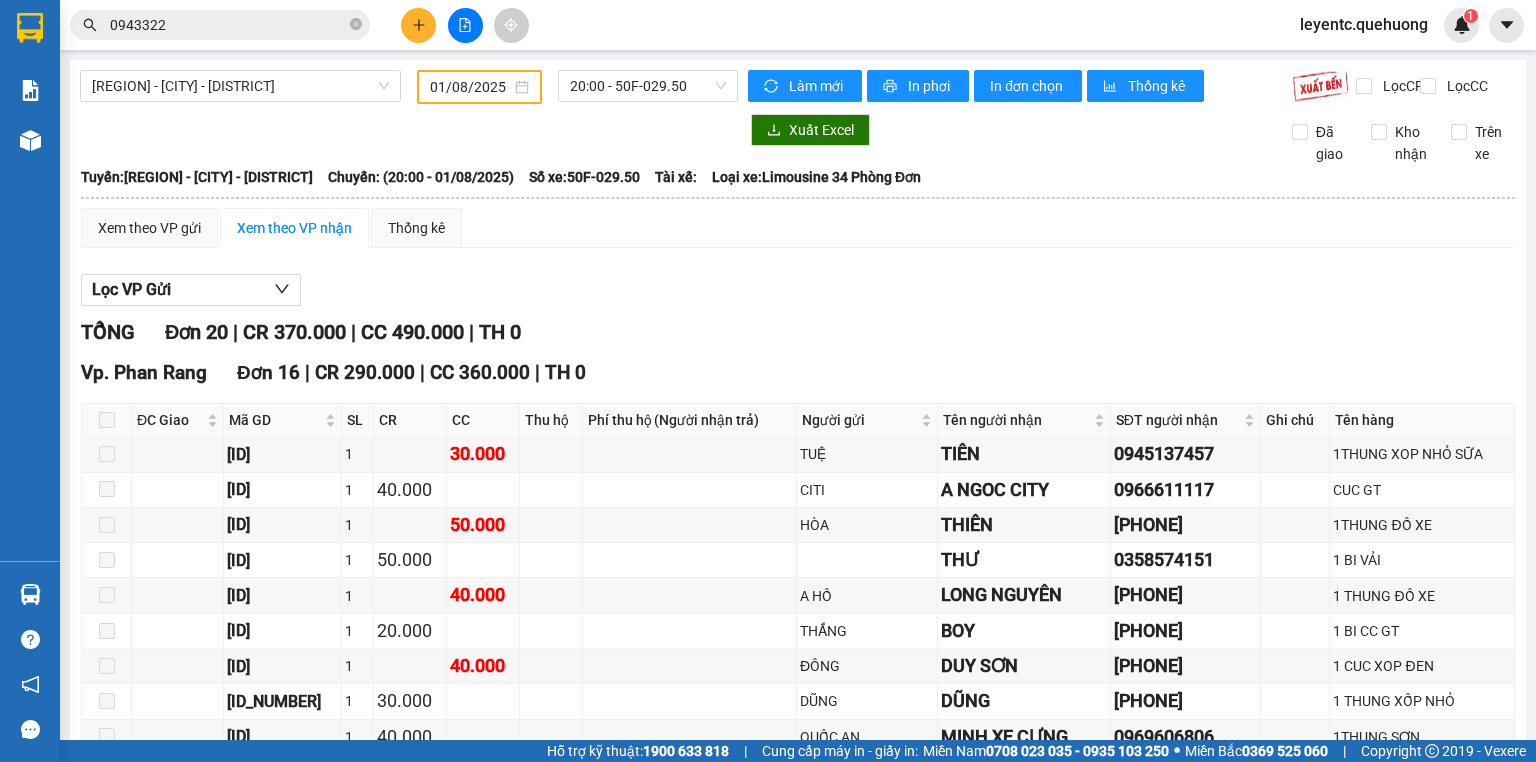 click on "Nhập kho nhận" at bounding box center [311, 1476] 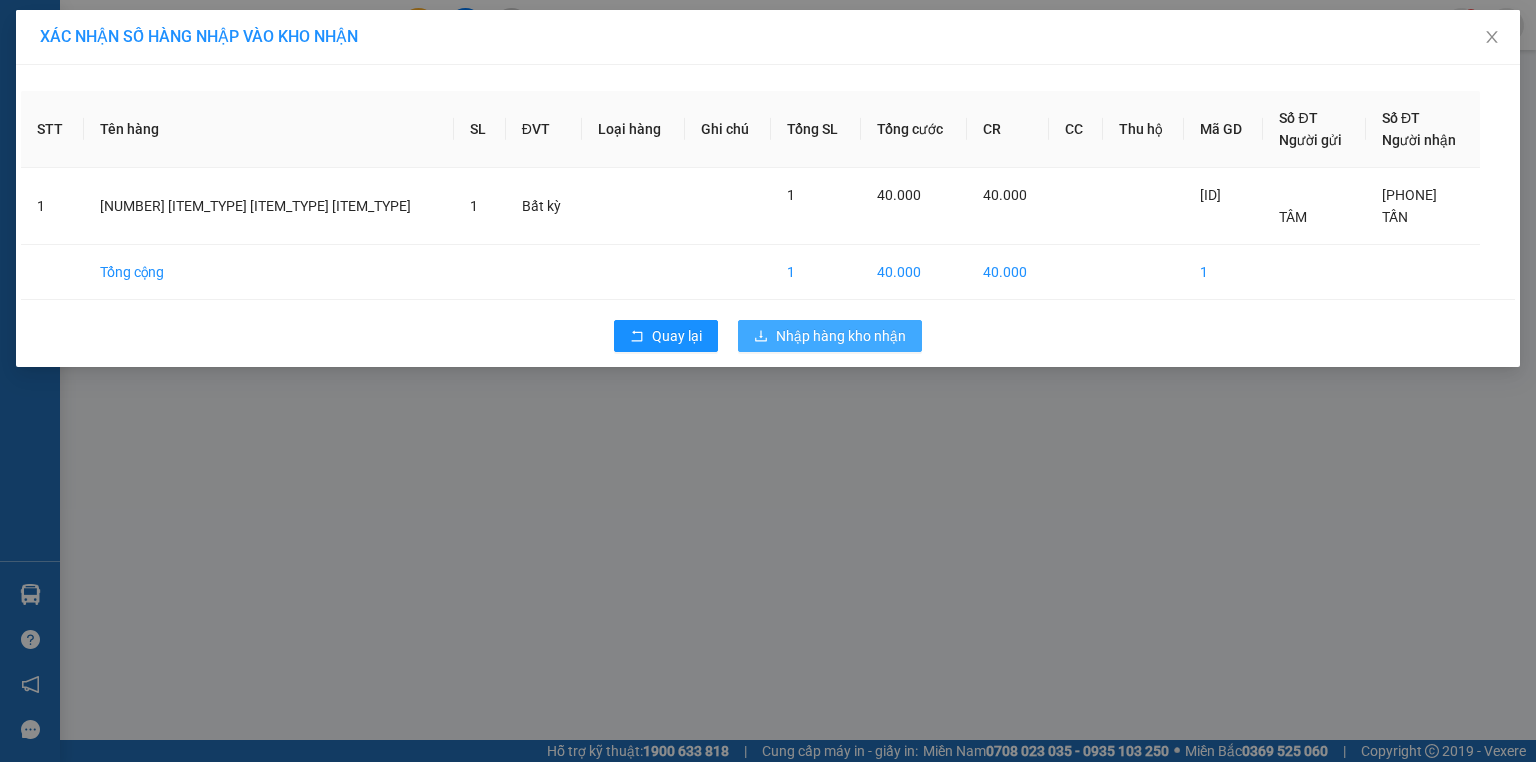click on "Nhập hàng kho nhận" at bounding box center (841, 336) 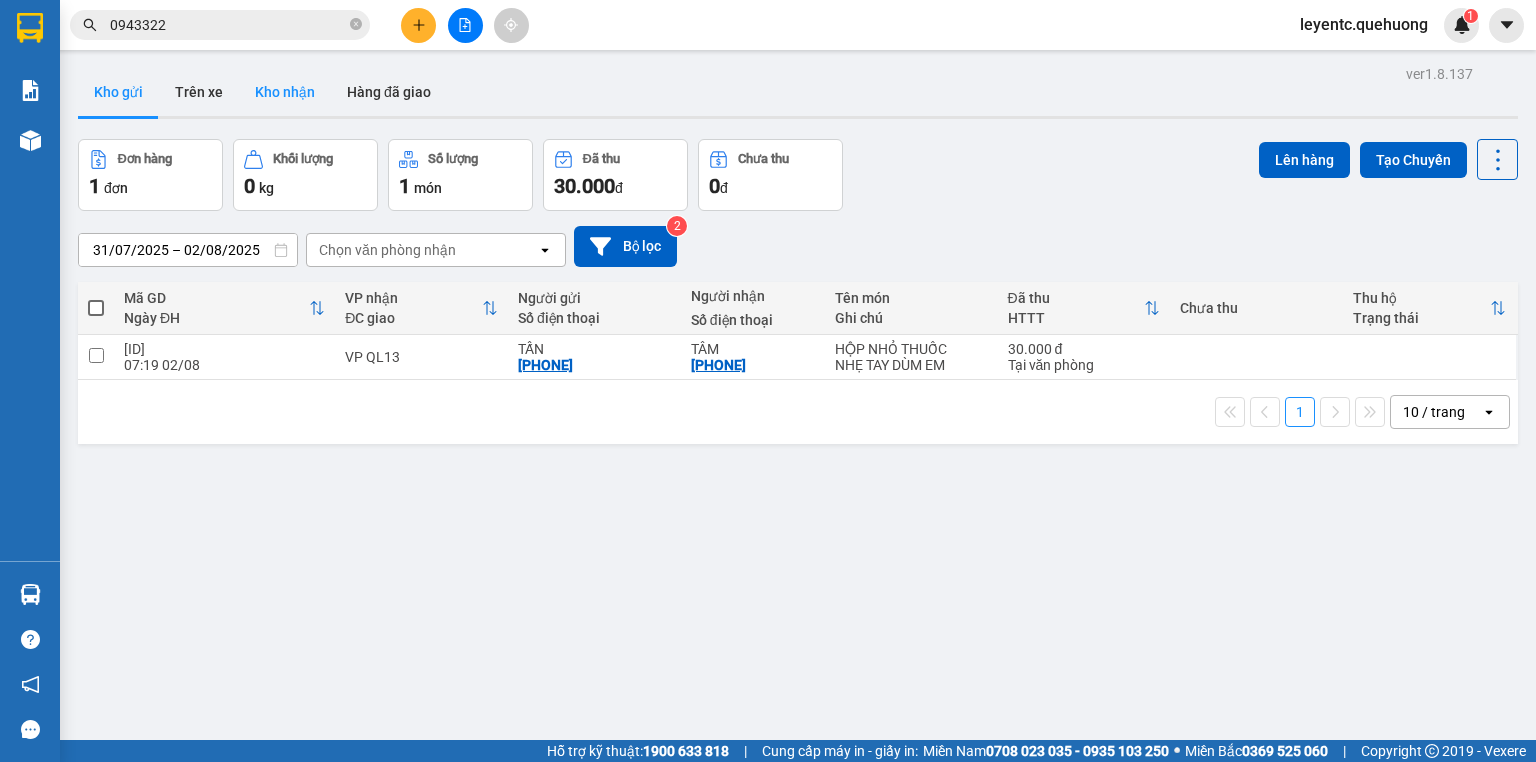 click on "Kho nhận" at bounding box center [285, 92] 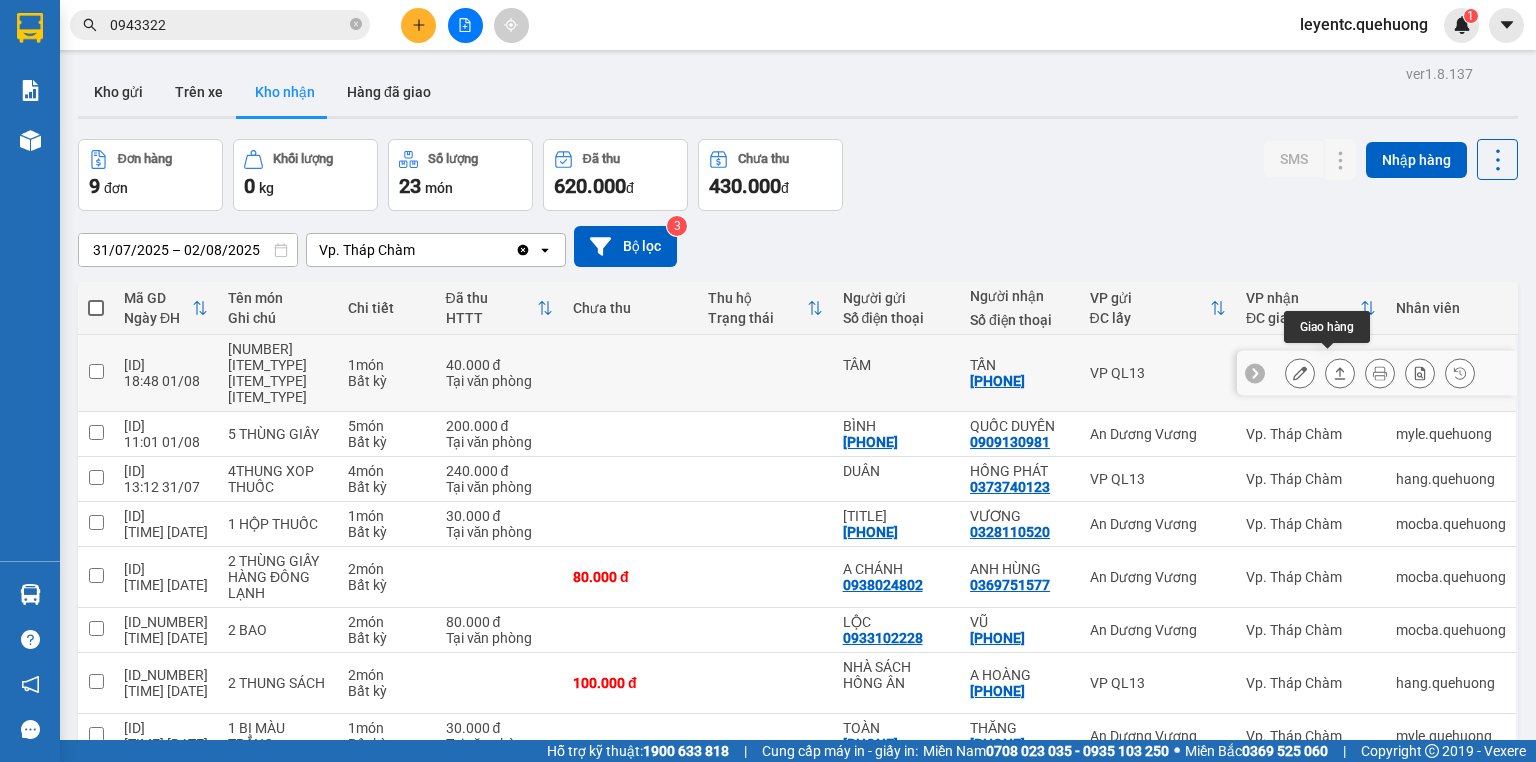 click at bounding box center (1340, 373) 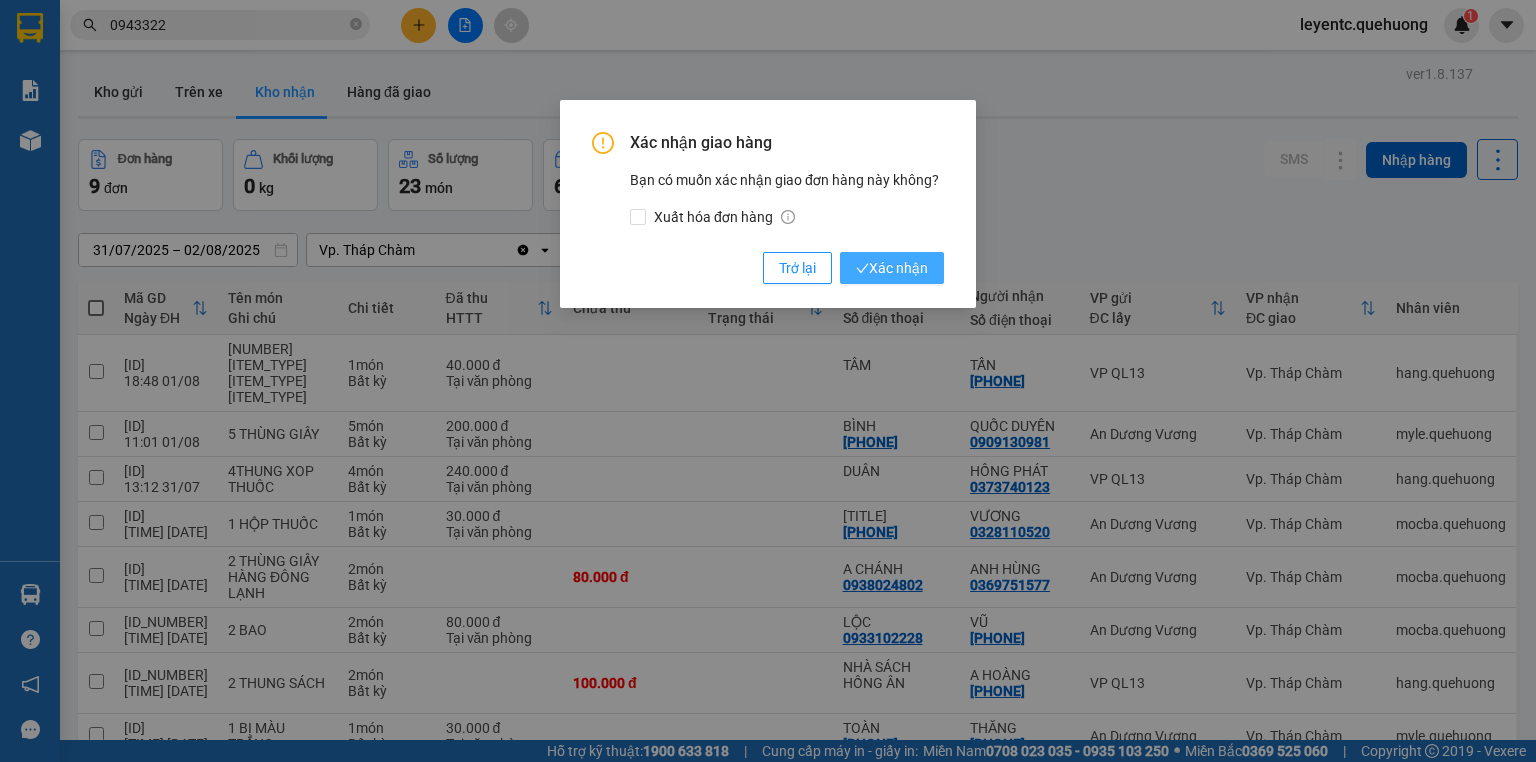click on "Xác nhận" at bounding box center (892, 268) 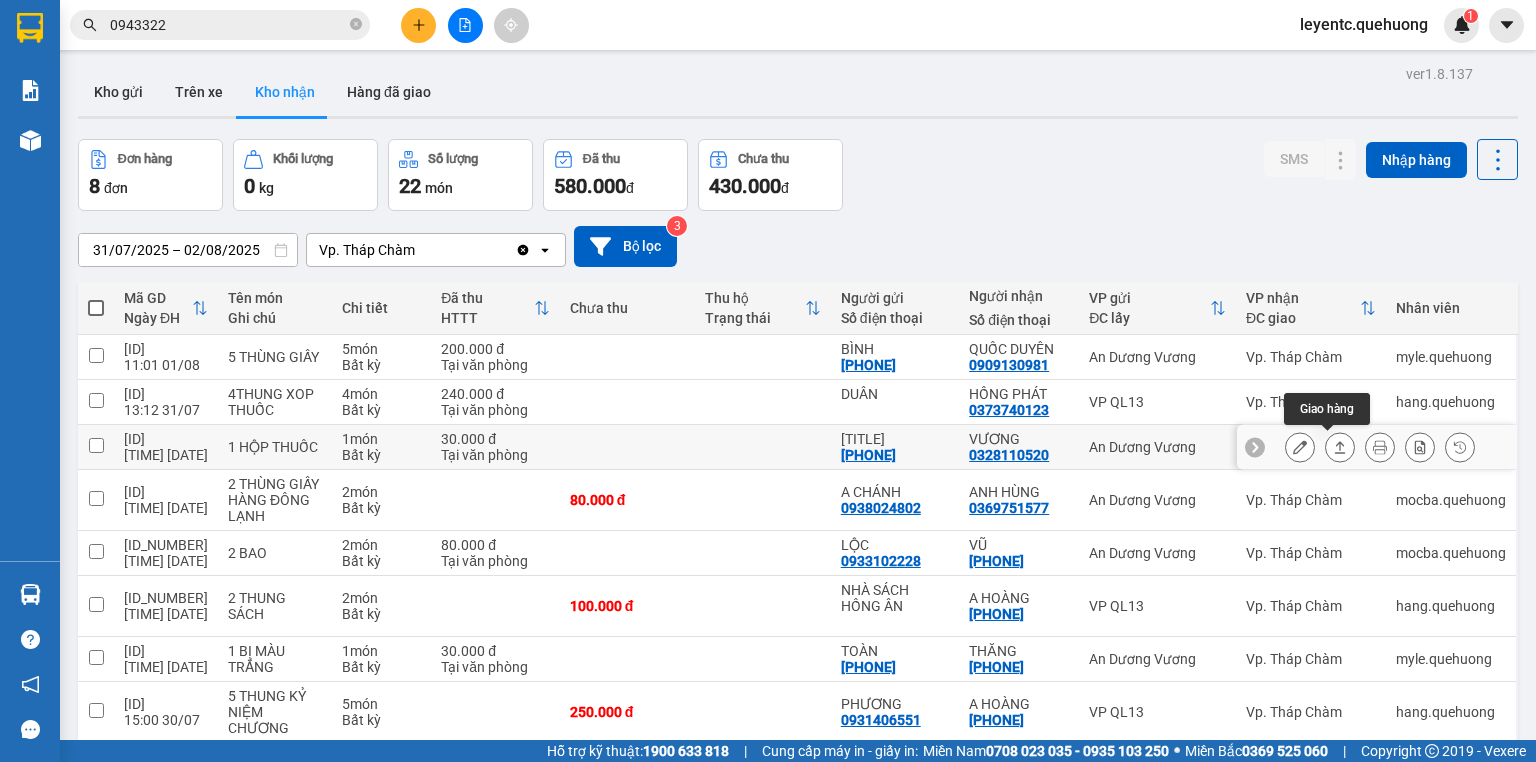 click at bounding box center [1340, 447] 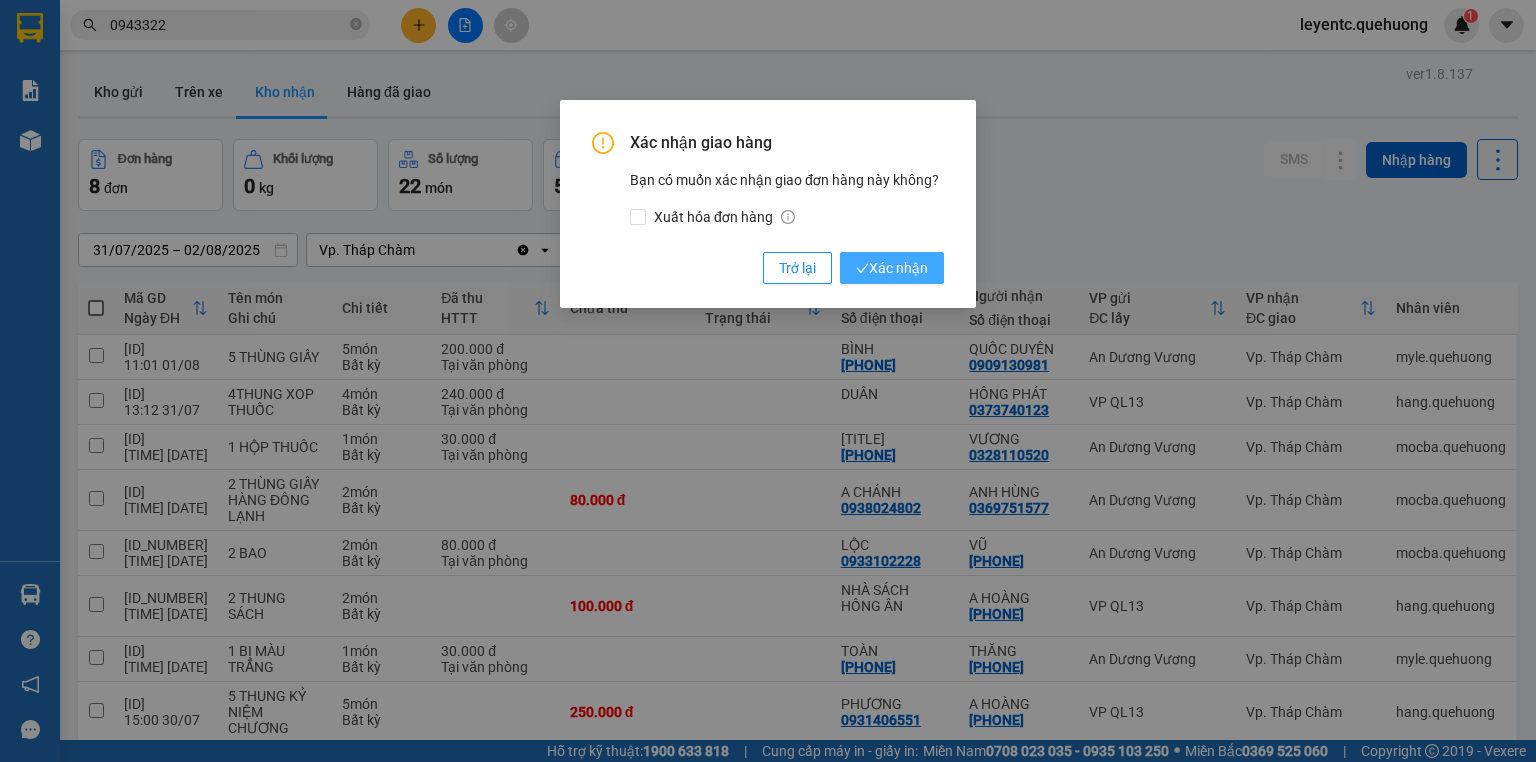 click on "Xác nhận" at bounding box center [892, 268] 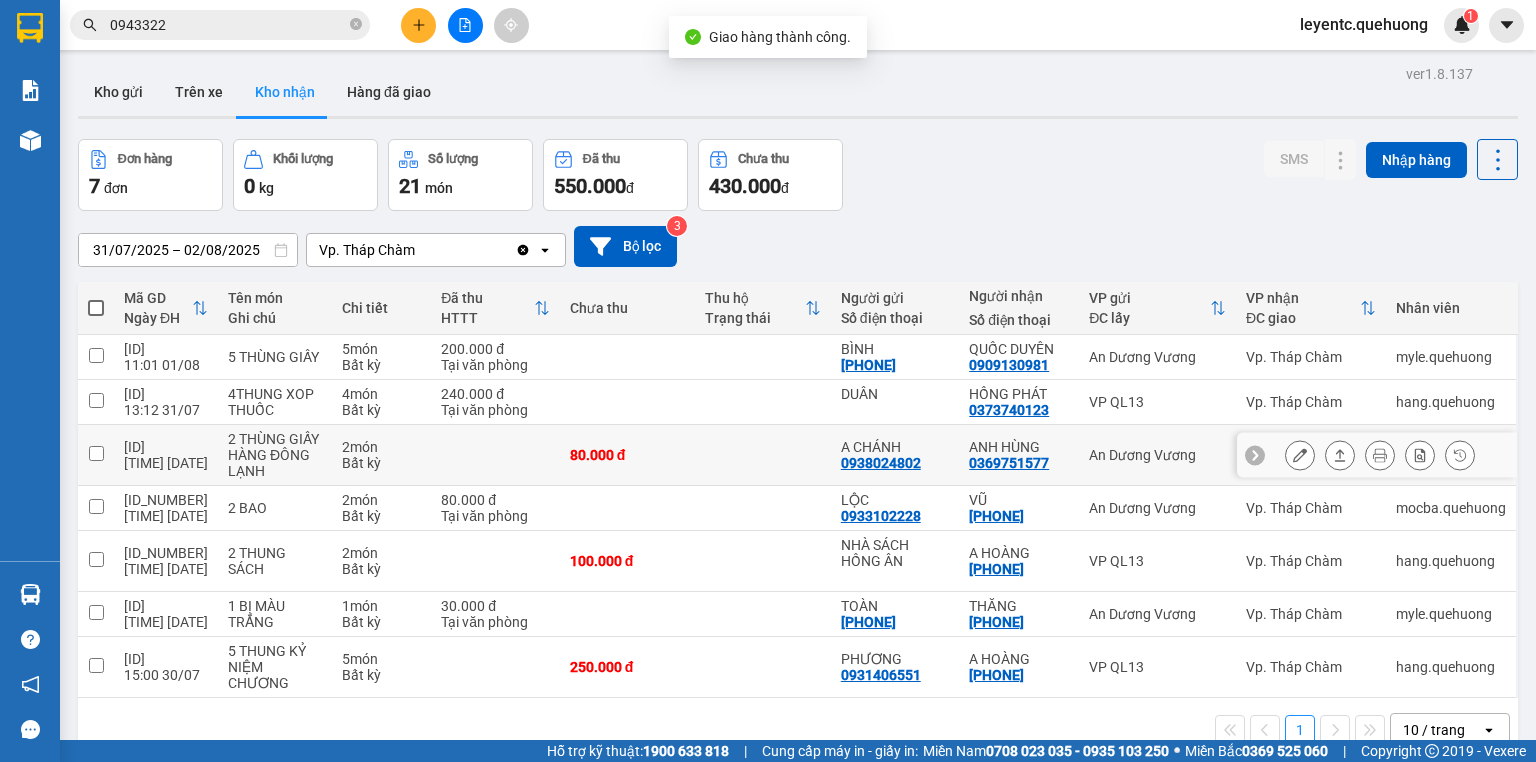 click at bounding box center (1340, 455) 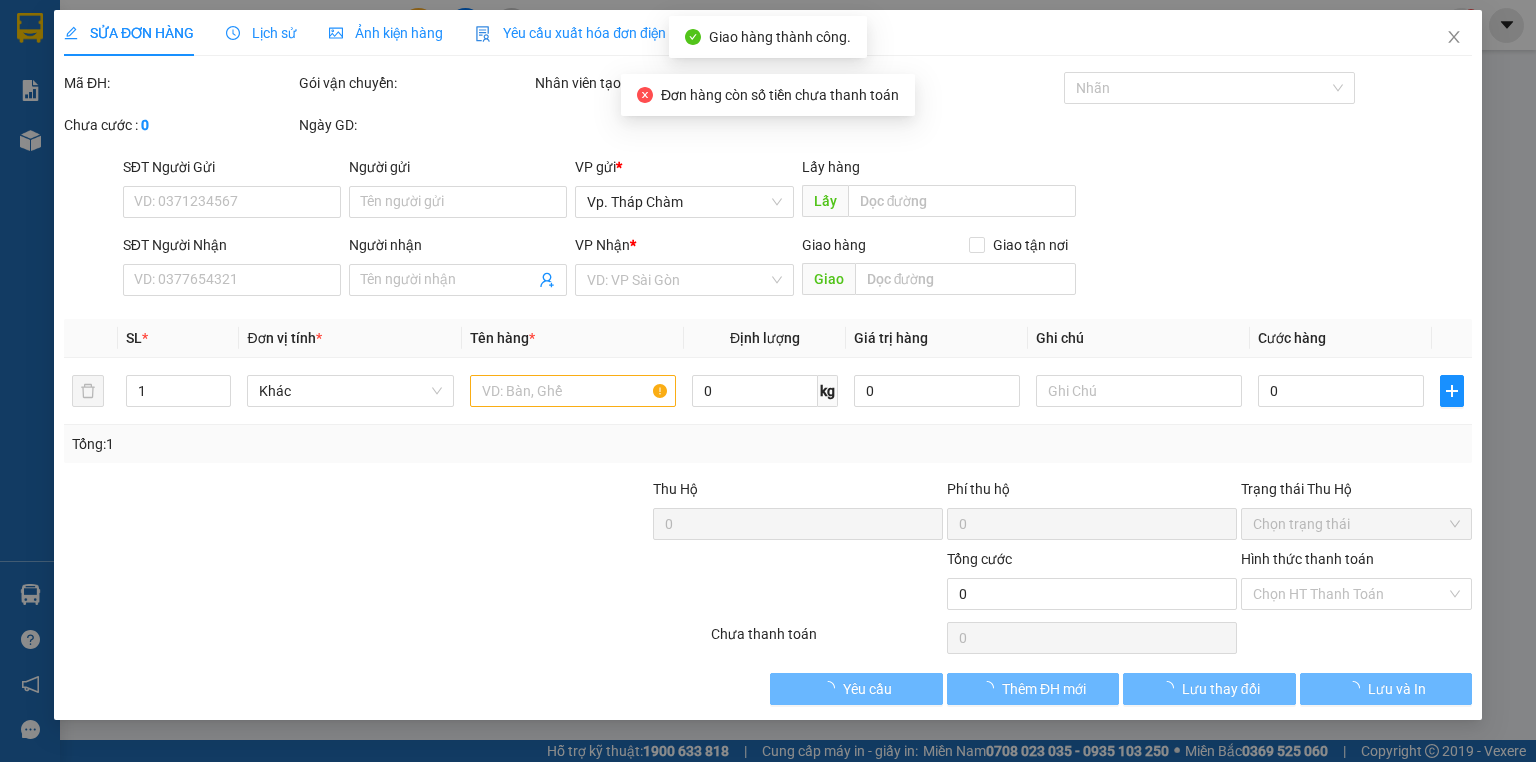 type on "0938024802" 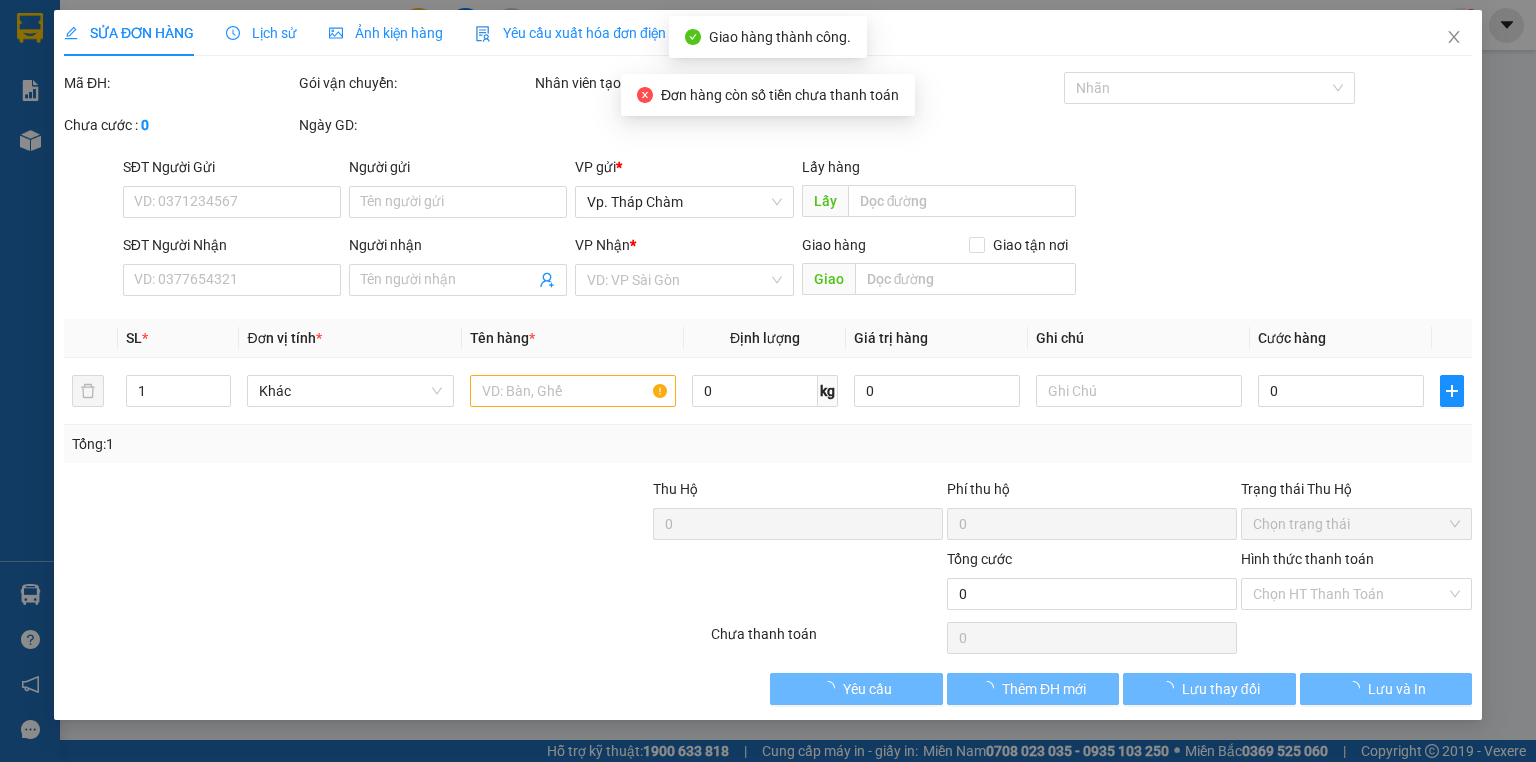 type on "A CHÁNH" 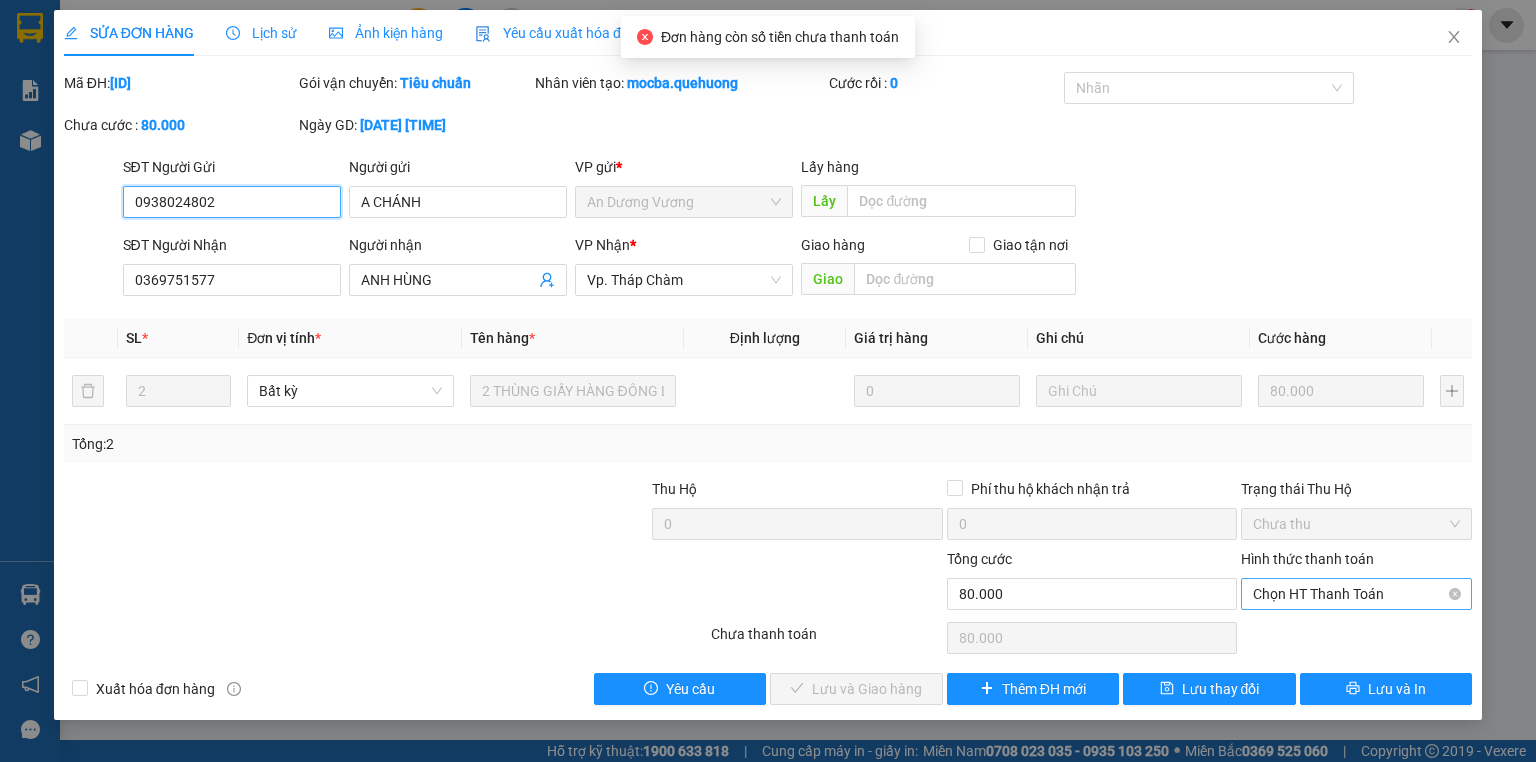 click on "Chọn HT Thanh Toán" at bounding box center [1356, 594] 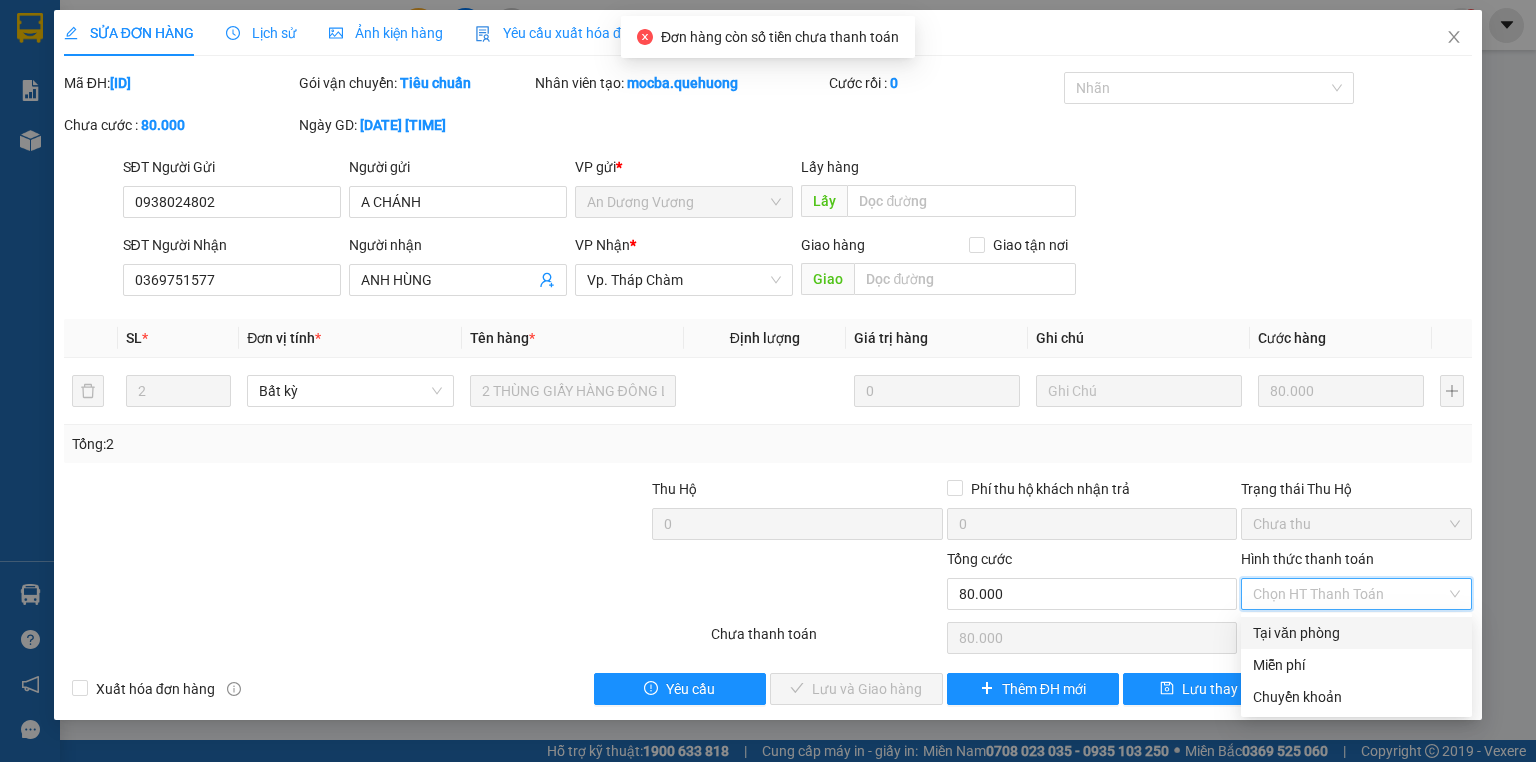 click on "Tại văn phòng" at bounding box center (1356, 633) 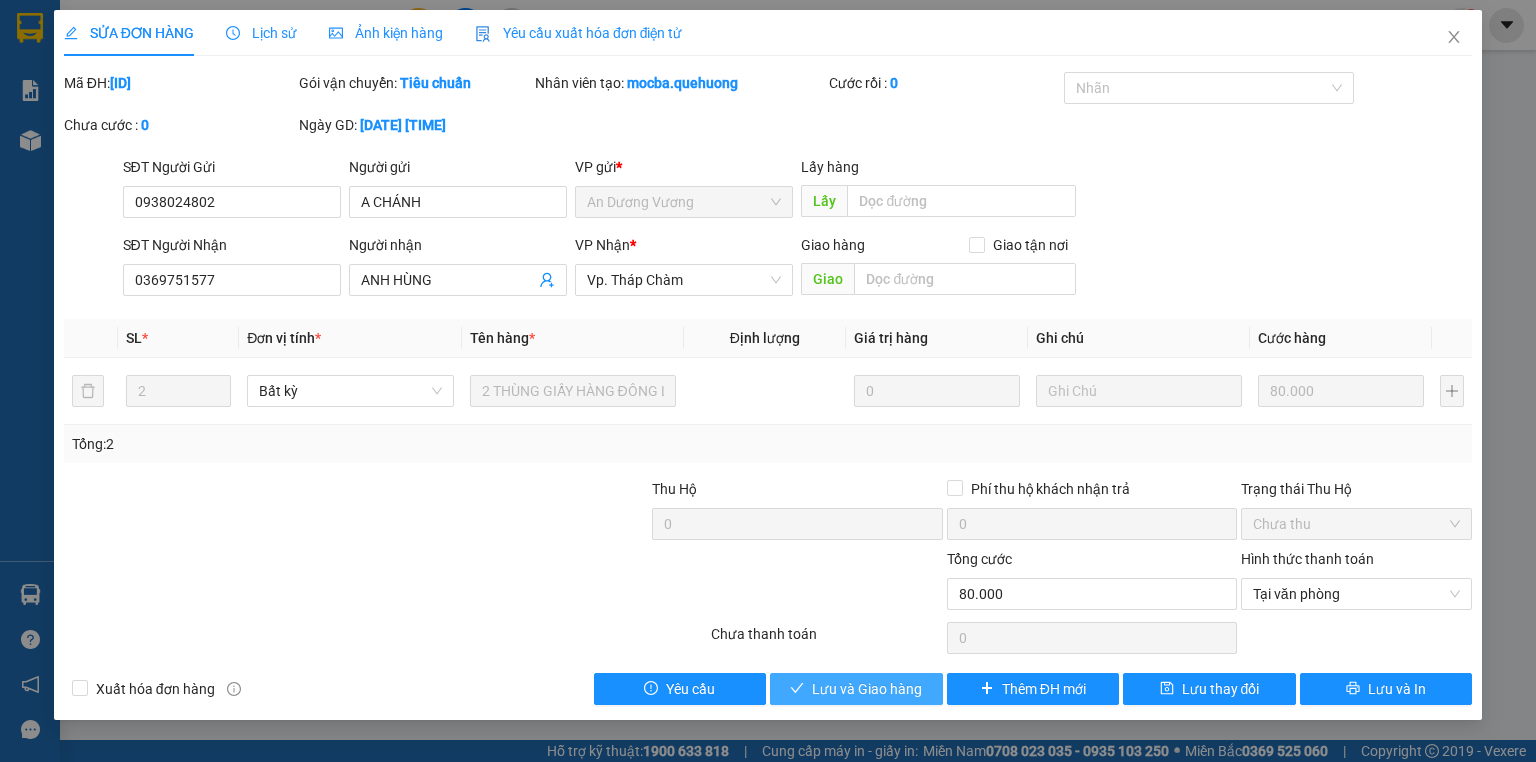 click on "Lưu và Giao hàng" at bounding box center (867, 689) 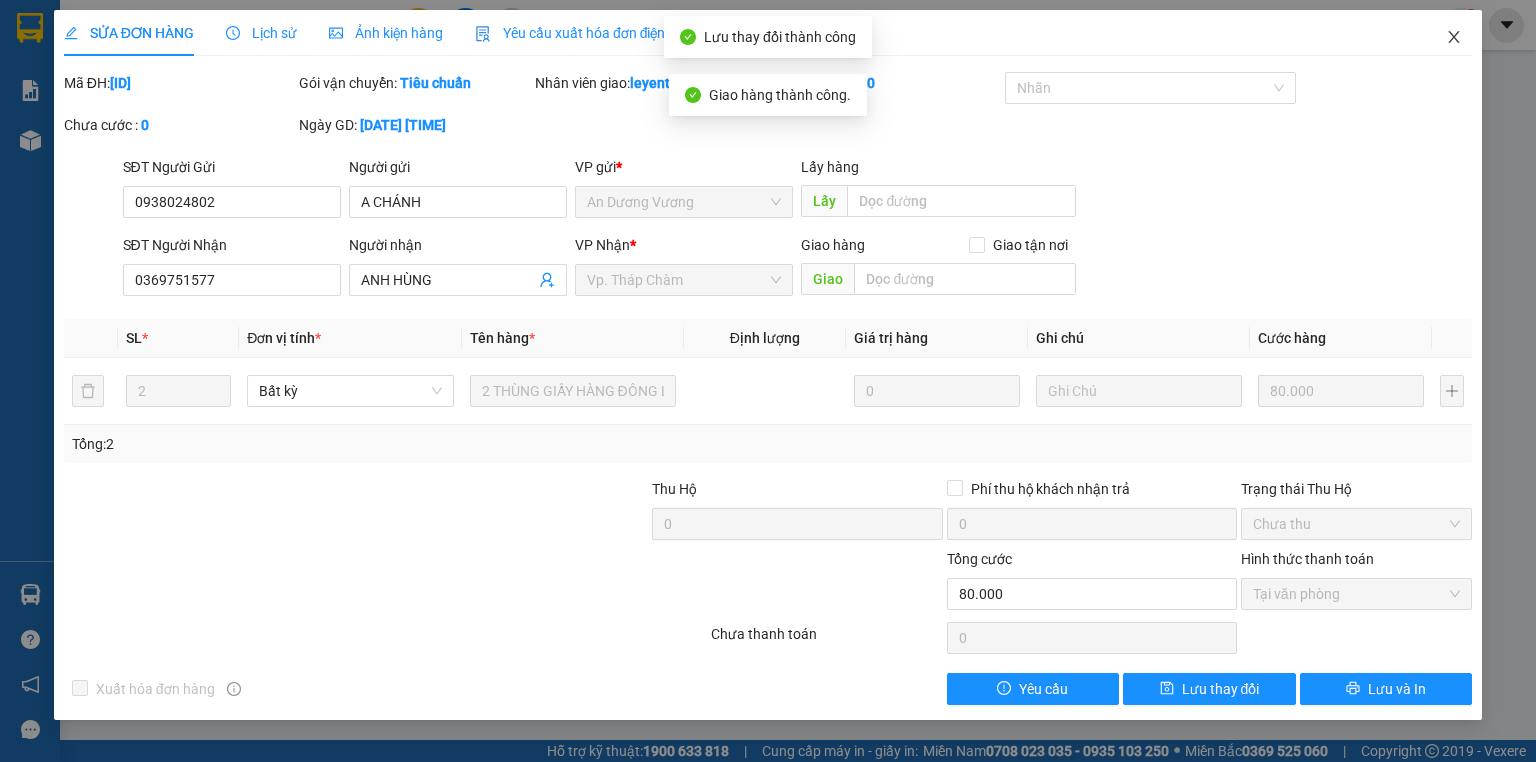 click 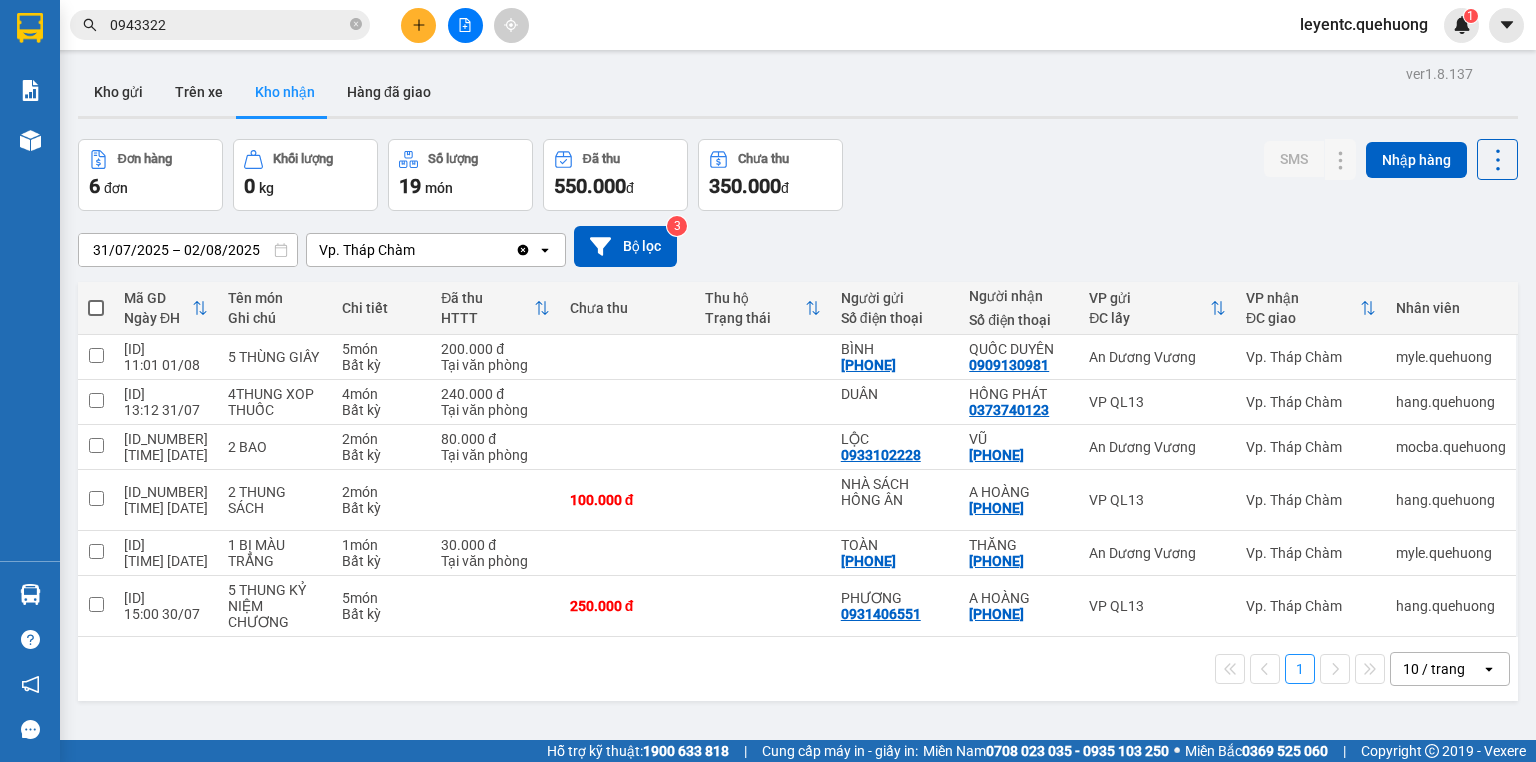 click on "10 / trang" at bounding box center [1436, 669] 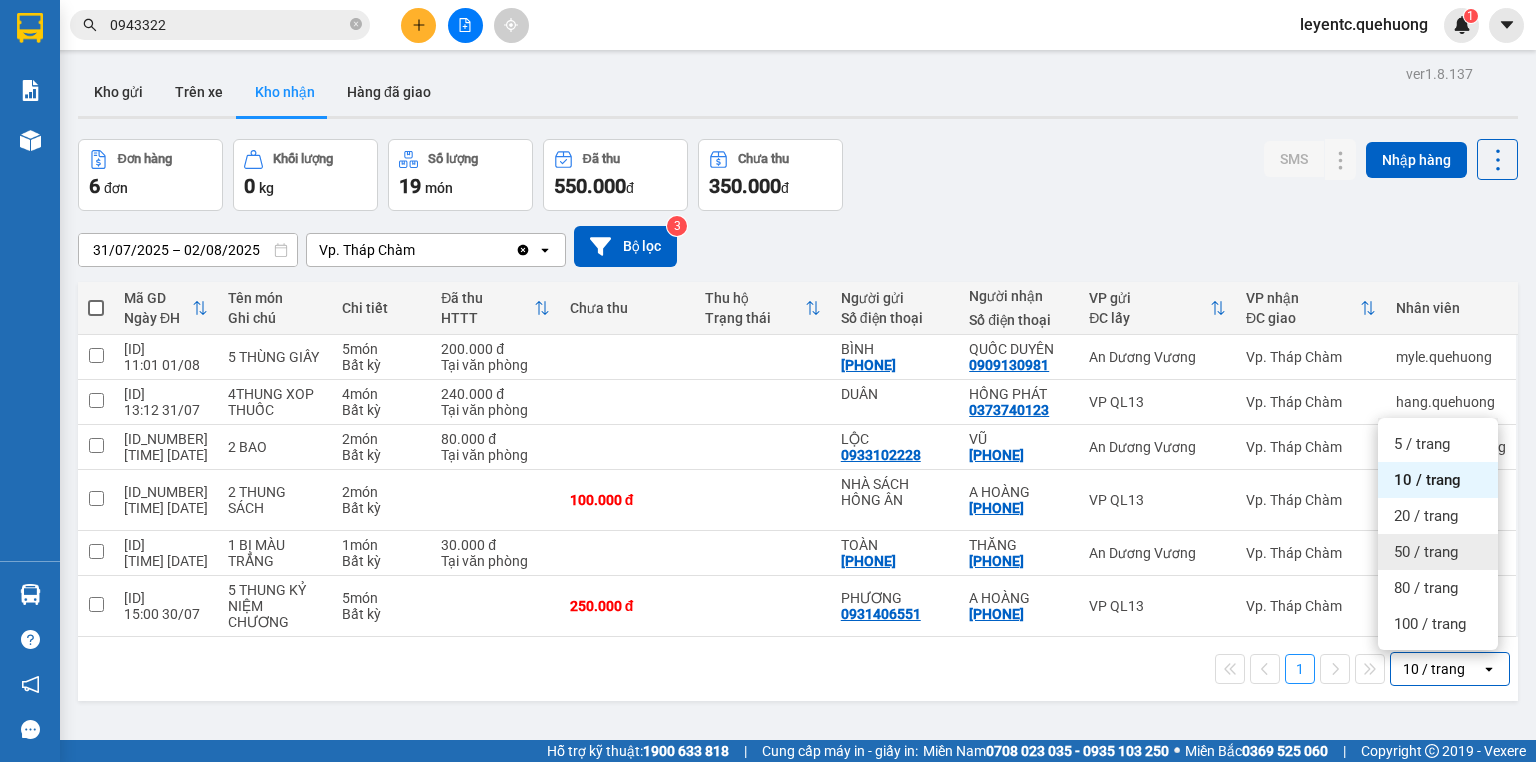 click on "50 / trang" at bounding box center [1426, 552] 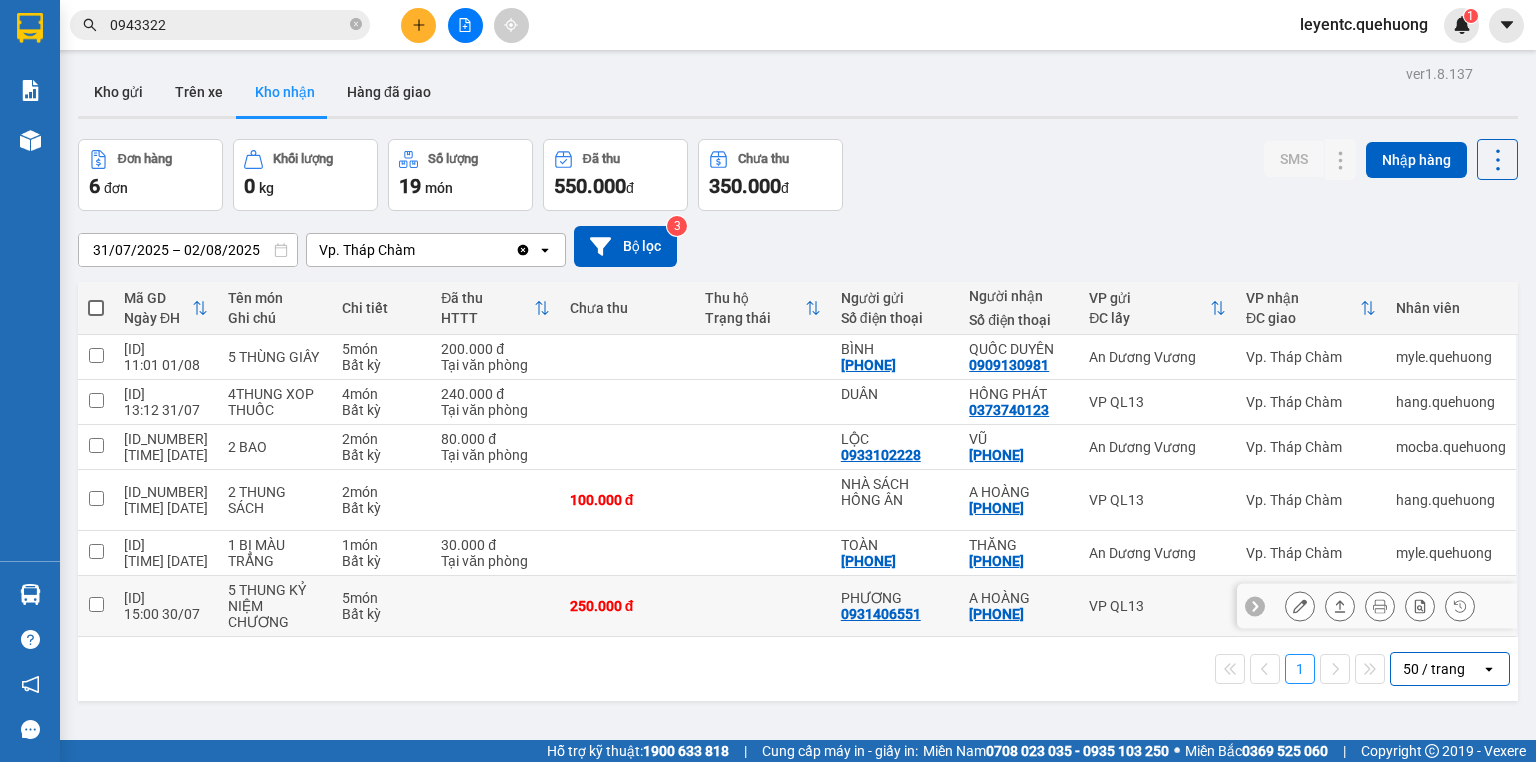 click 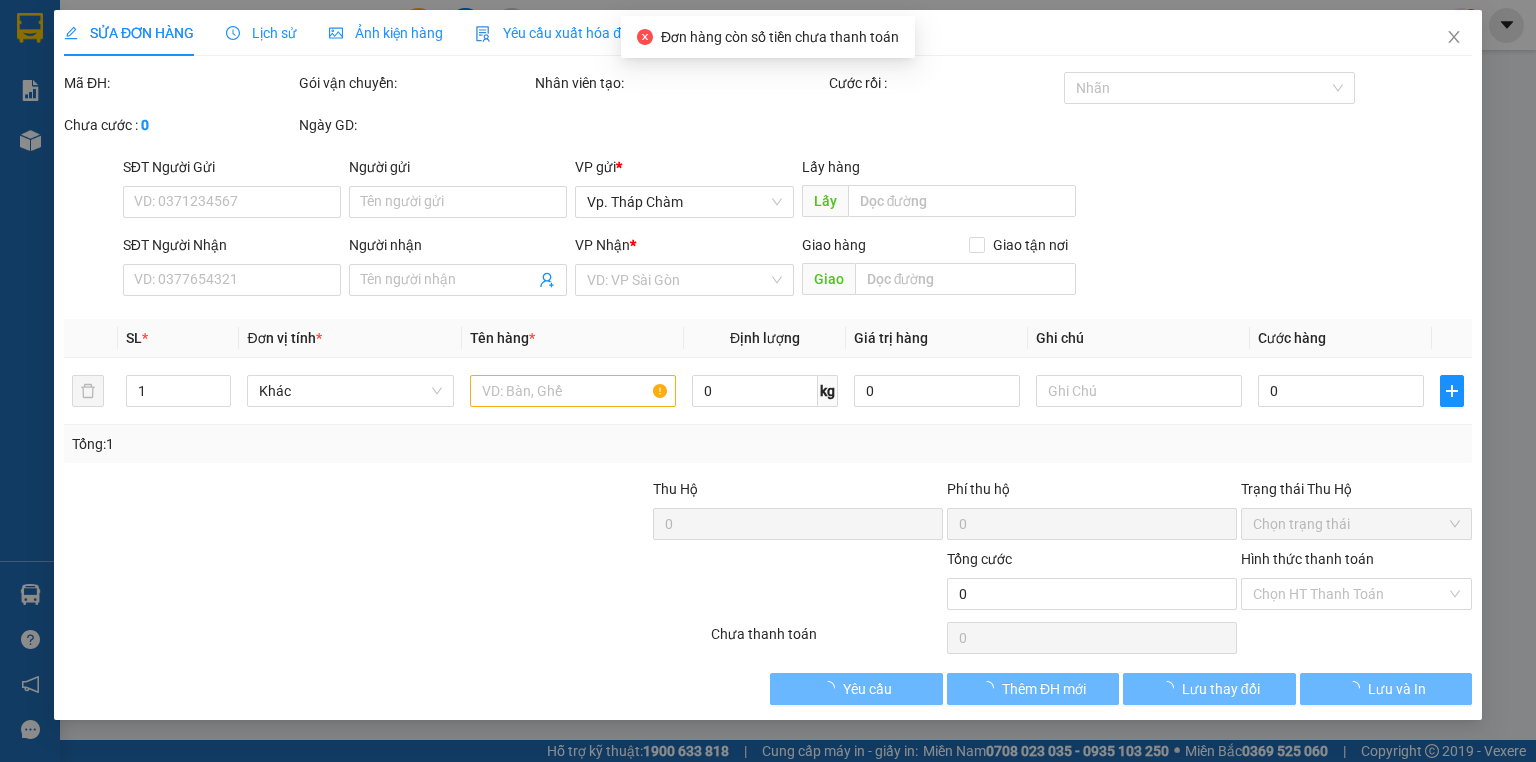 type on "0931406551" 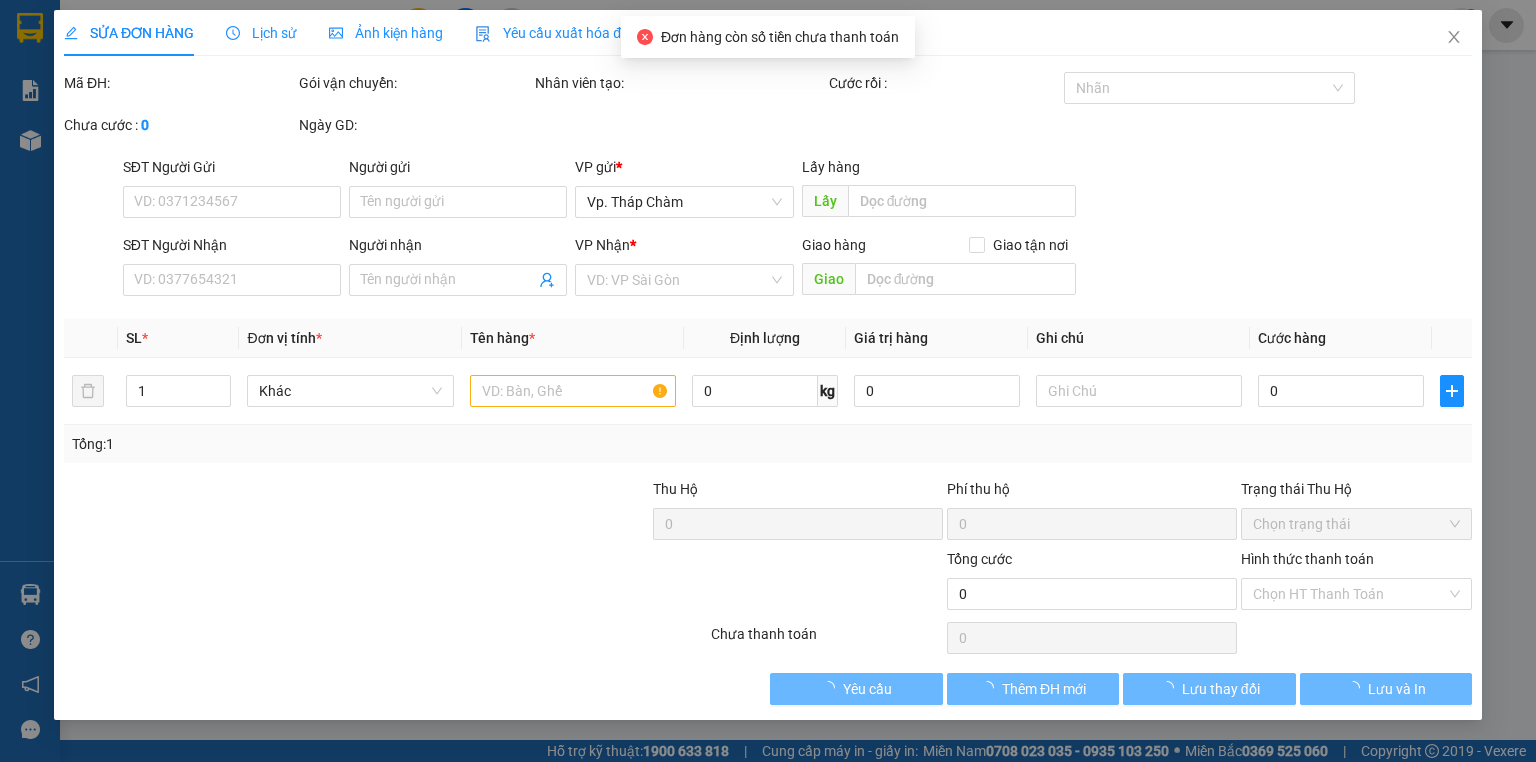 type on "PHƯƠNG" 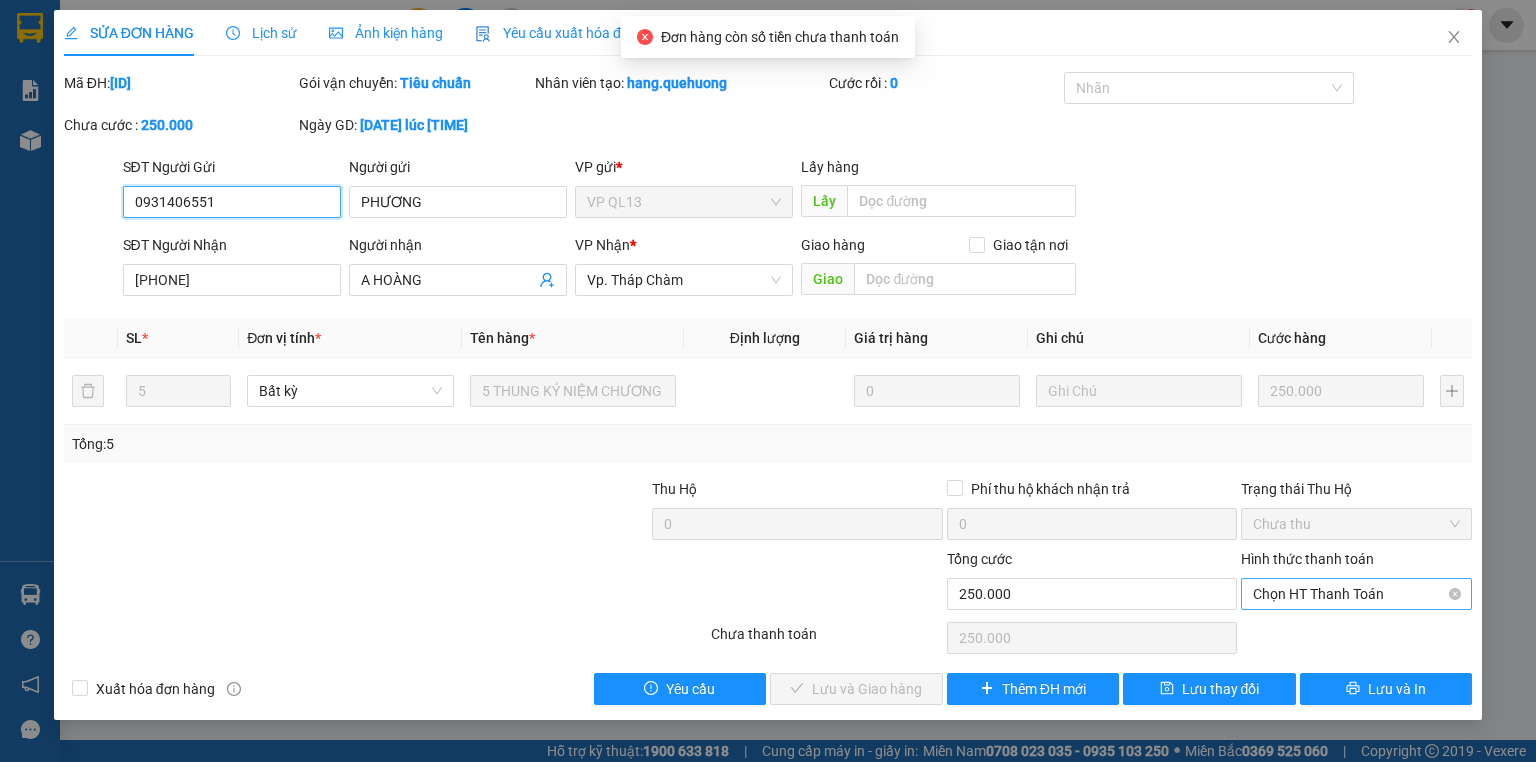click on "Chọn HT Thanh Toán" at bounding box center [1356, 594] 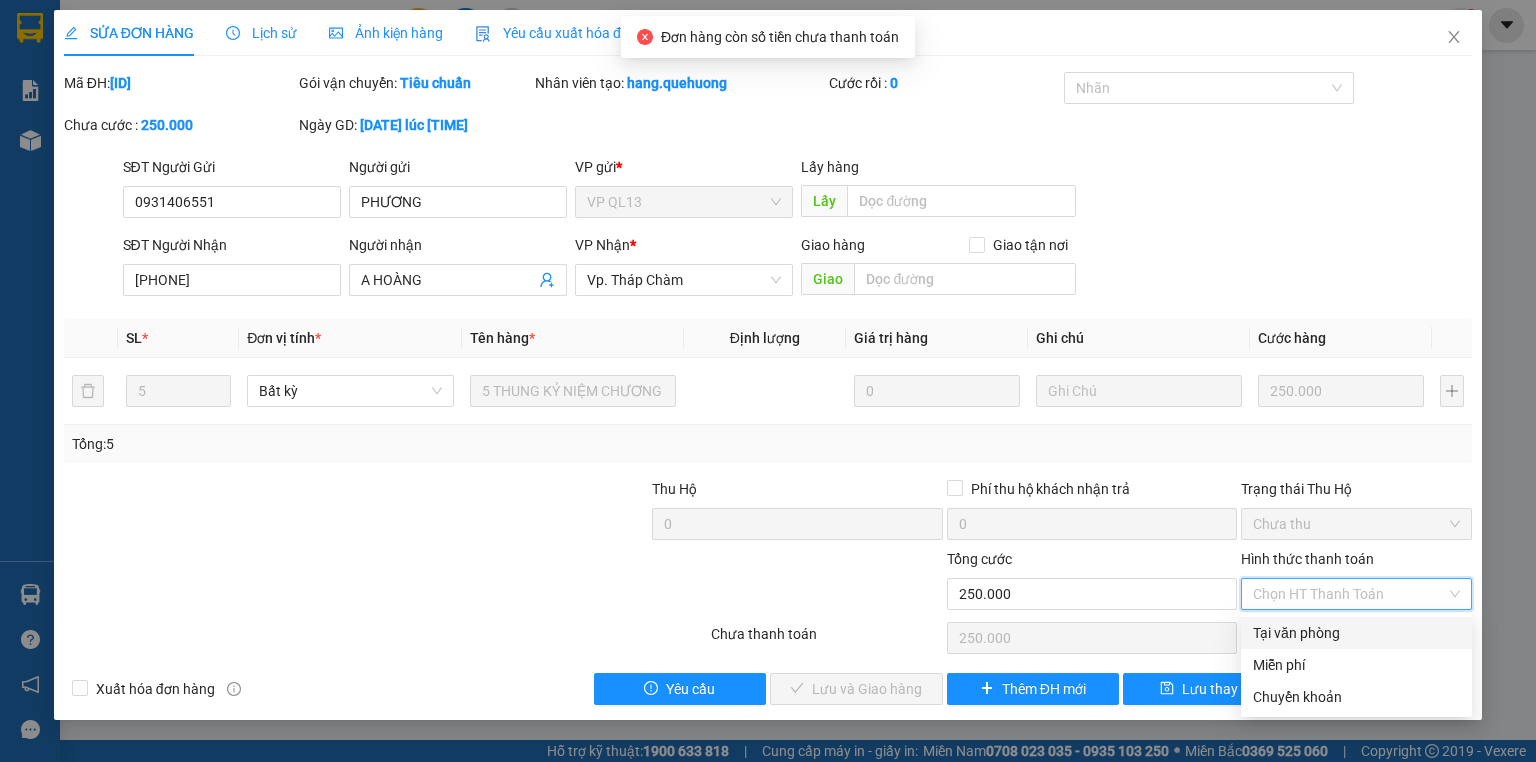 click on "Tại văn phòng" at bounding box center (1356, 633) 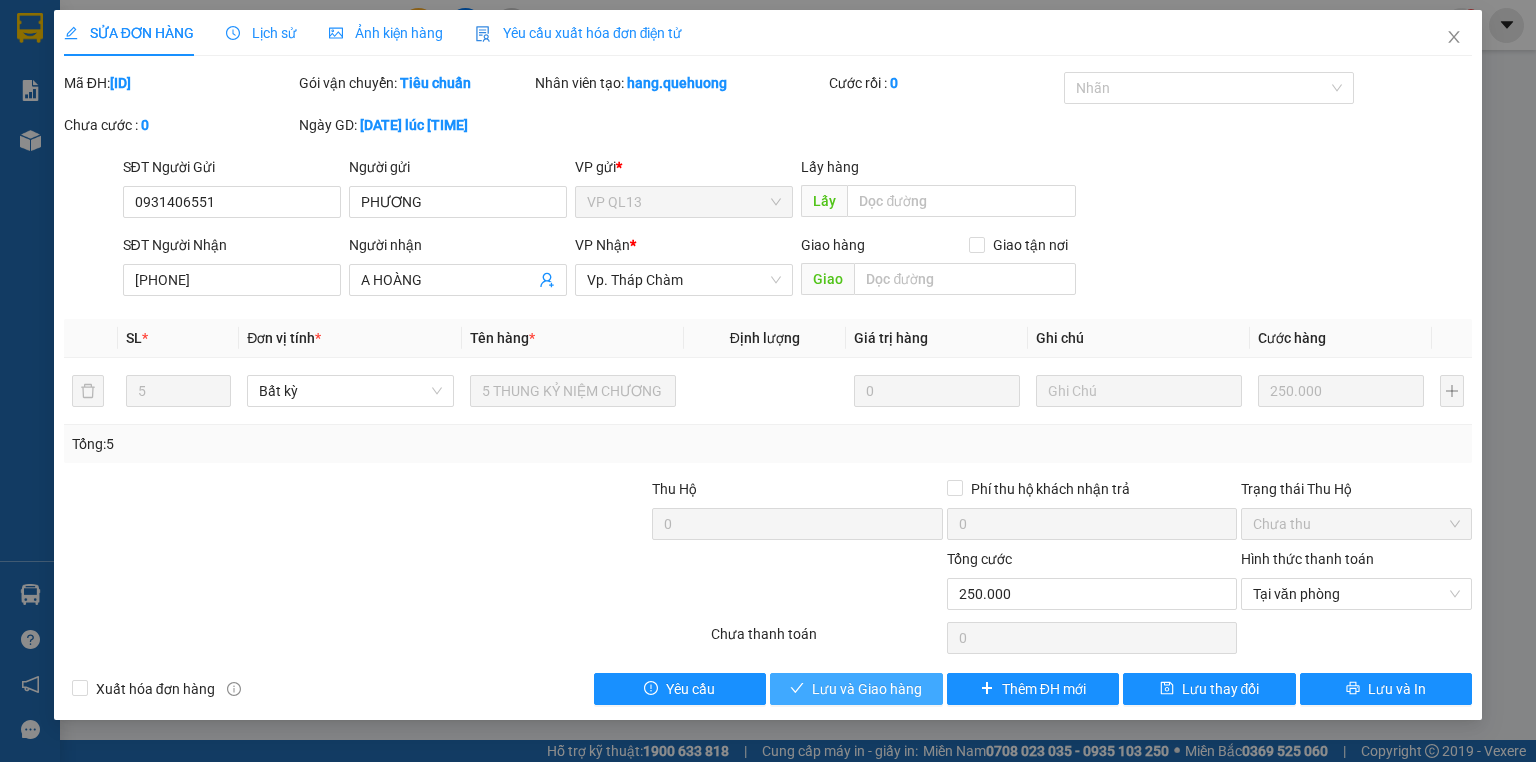 click on "Lưu và Giao hàng" at bounding box center (867, 689) 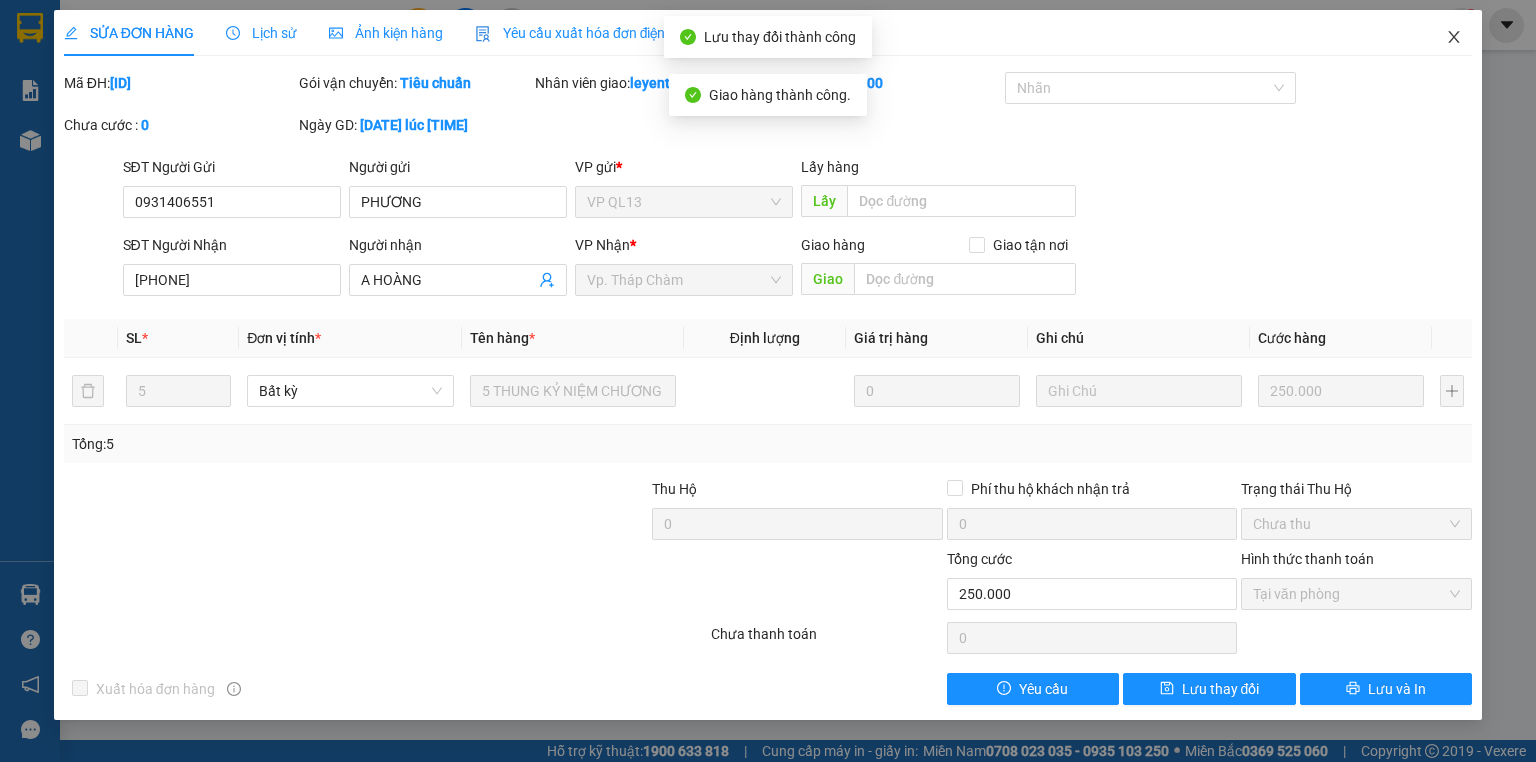 click 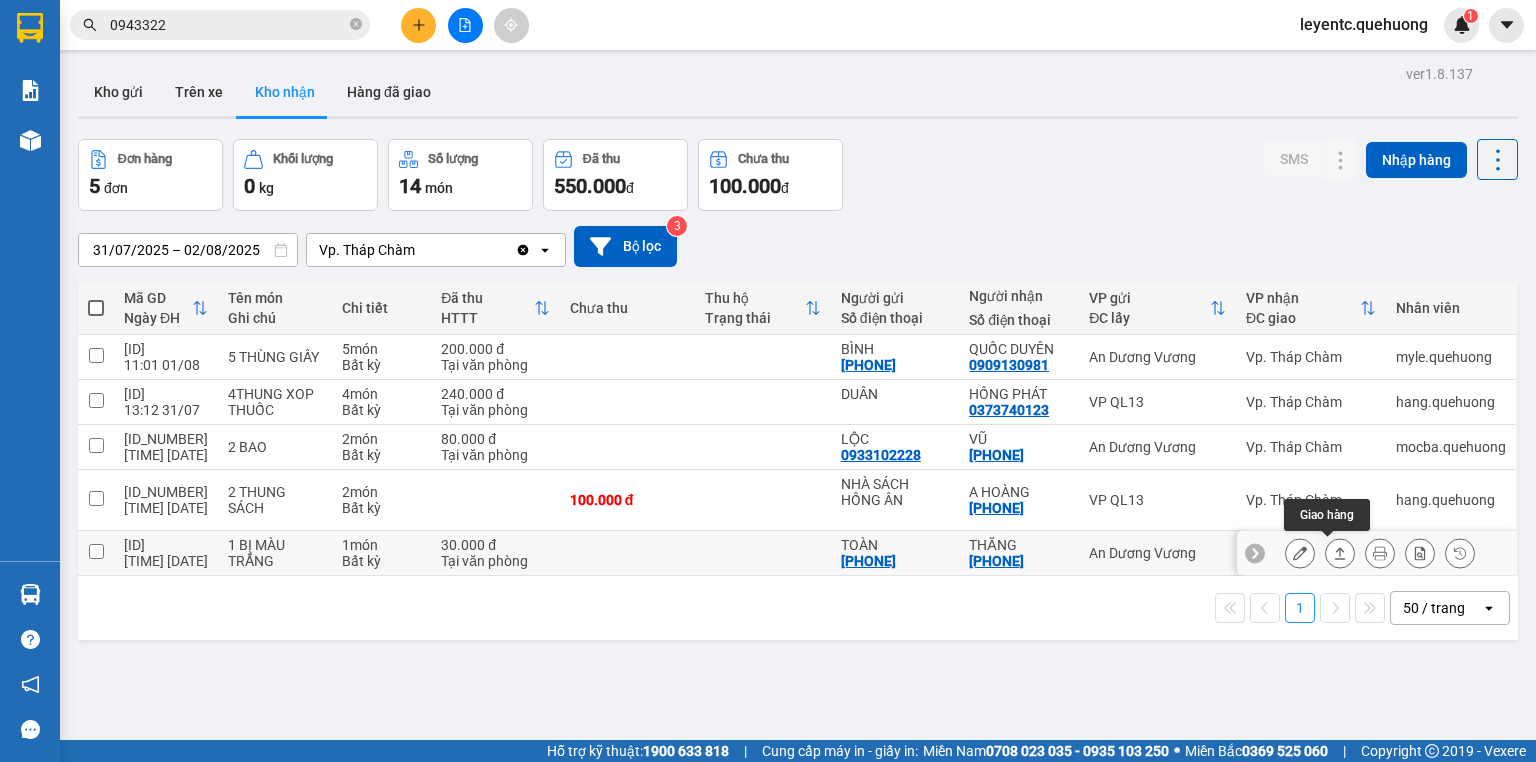 click at bounding box center (1340, 553) 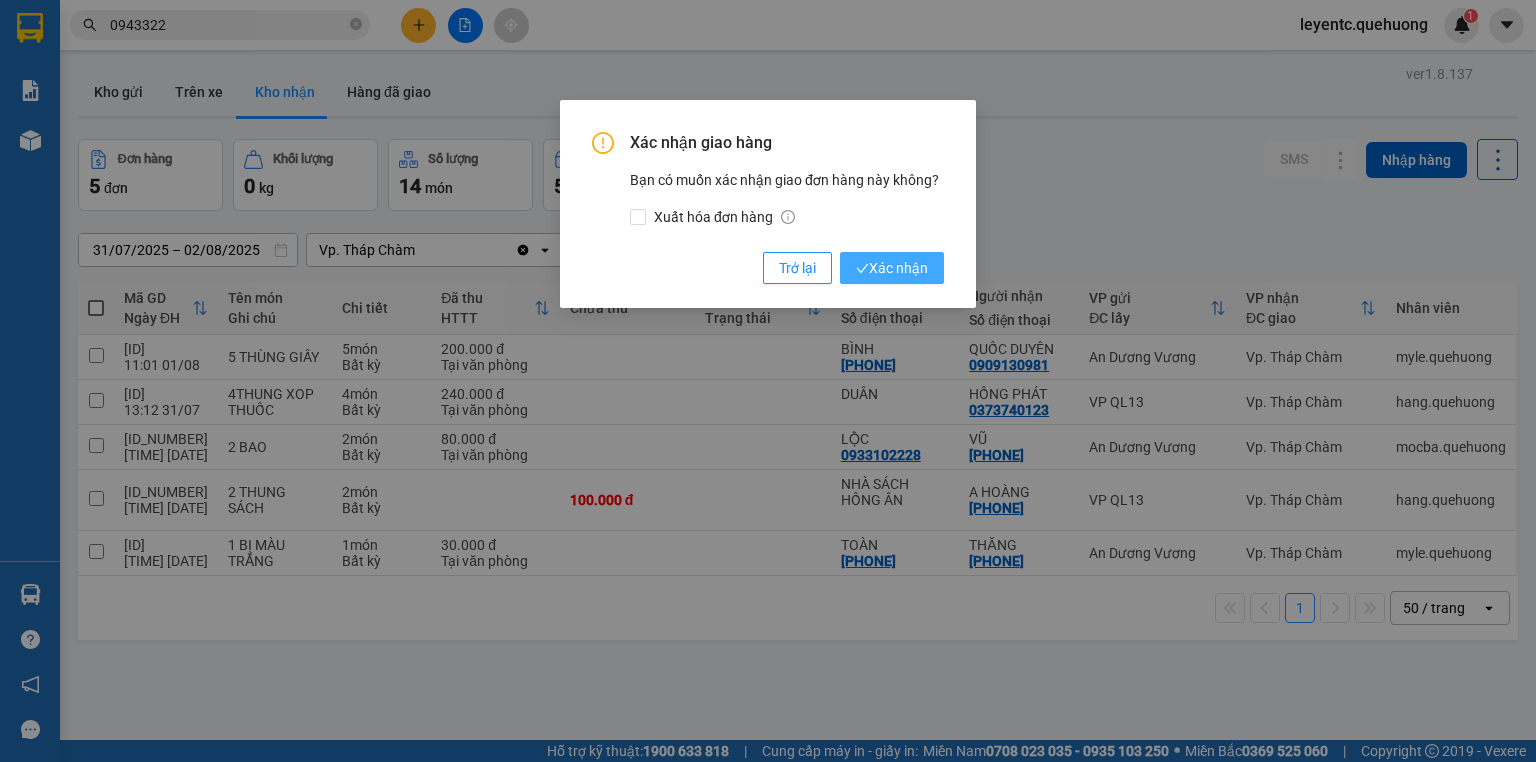 click on "Xác nhận" at bounding box center [892, 268] 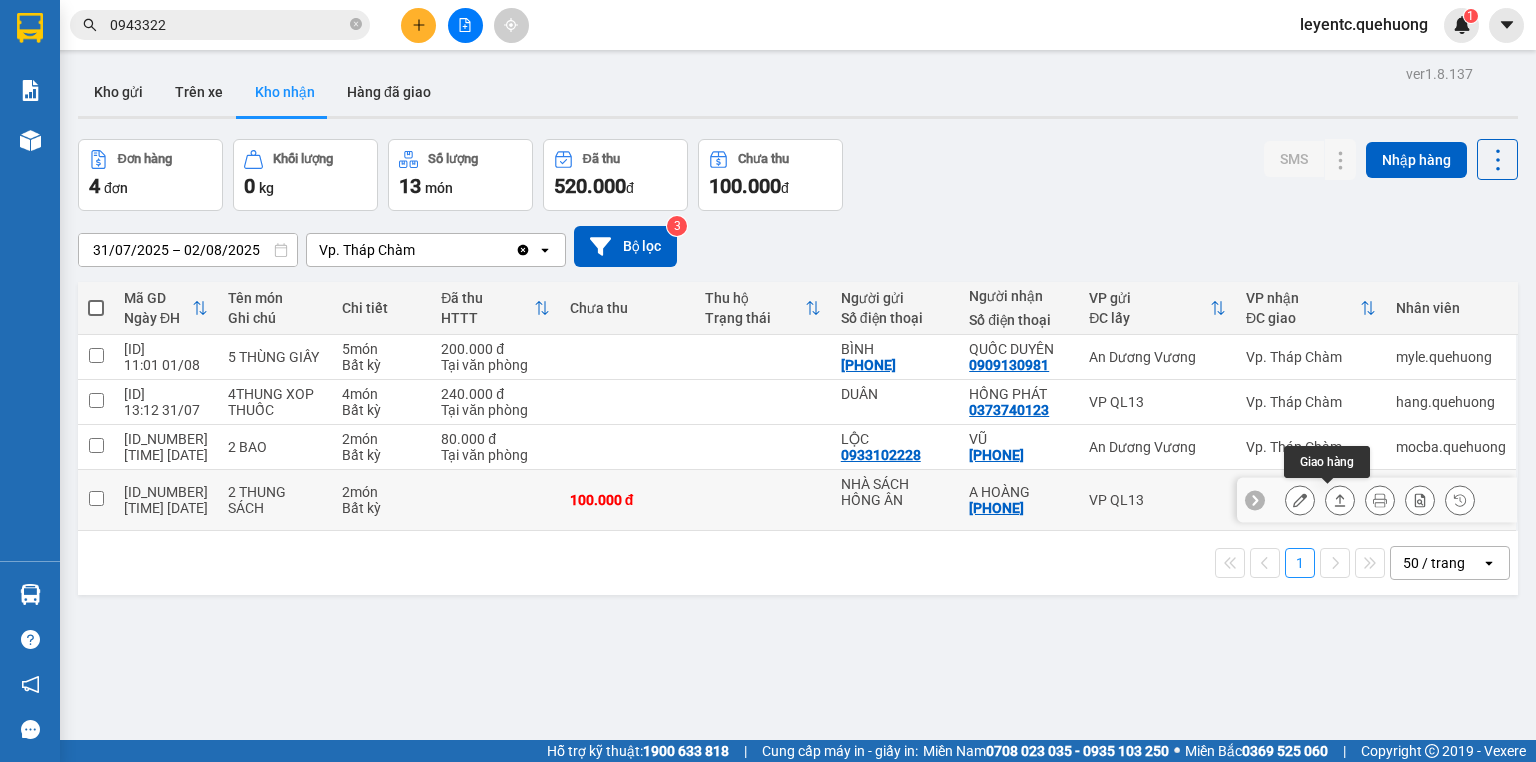 click 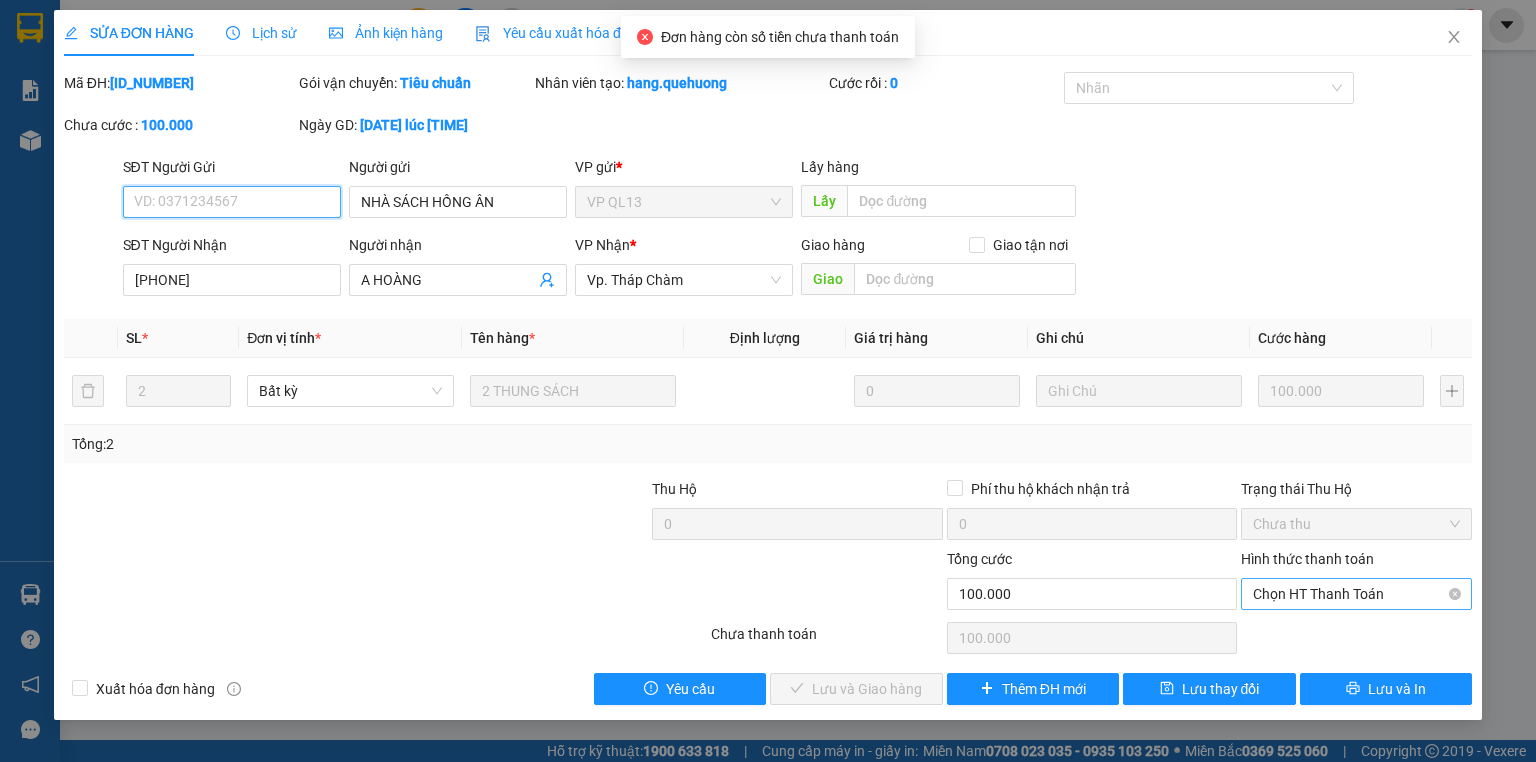 click on "Chọn HT Thanh Toán" at bounding box center (1356, 594) 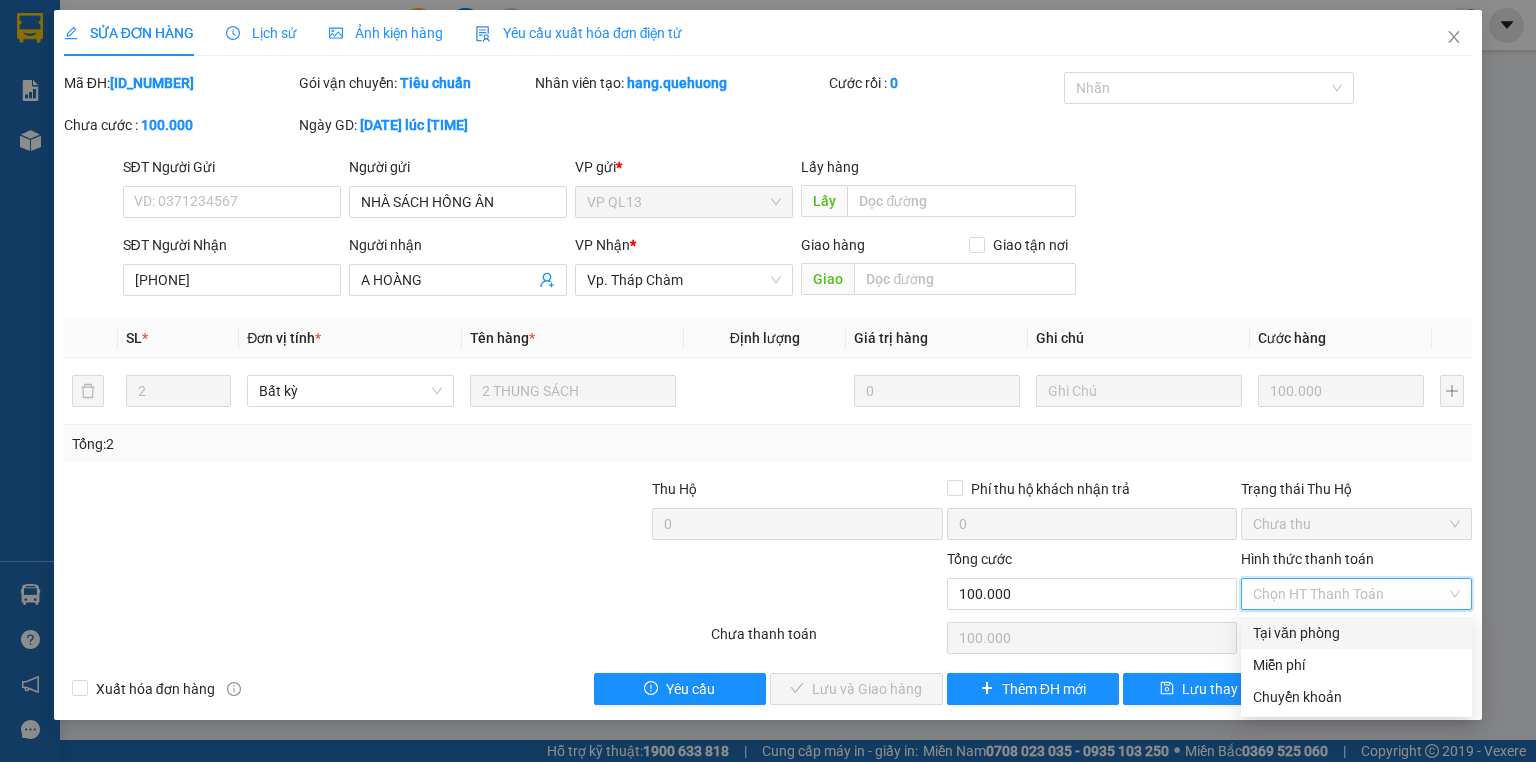 click on "Tại văn phòng" at bounding box center (1356, 633) 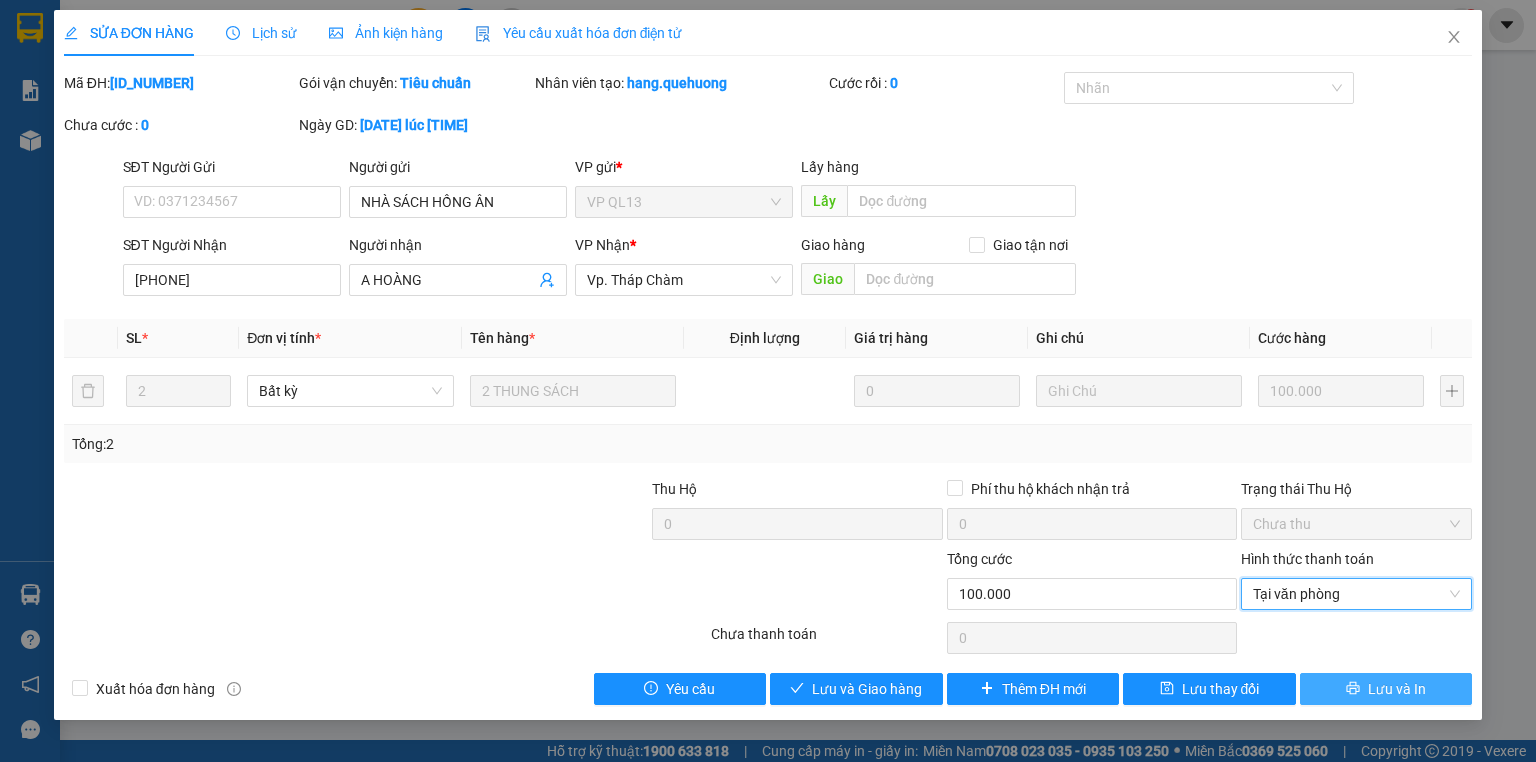 click on "Lưu và In" at bounding box center (1397, 689) 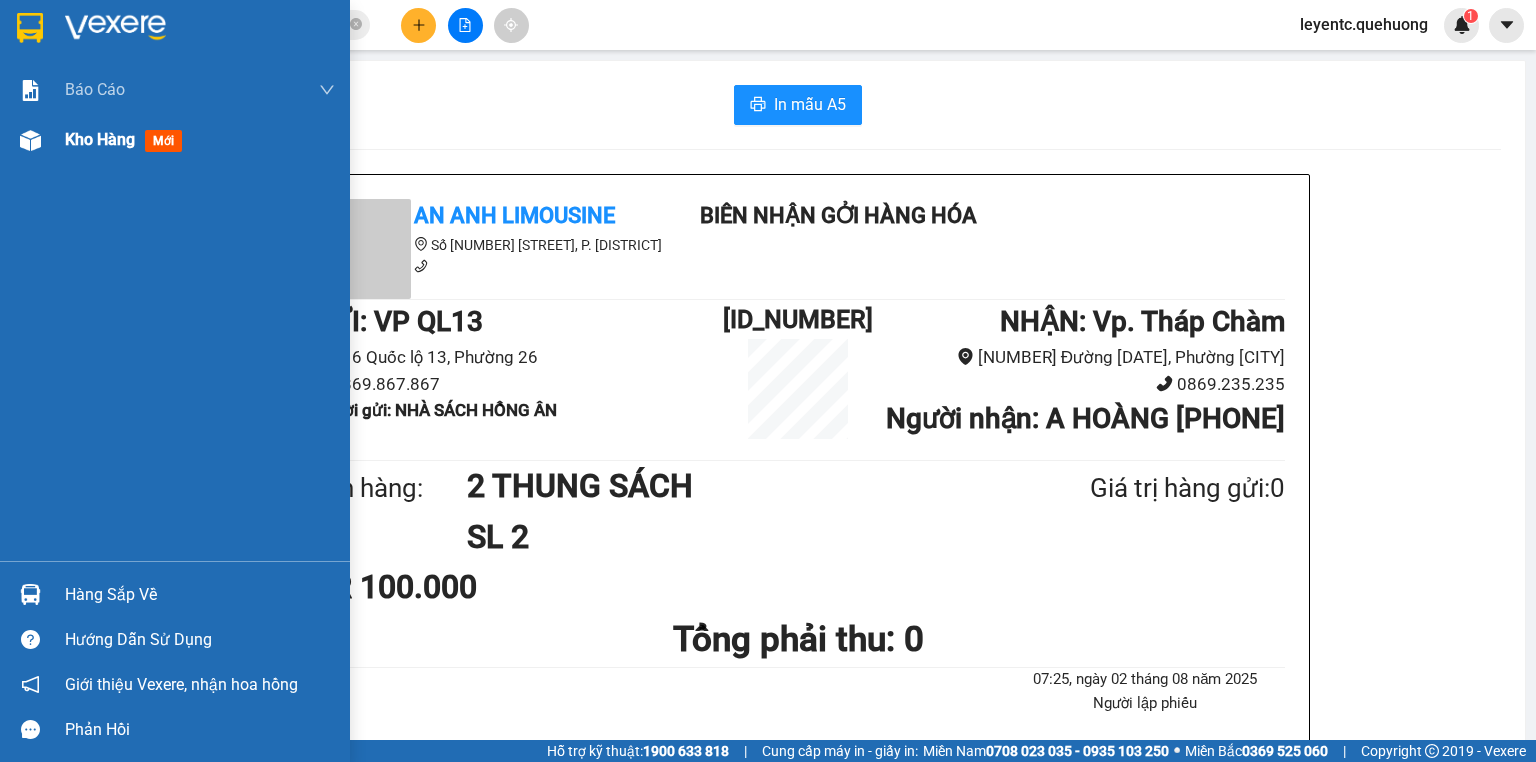 click on "Kho hàng" at bounding box center (100, 139) 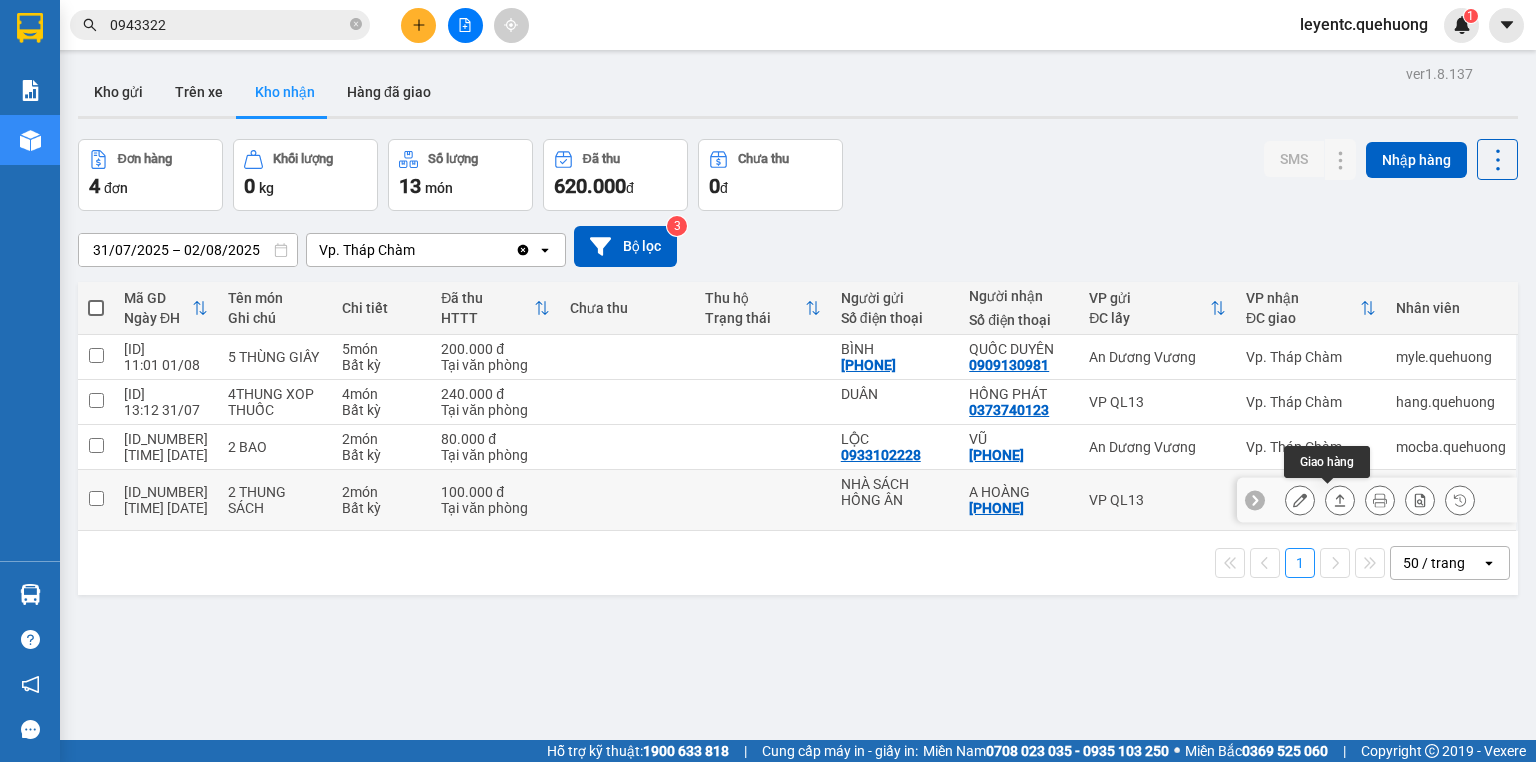 click at bounding box center (1340, 500) 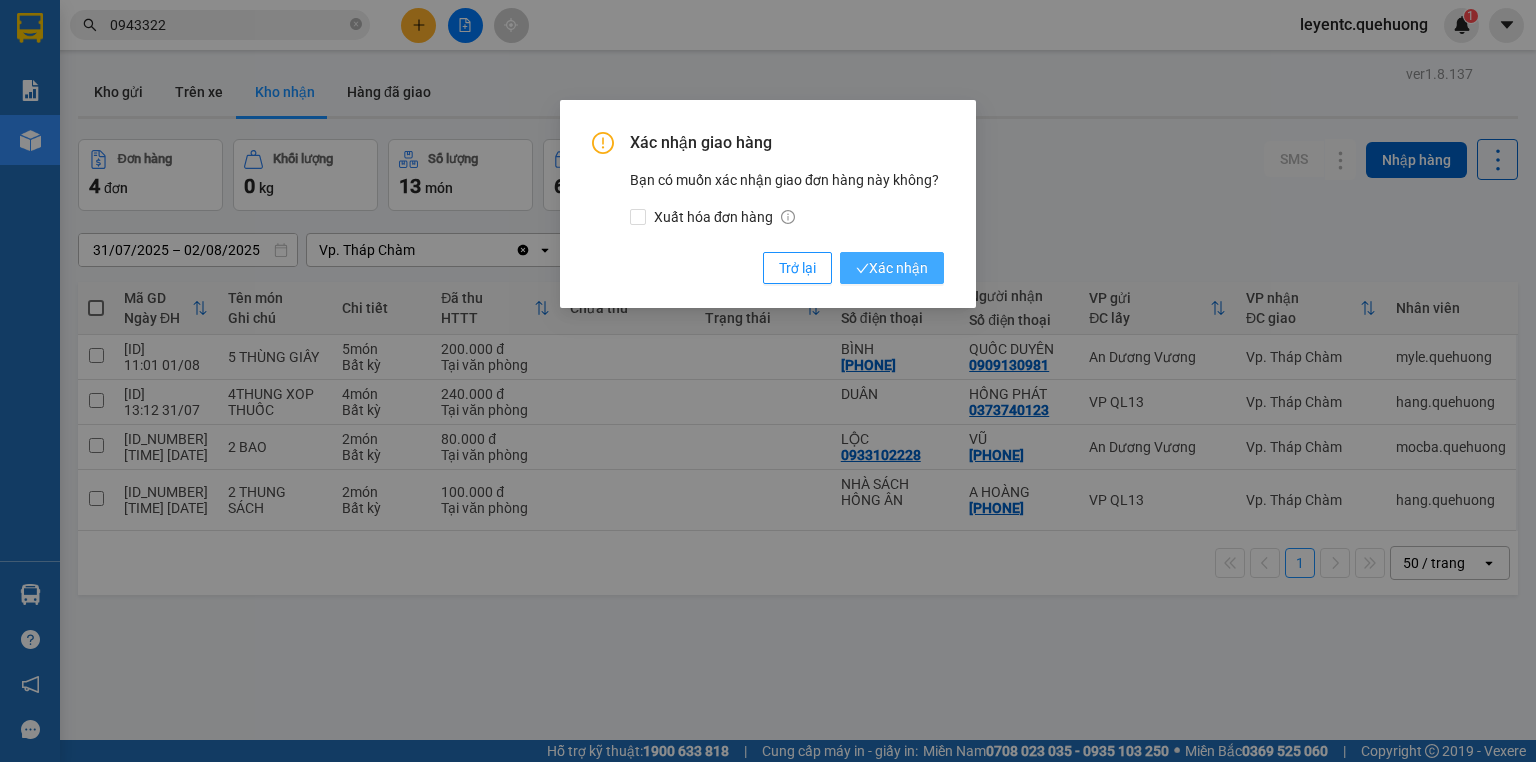 click on "Xác nhận" at bounding box center (892, 268) 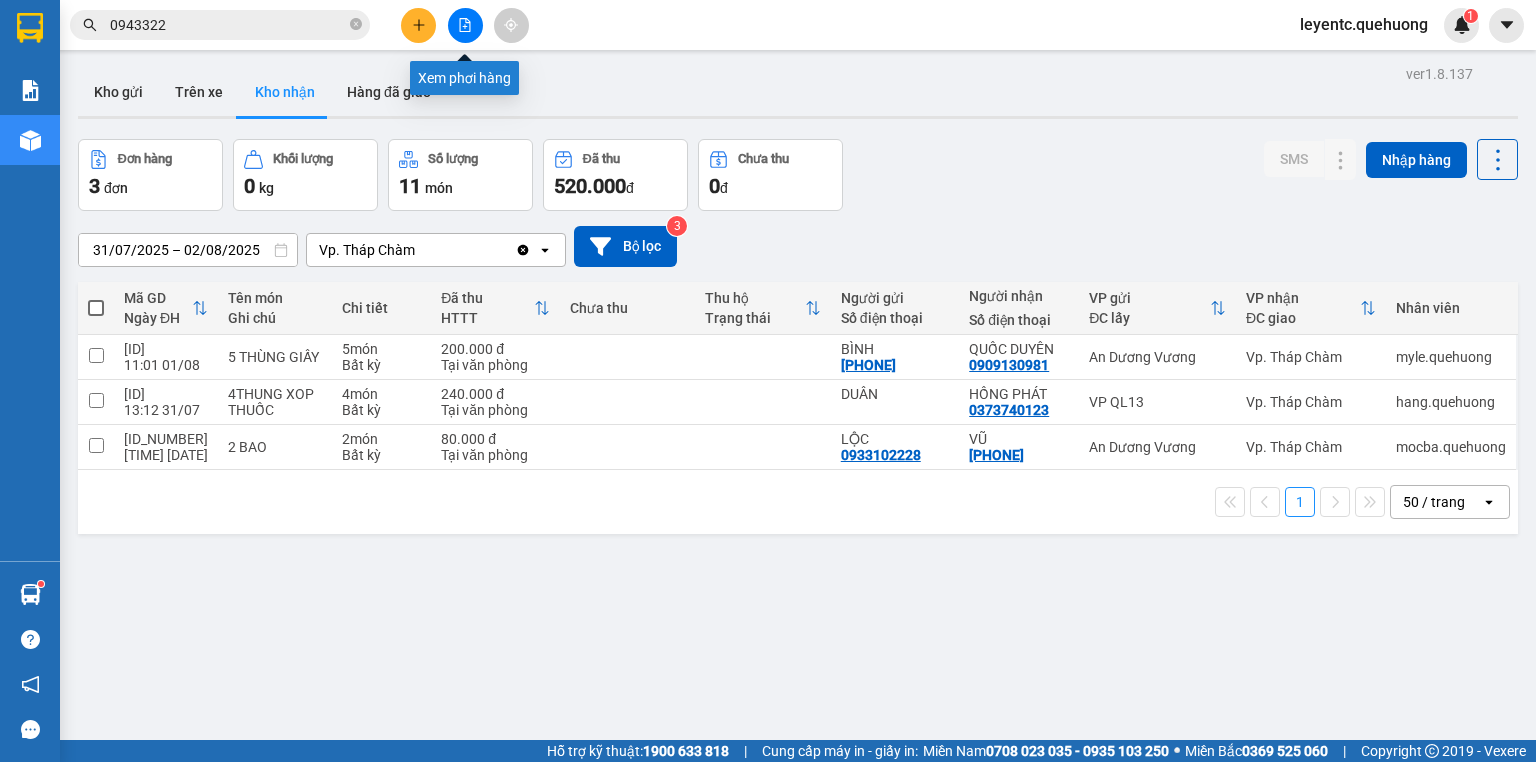 click 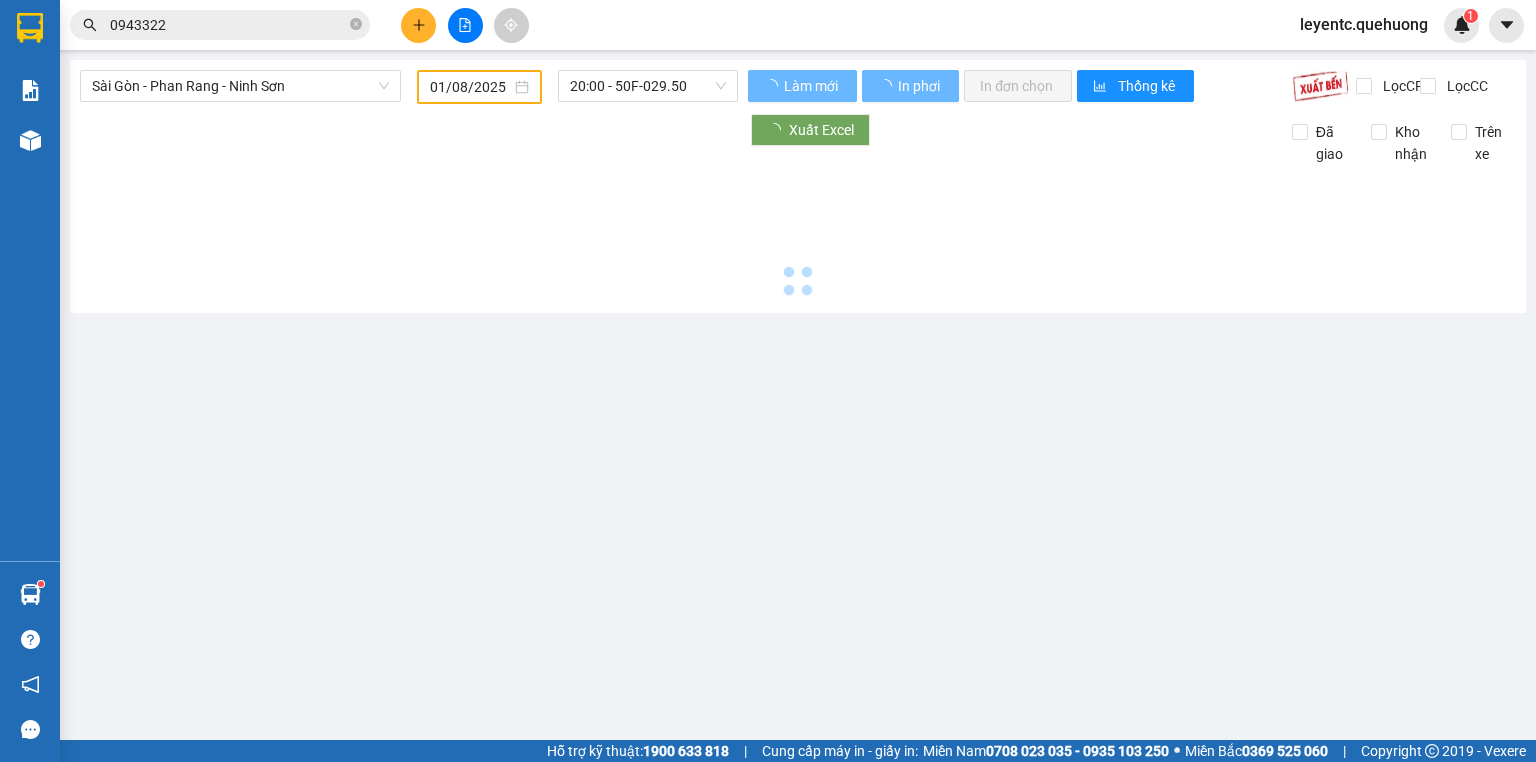 type on "02/08/2025" 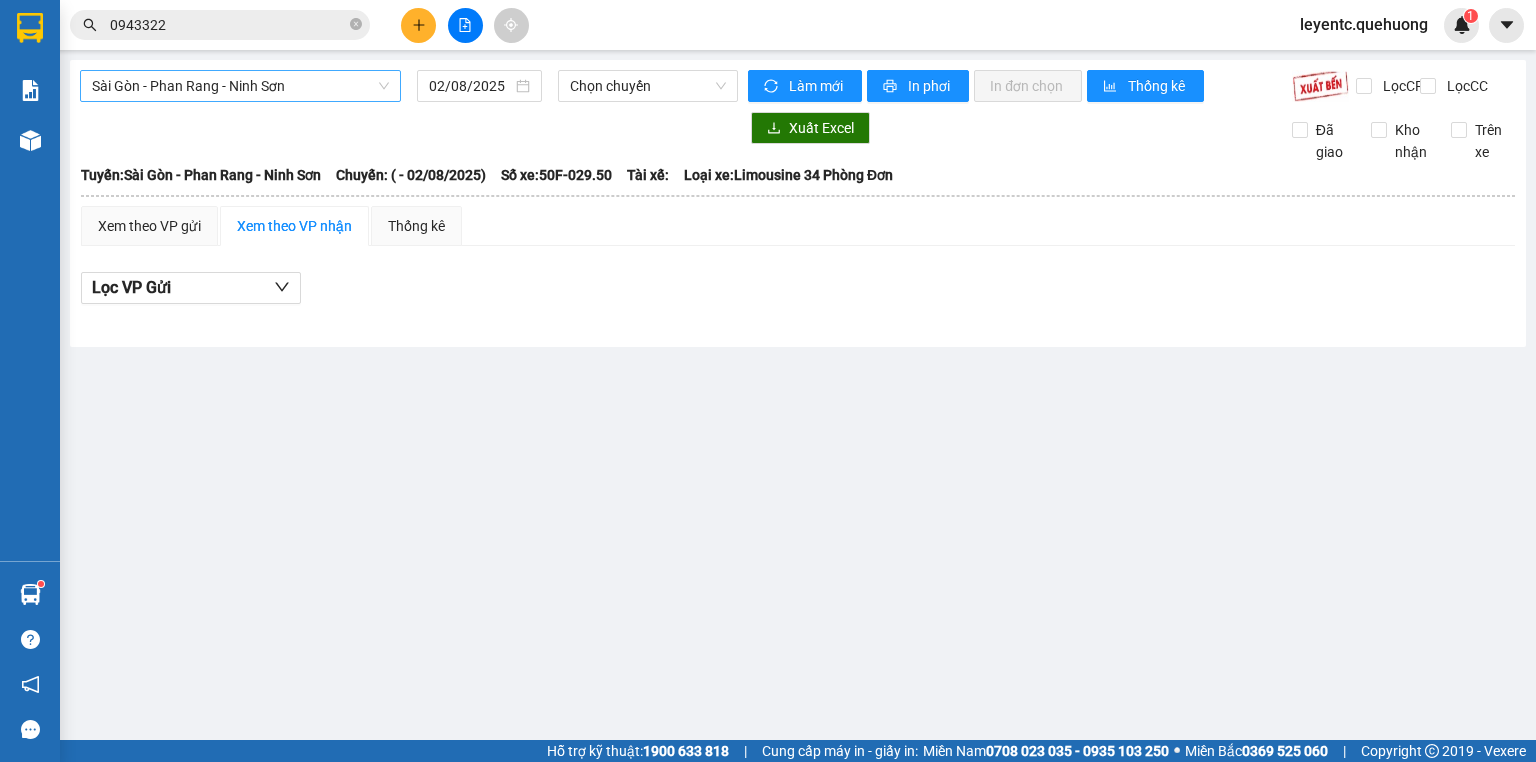 drag, startPoint x: 306, startPoint y: 82, endPoint x: 298, endPoint y: 104, distance: 23.409399 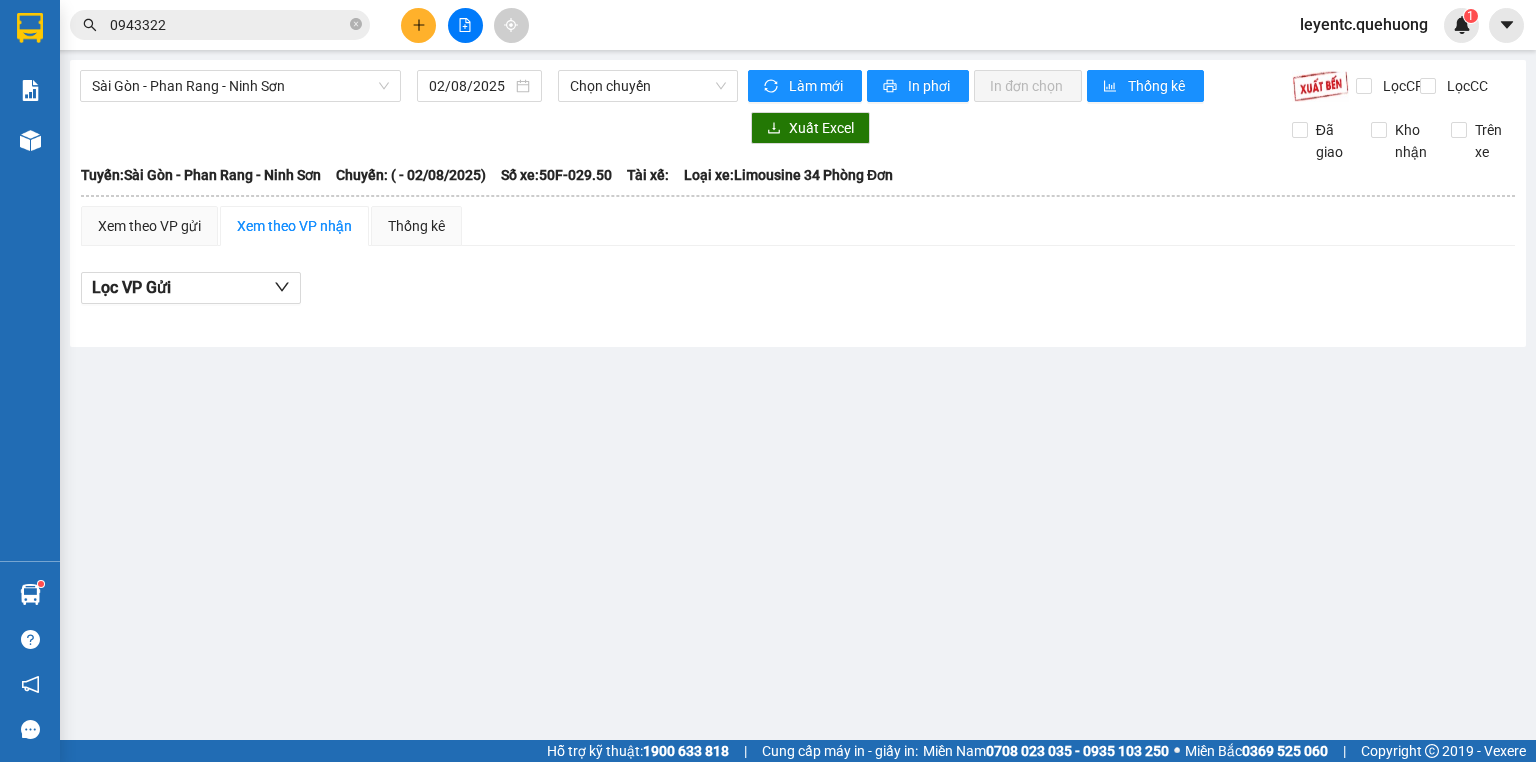 click on "Sài Gòn - Phan Rang - Ninh Sơn" at bounding box center [240, 86] 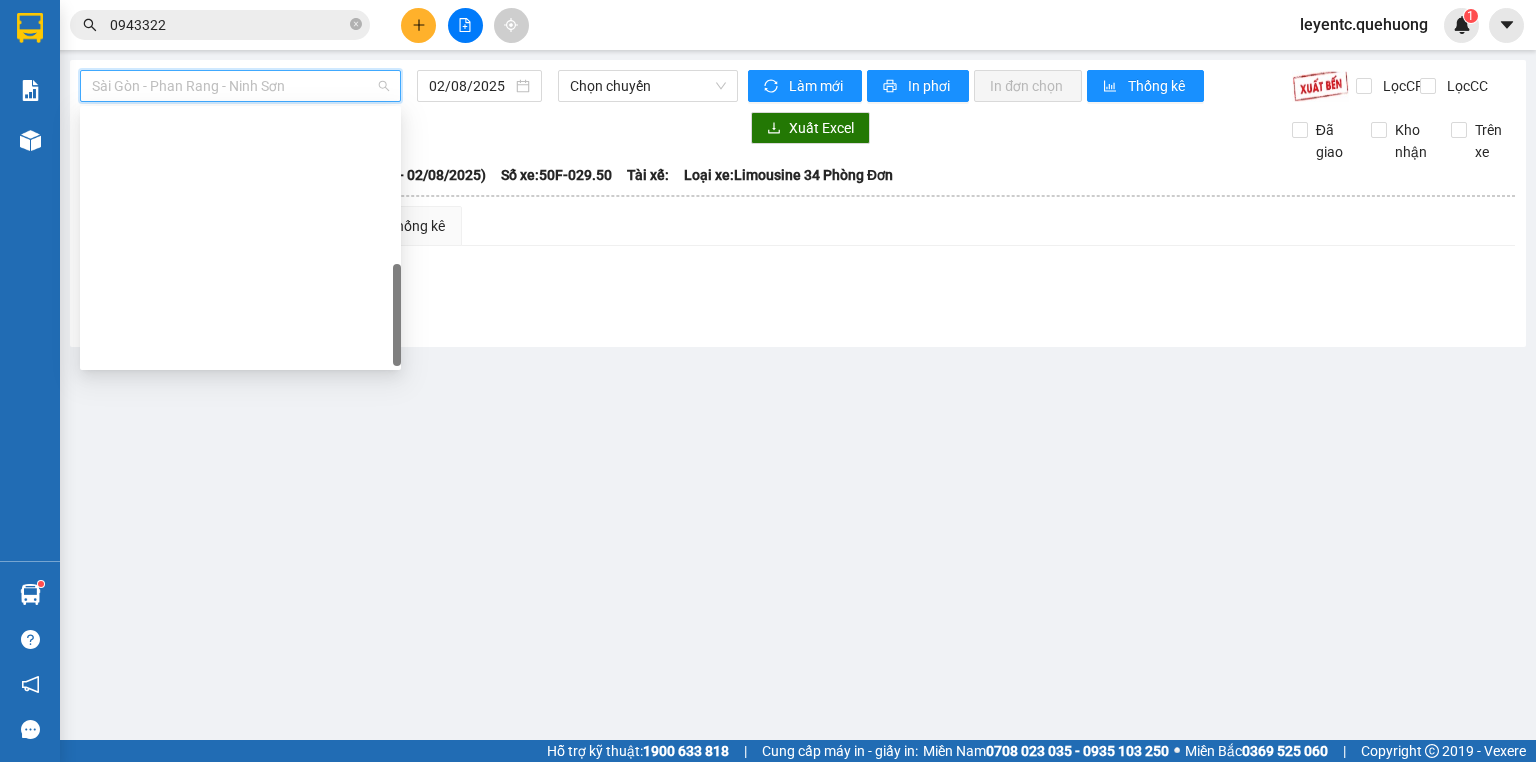 click on "[DISTRICT] - [CITY] - [REGION]" at bounding box center (240, 894) 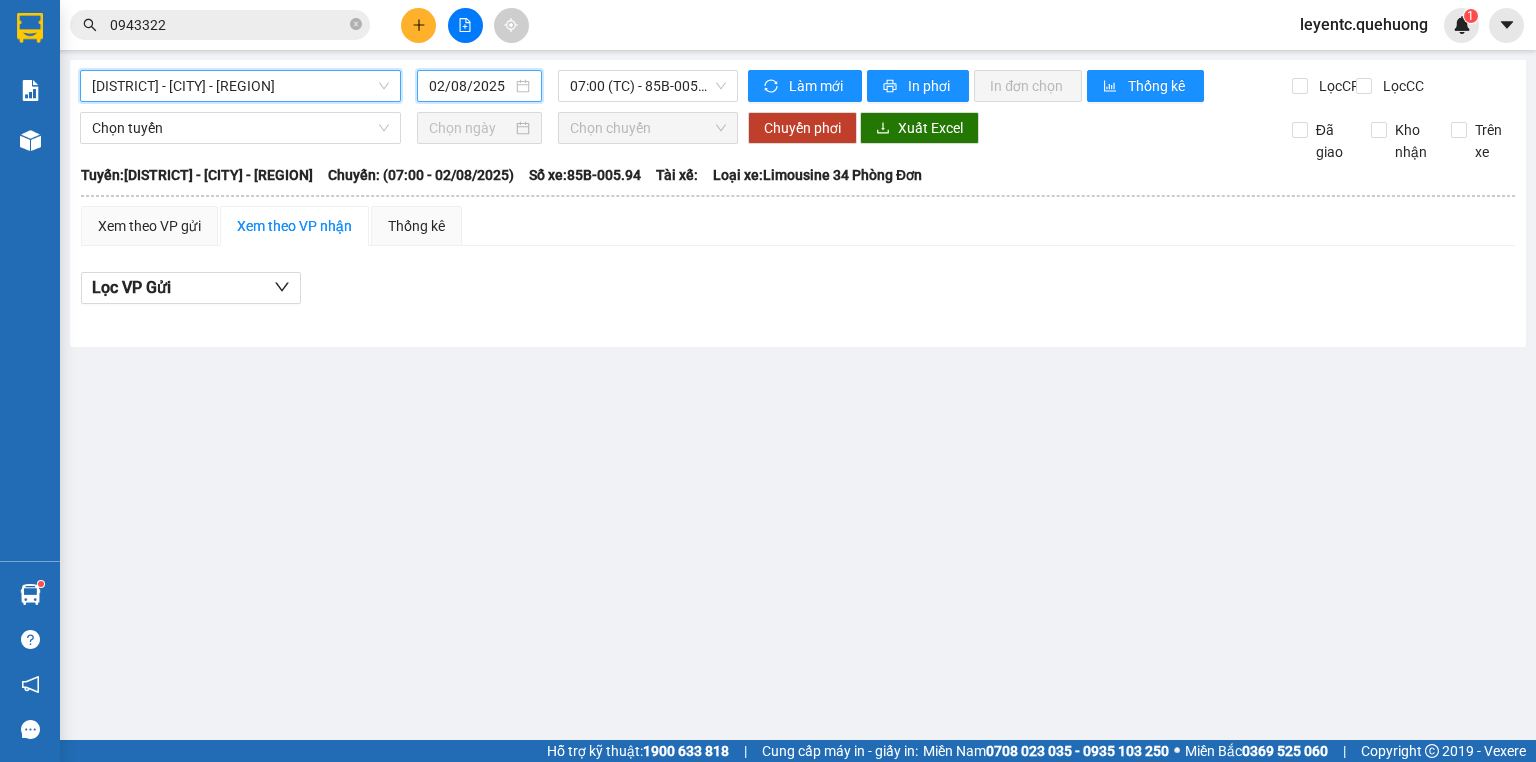 click on "02/08/2025" at bounding box center [470, 86] 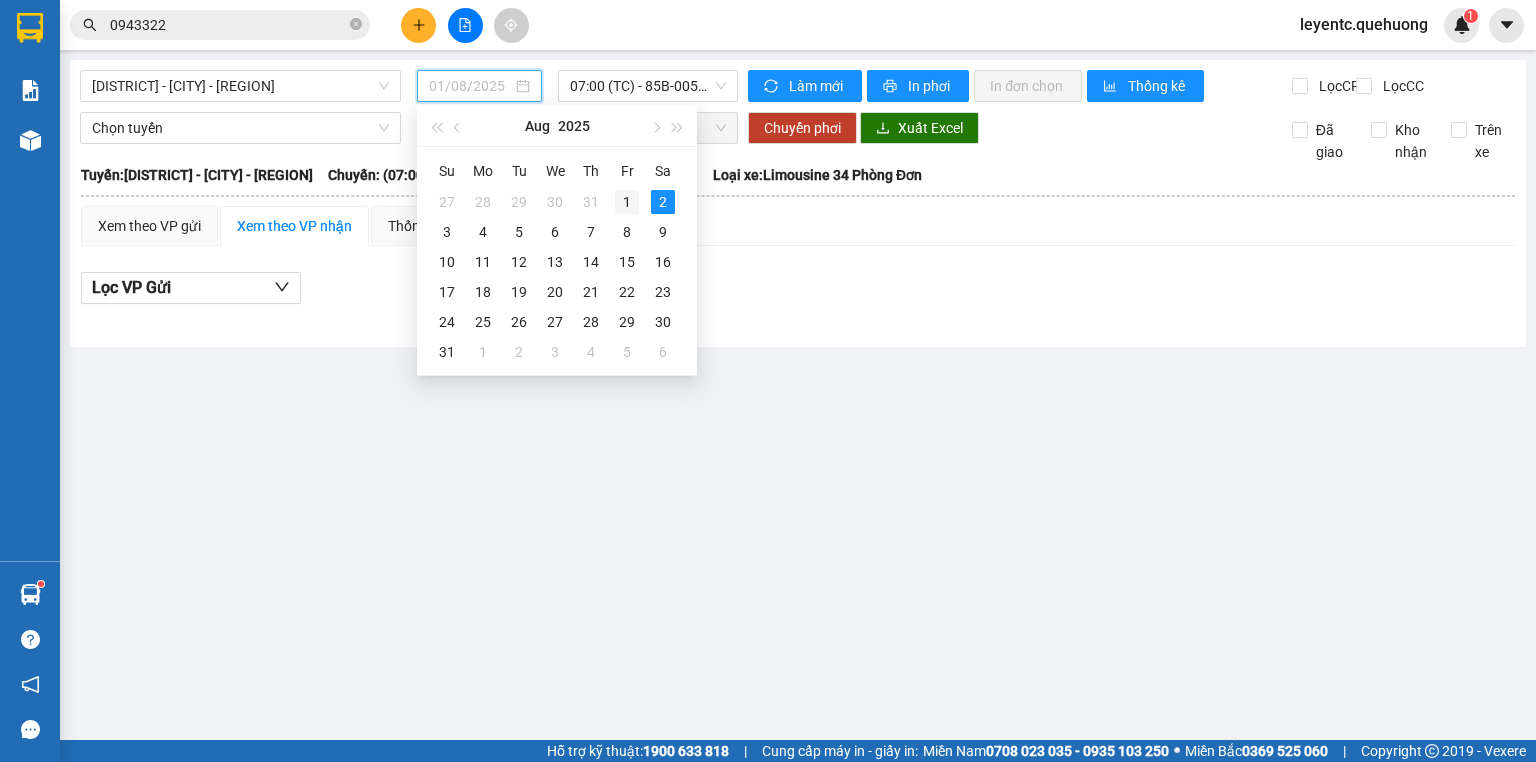 click on "1" at bounding box center (627, 202) 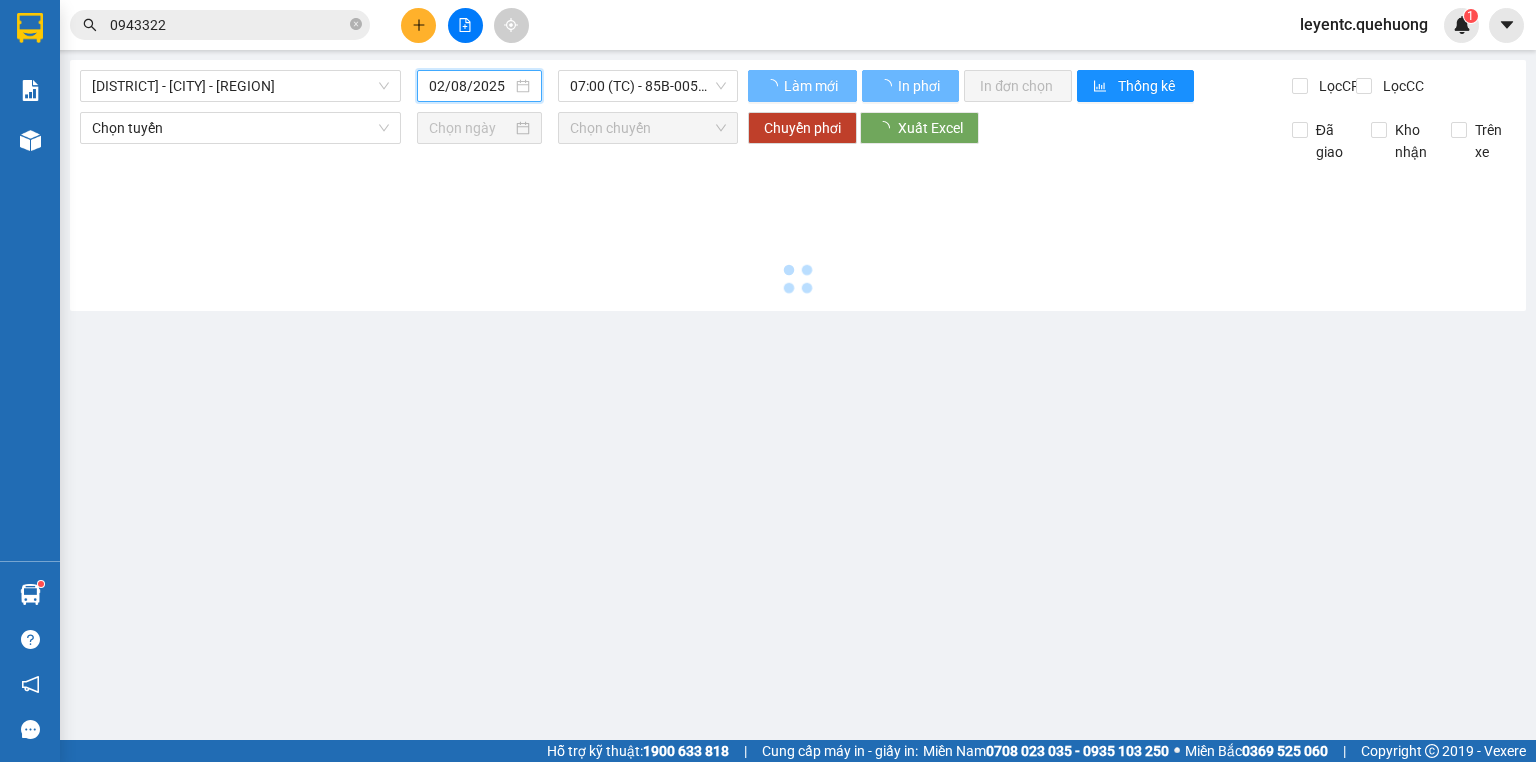 type on "01/08/2025" 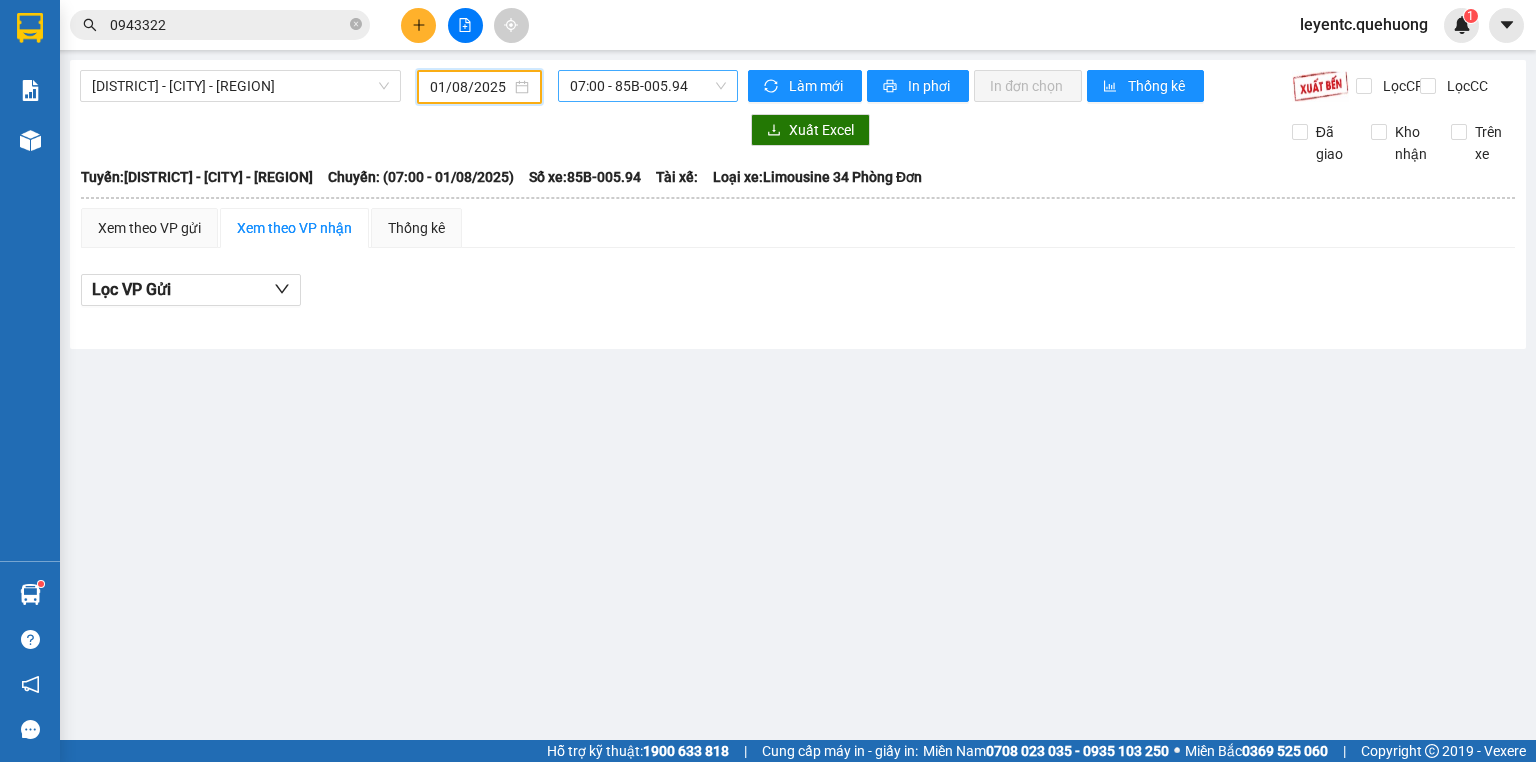 click on "07:00     - 85B-005.94" at bounding box center [648, 86] 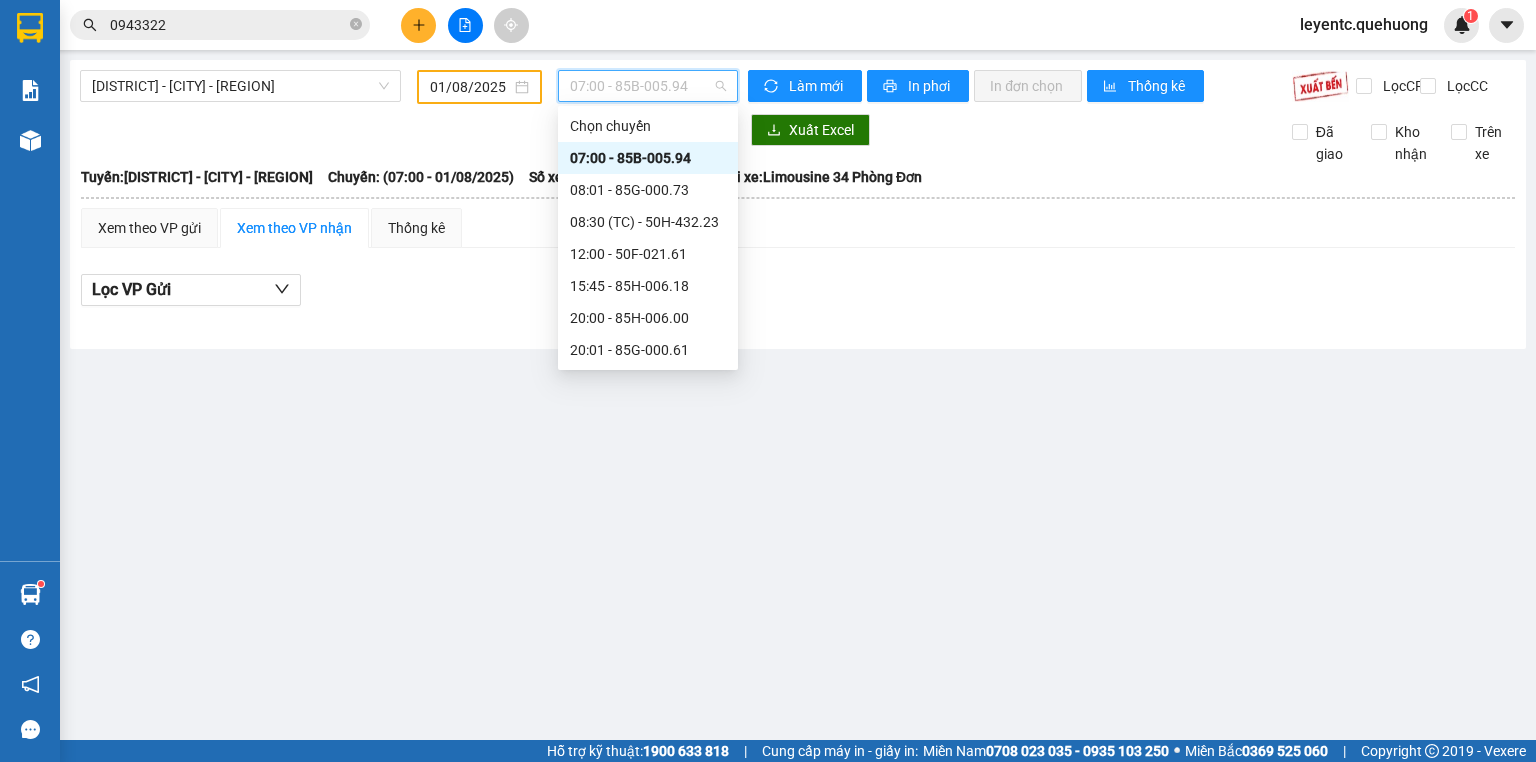 click on "[TIME] - [NUMBER]" at bounding box center [648, 542] 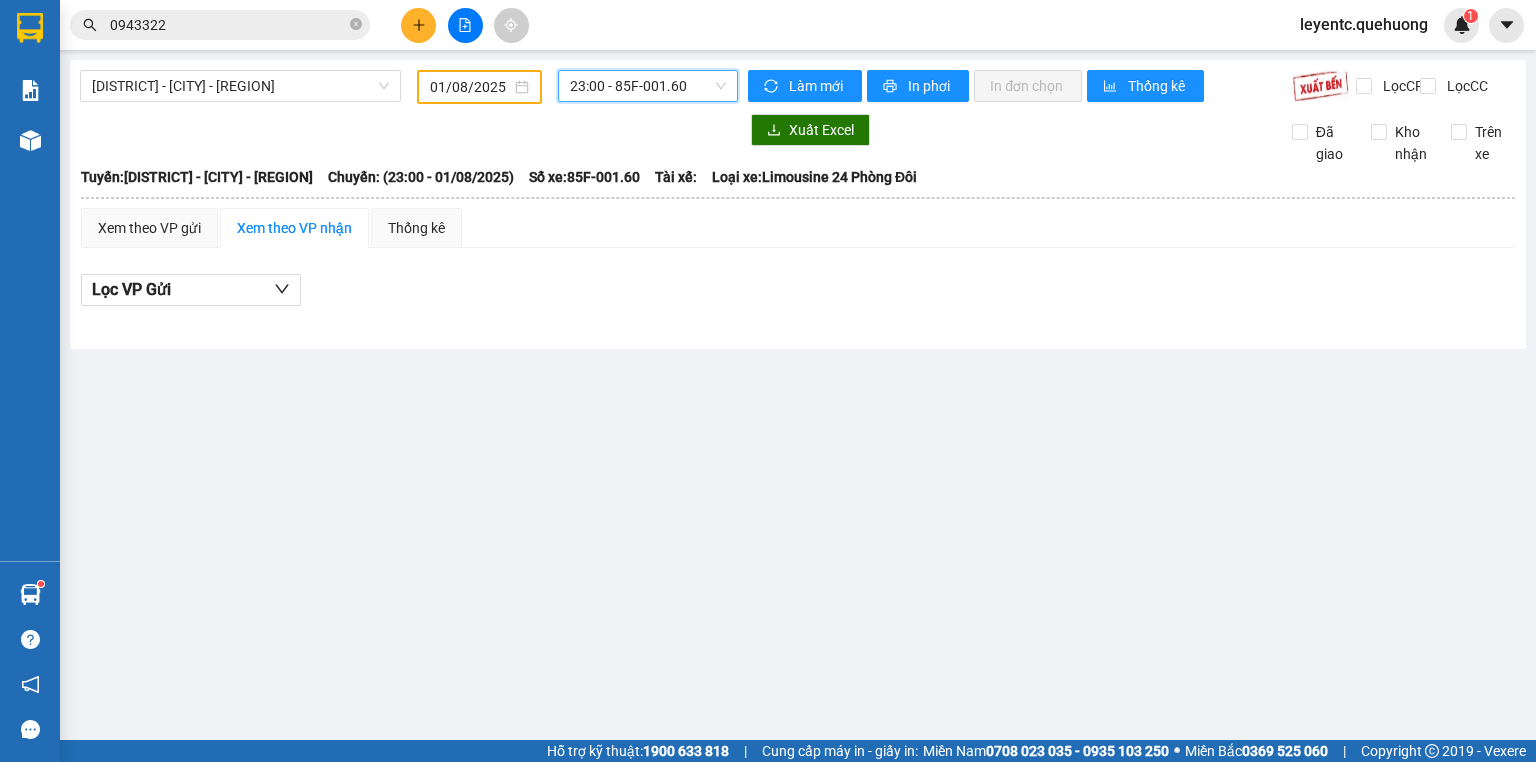 click on "[TIME] - [NUMBER]" at bounding box center (648, 86) 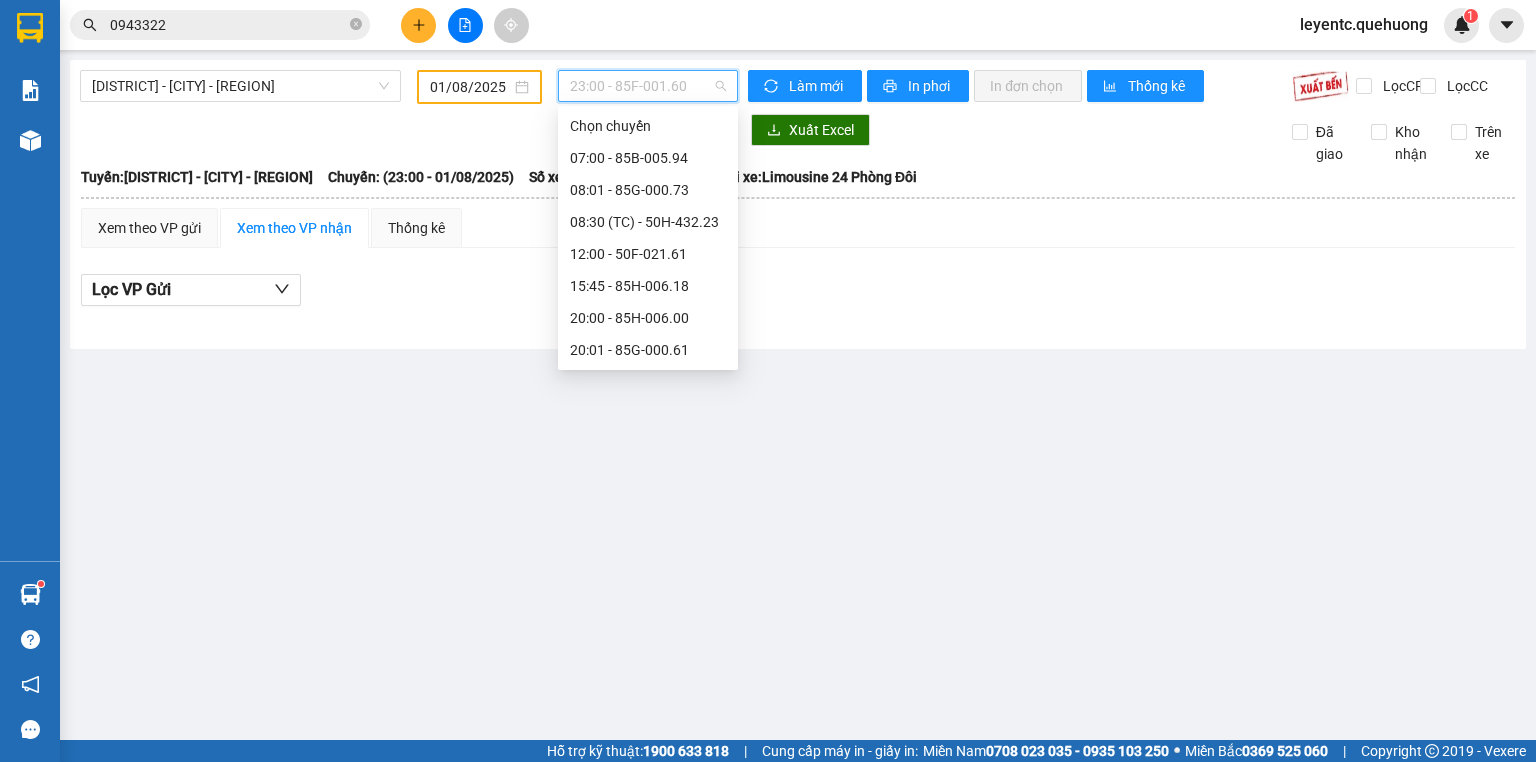 click on "22:01     - 85F-001.87" at bounding box center (648, 510) 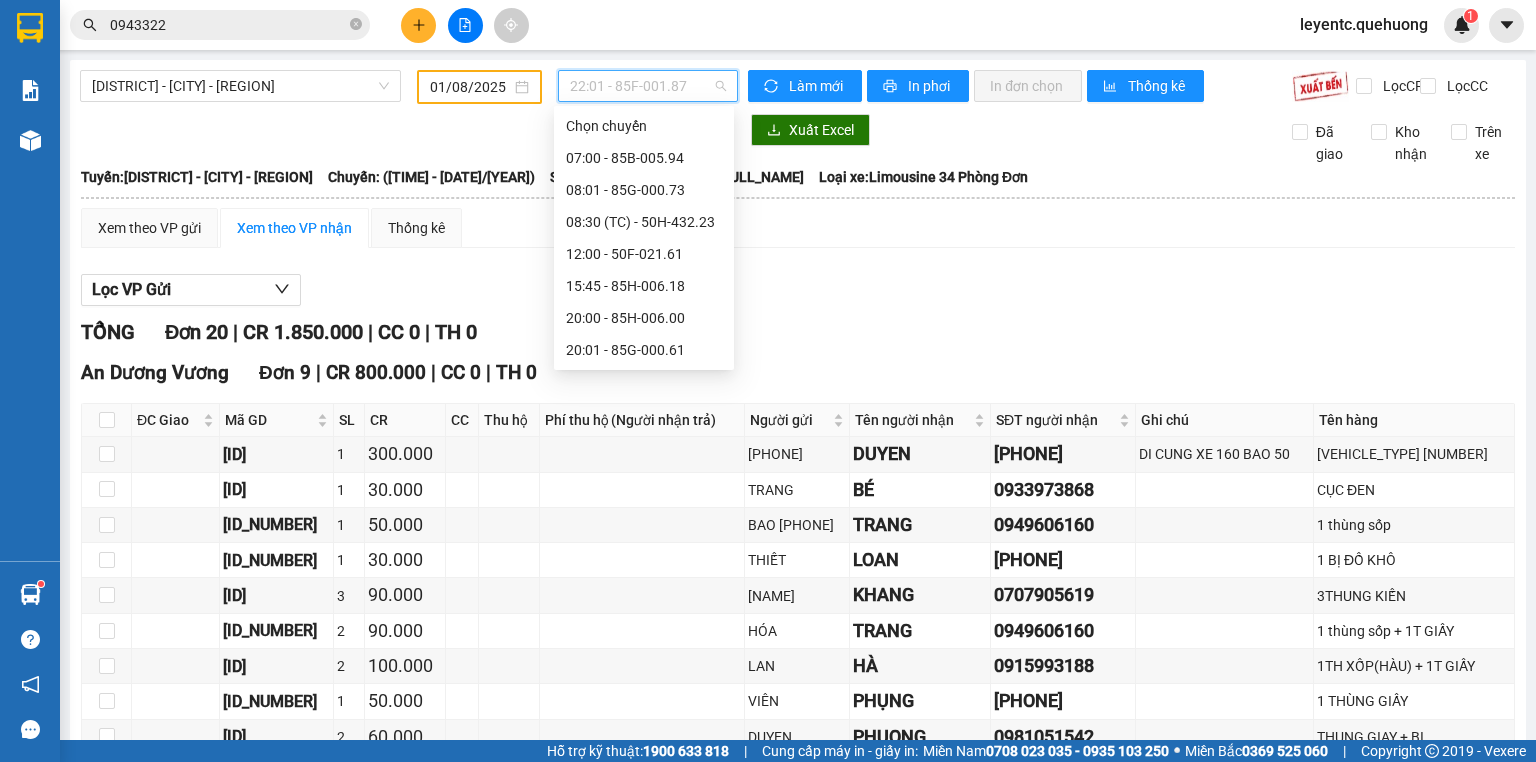 click on "22:01     - 85F-001.87" at bounding box center (648, 86) 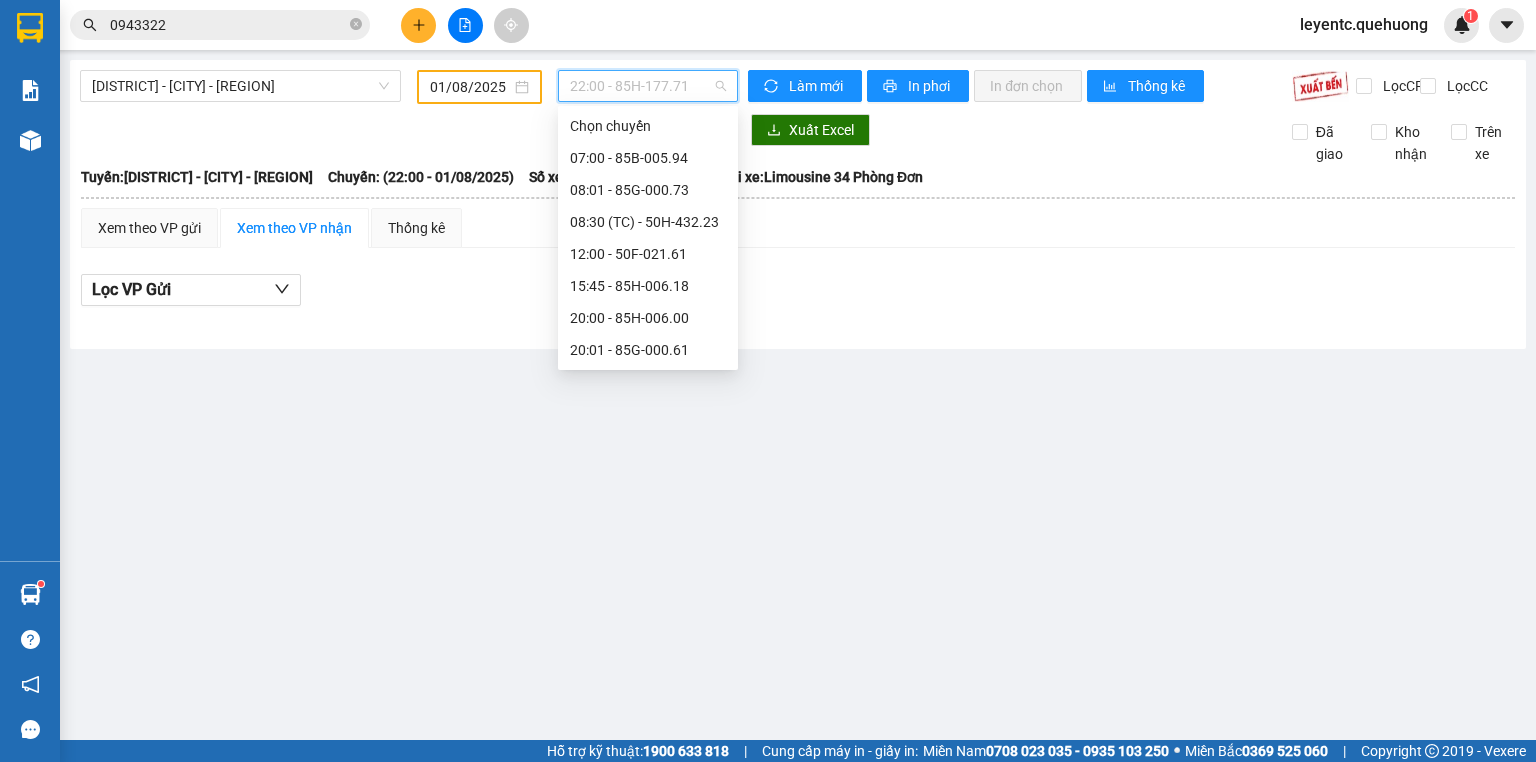 click on "[TIME] - [PHONE_NUMBER]" at bounding box center [648, 86] 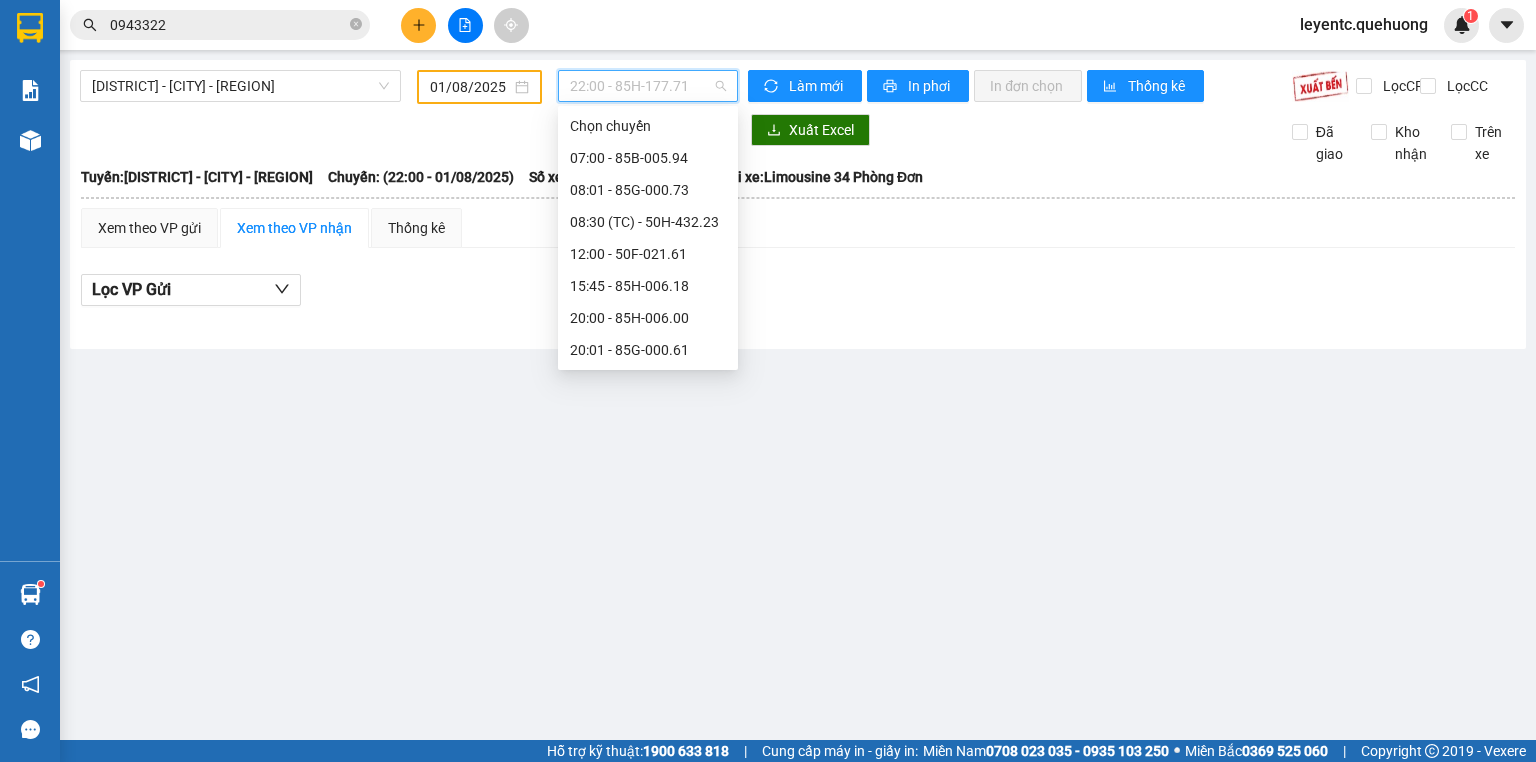 click on "[TIME] (TC) - [NUMBER]" at bounding box center (648, 446) 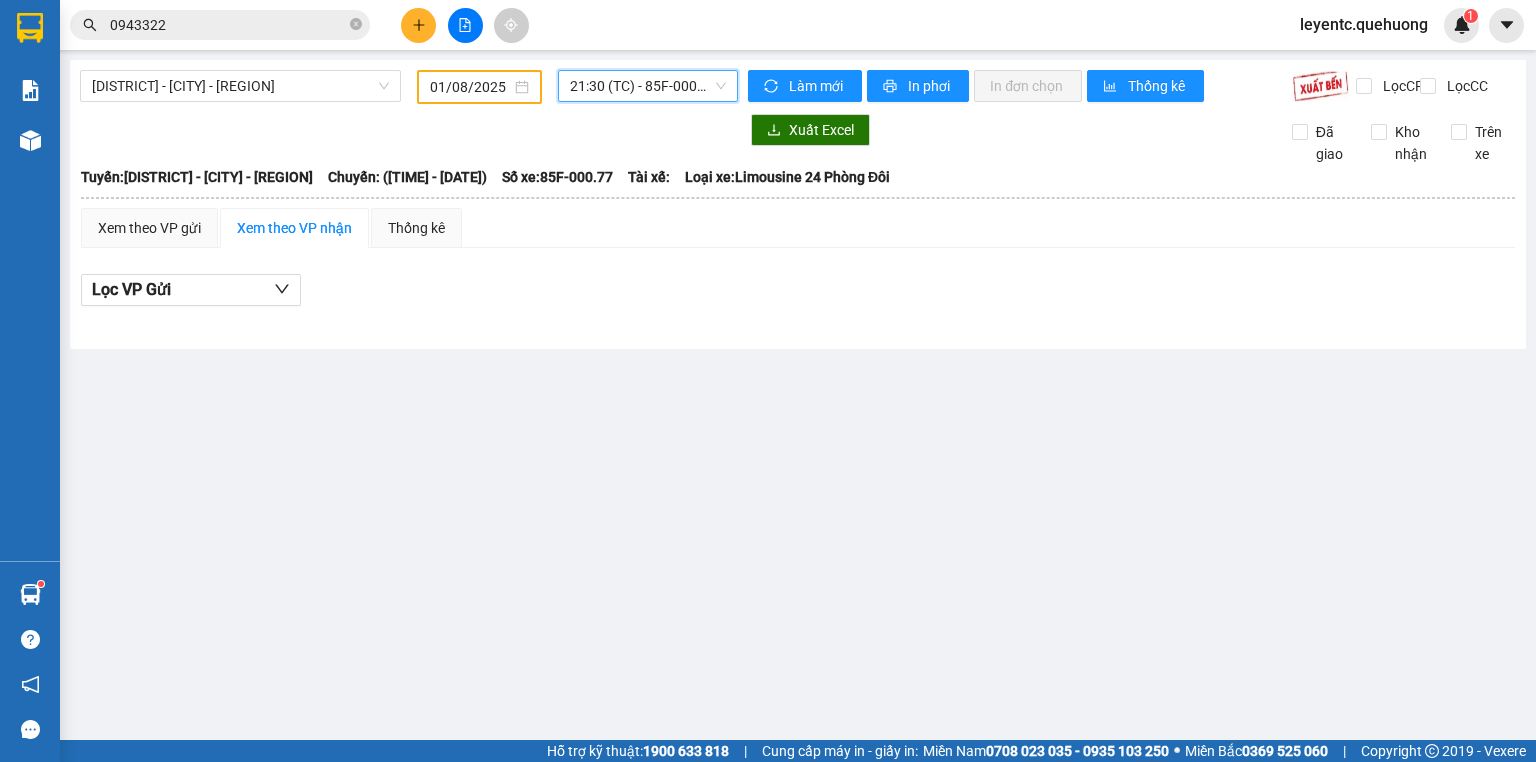 click on "[TIME] (TC) - [NUMBER]" at bounding box center [648, 86] 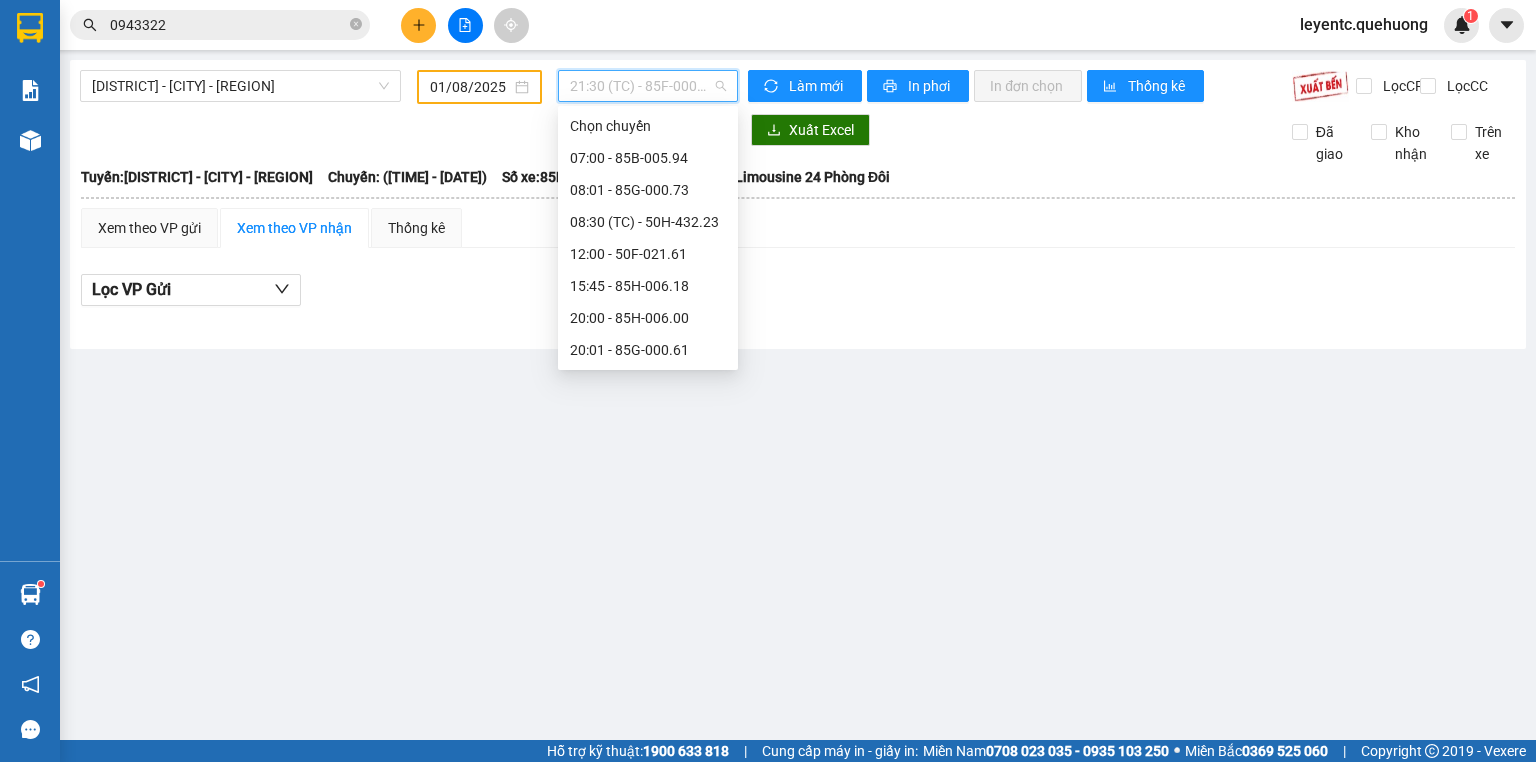 click on "[TIME] - [PHONE_NUMBER]" at bounding box center [648, 414] 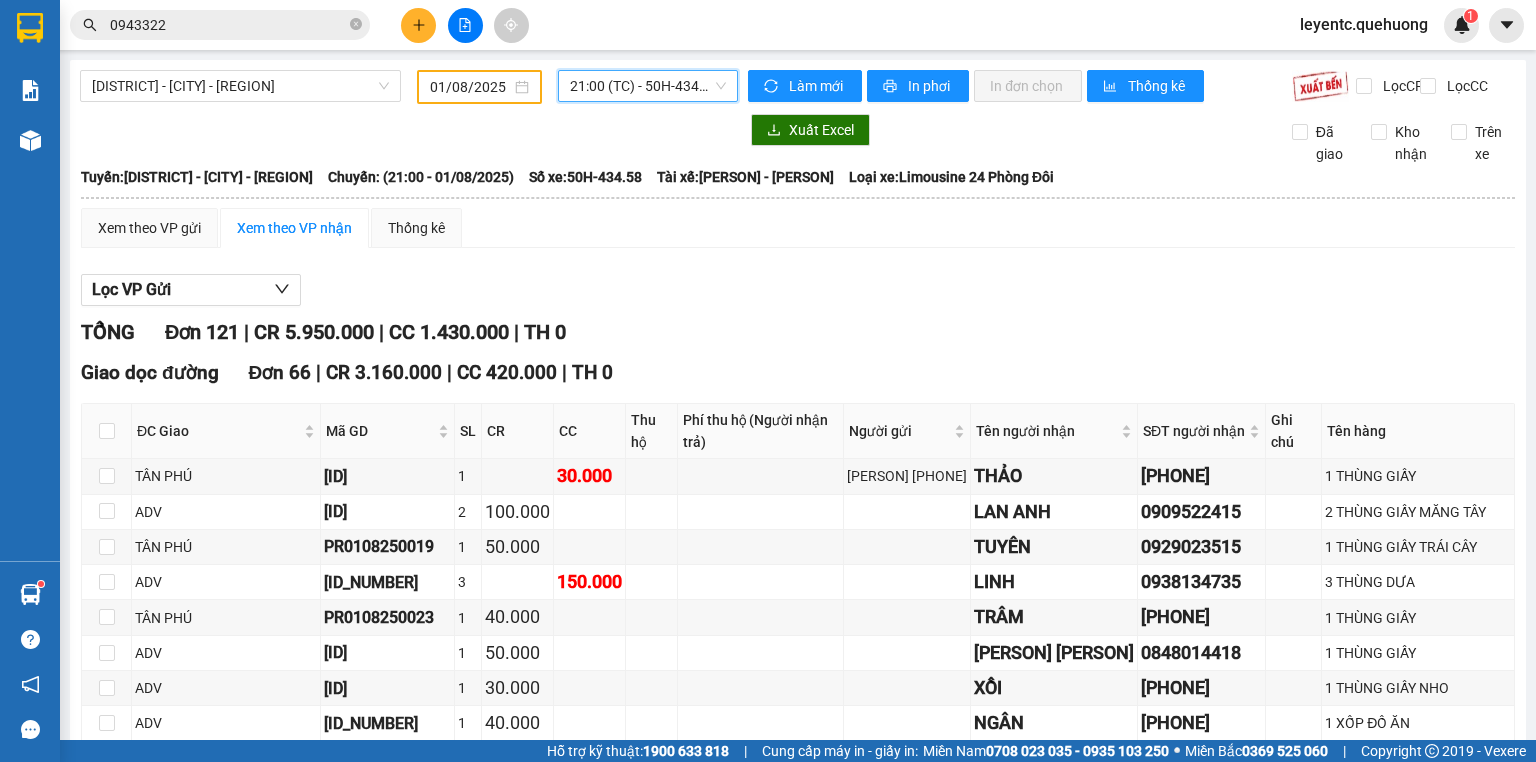 scroll, scrollTop: 1306, scrollLeft: 0, axis: vertical 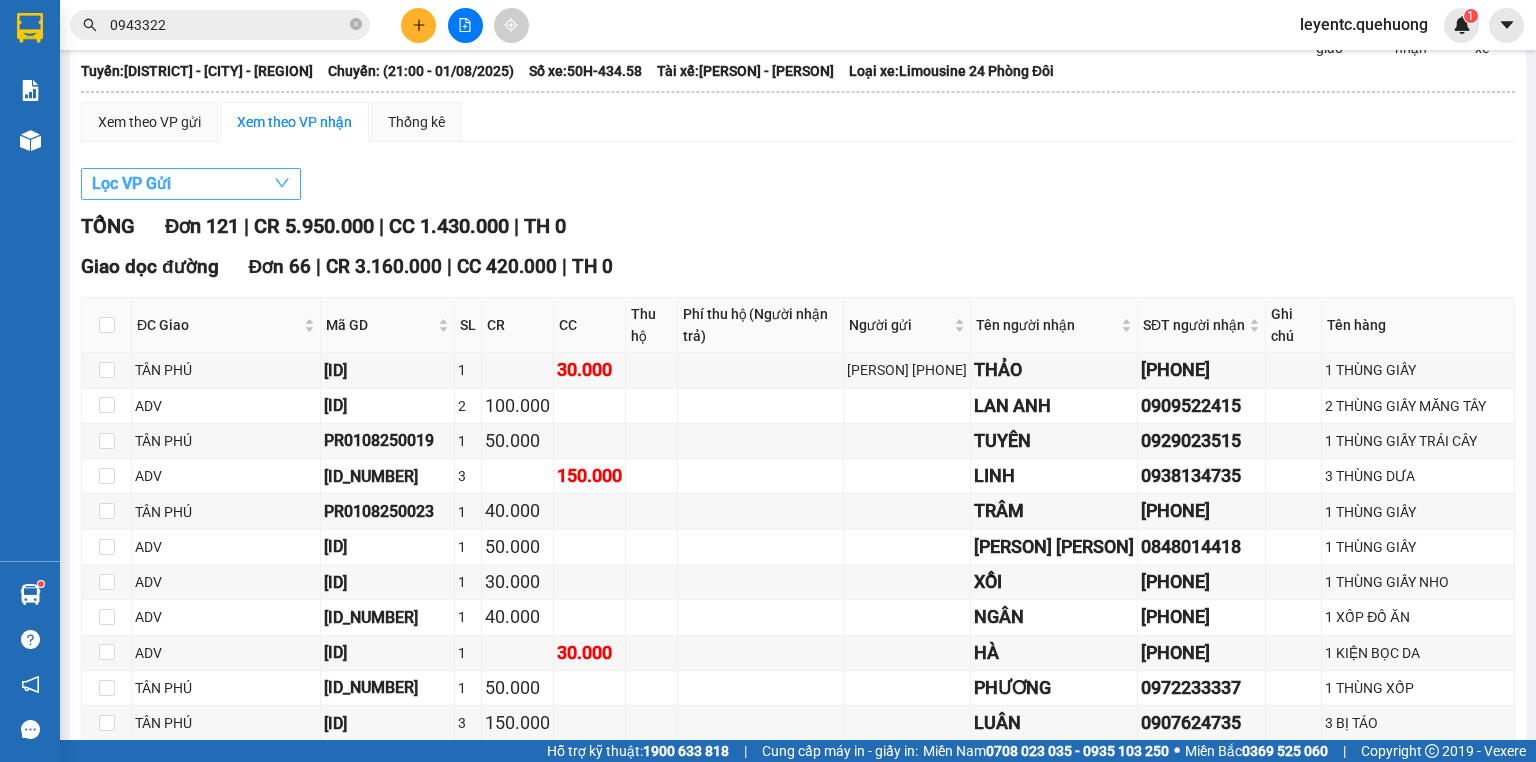 click 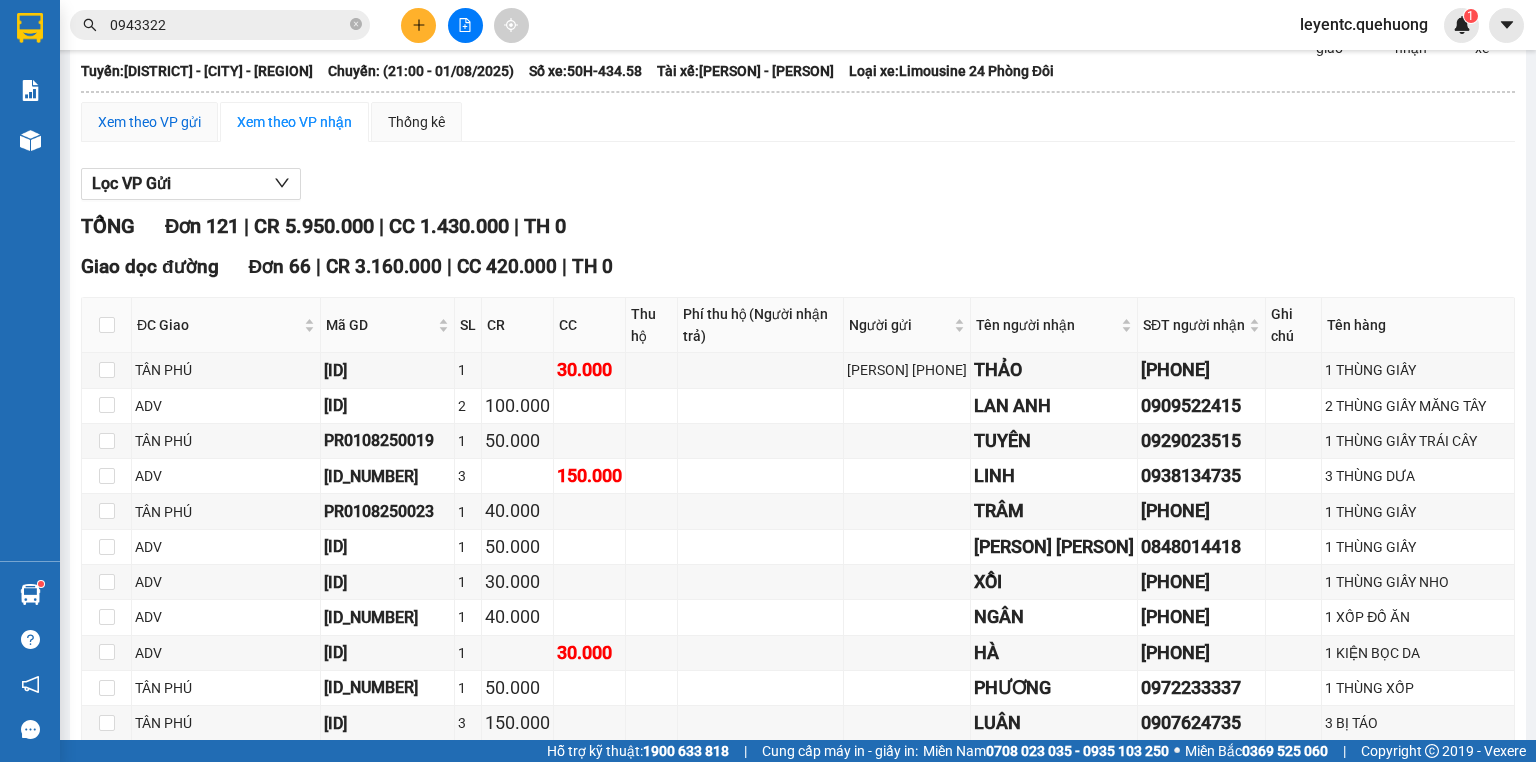 click on "Xem theo VP gửi" at bounding box center (149, 122) 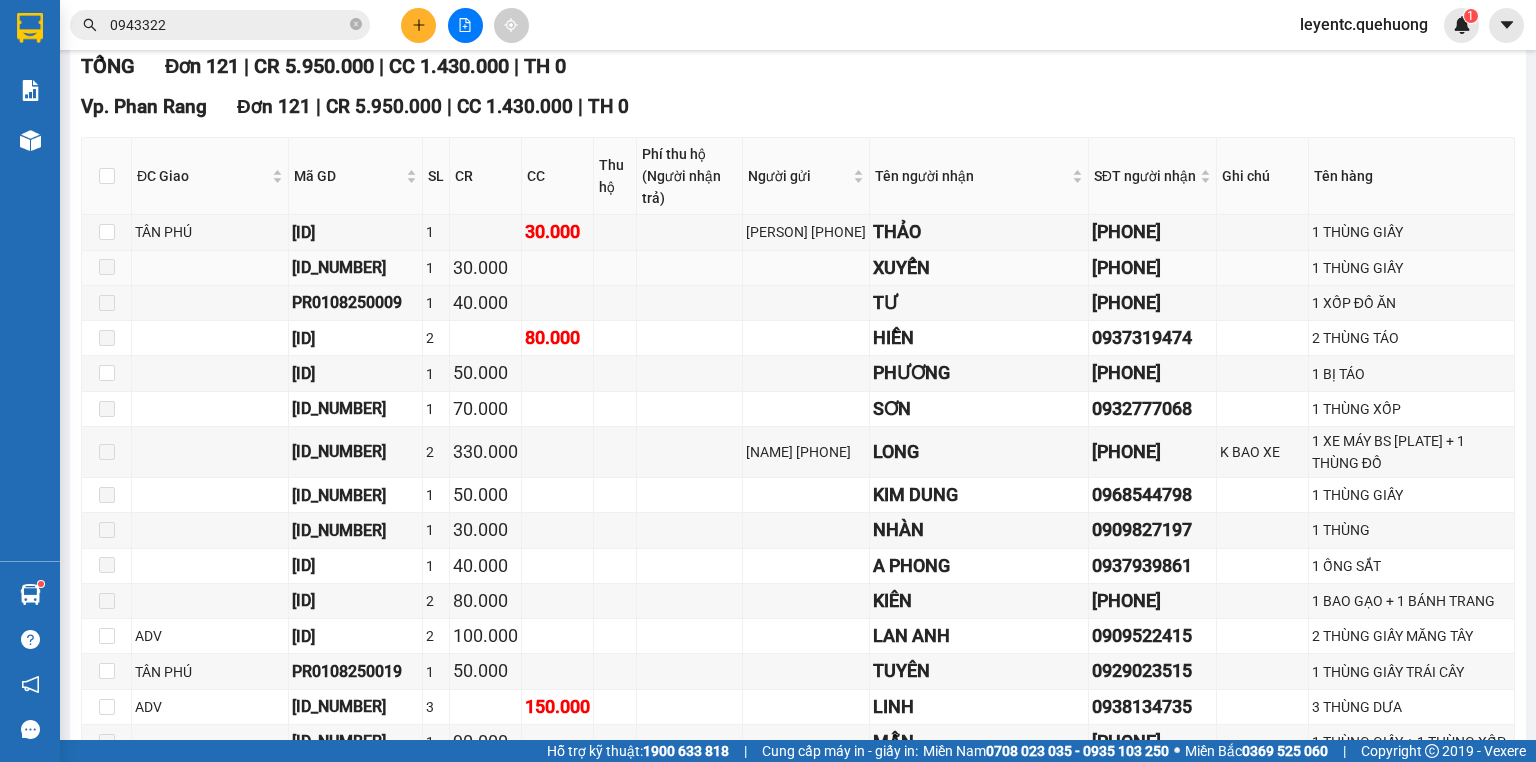 scroll, scrollTop: 26, scrollLeft: 0, axis: vertical 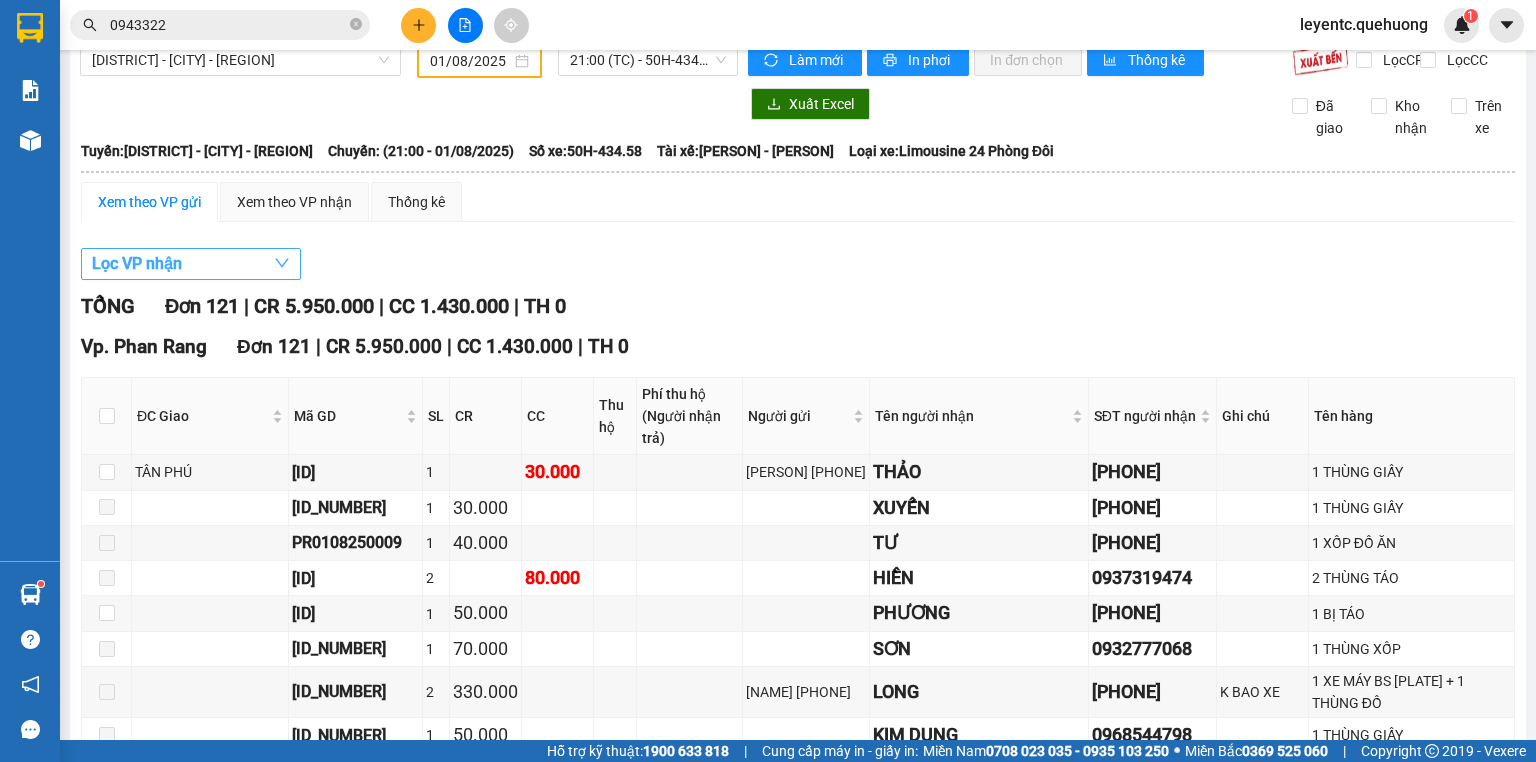 click on "Lọc VP nhận" at bounding box center (191, 264) 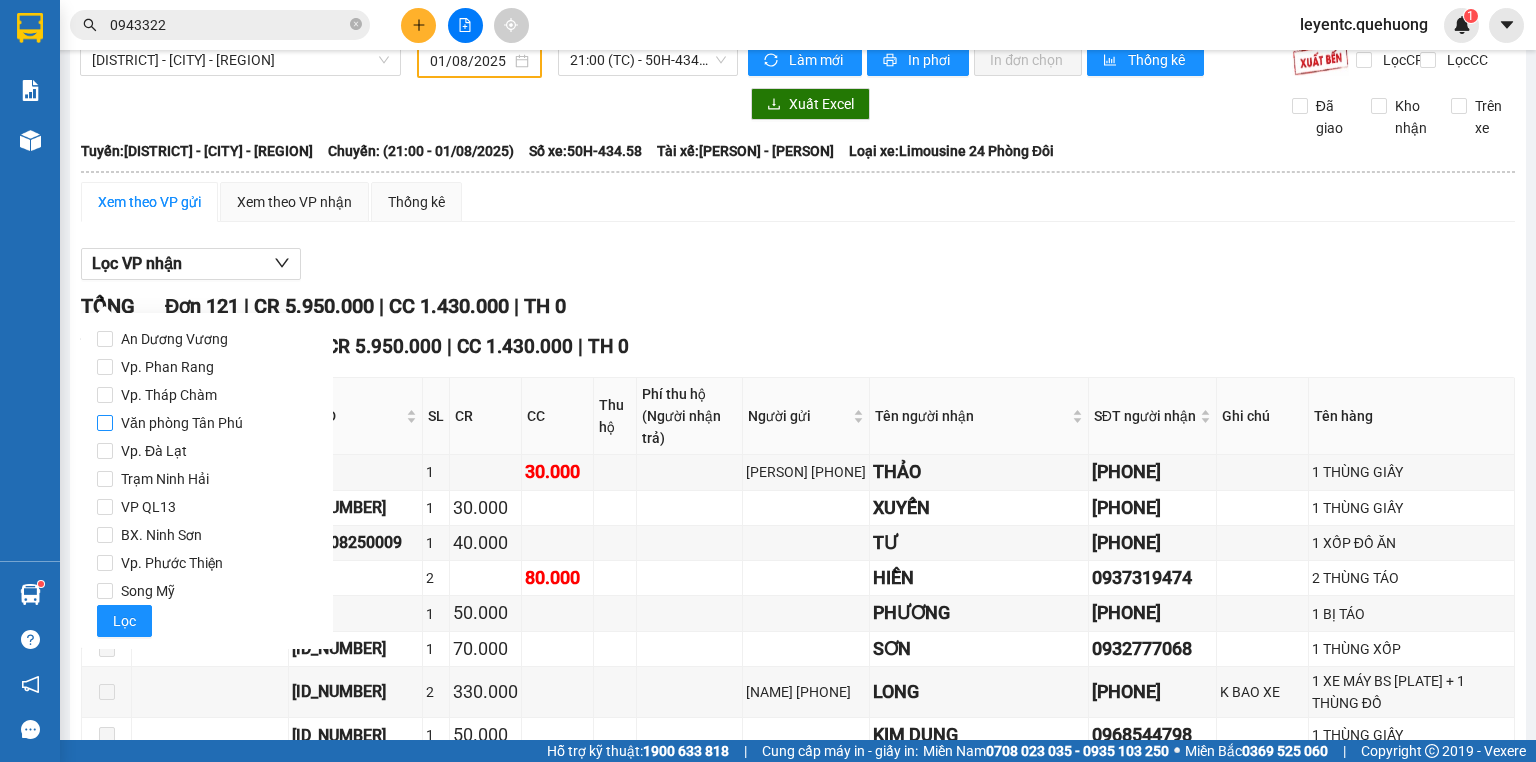 click on "Văn phòng Tân Phú" at bounding box center [182, 423] 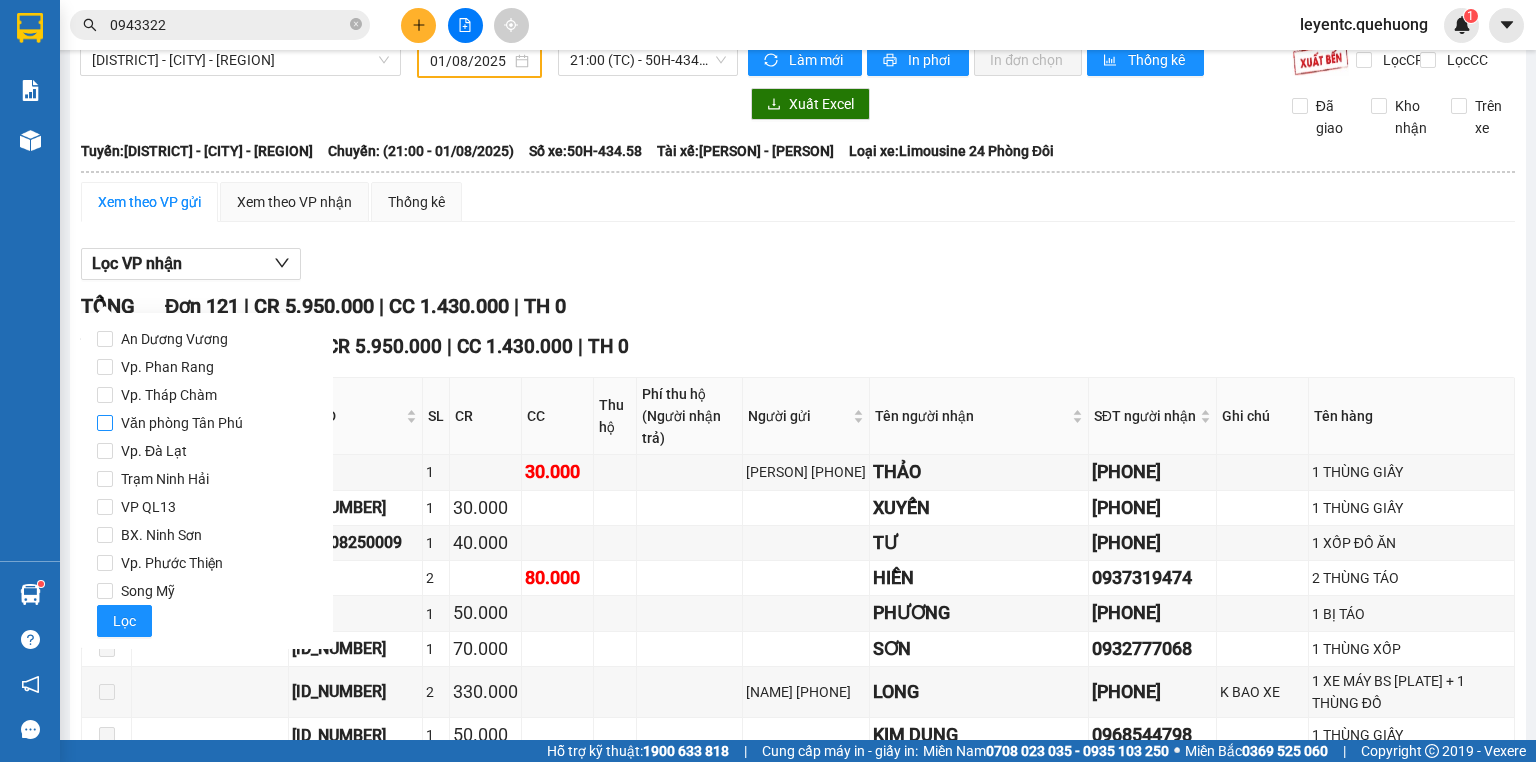 checkbox on "true" 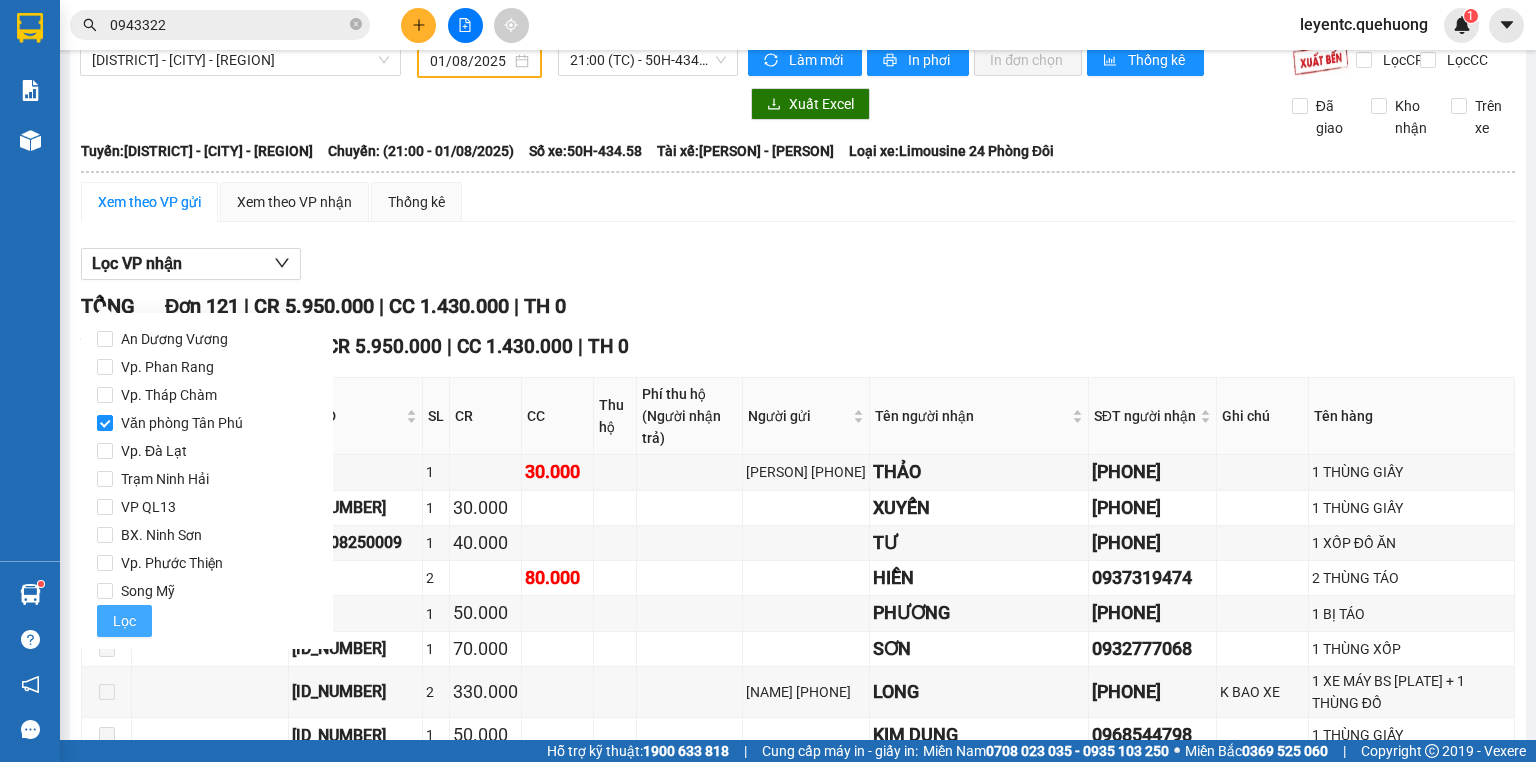 click on "Lọc" at bounding box center [124, 621] 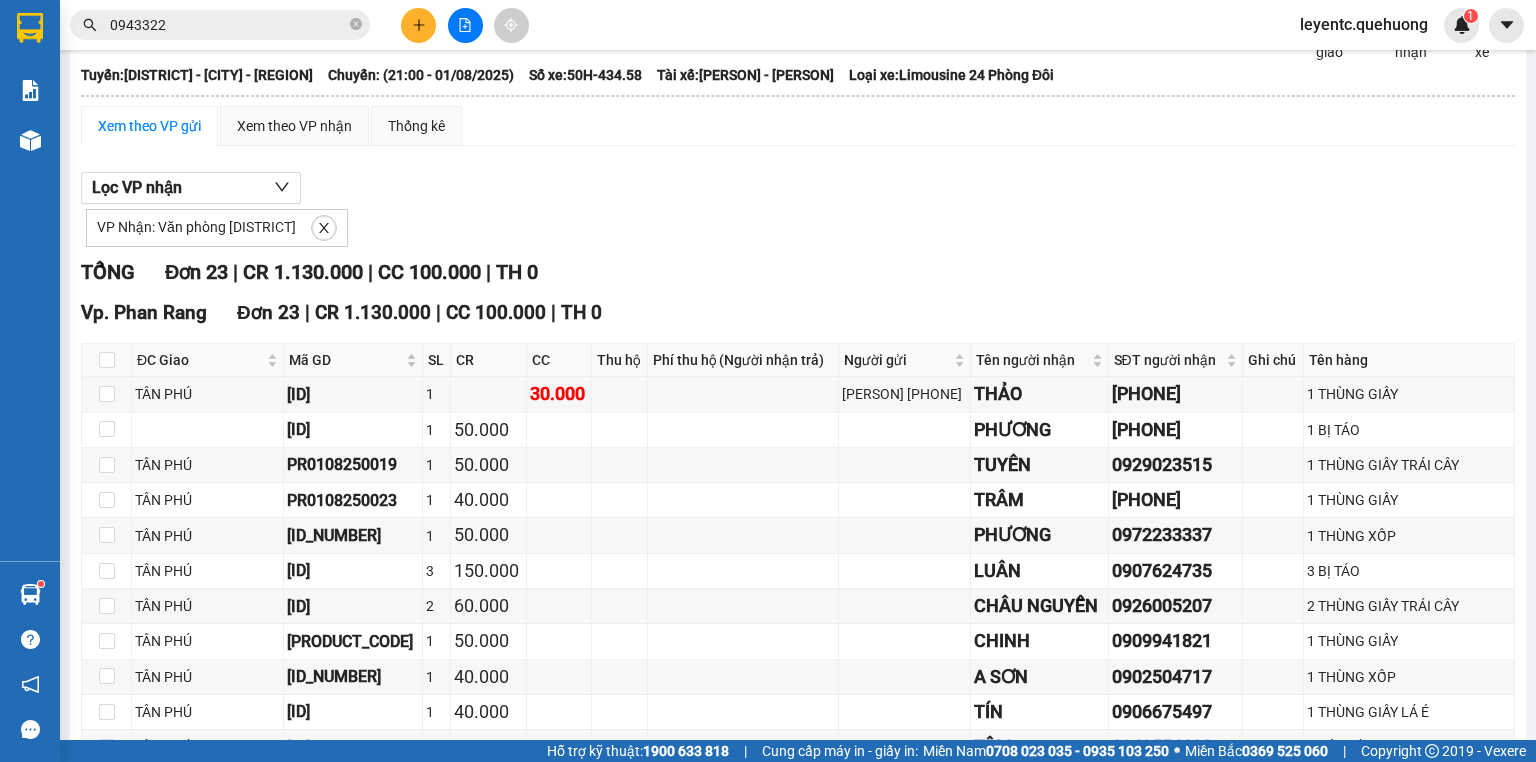 scroll, scrollTop: 0, scrollLeft: 0, axis: both 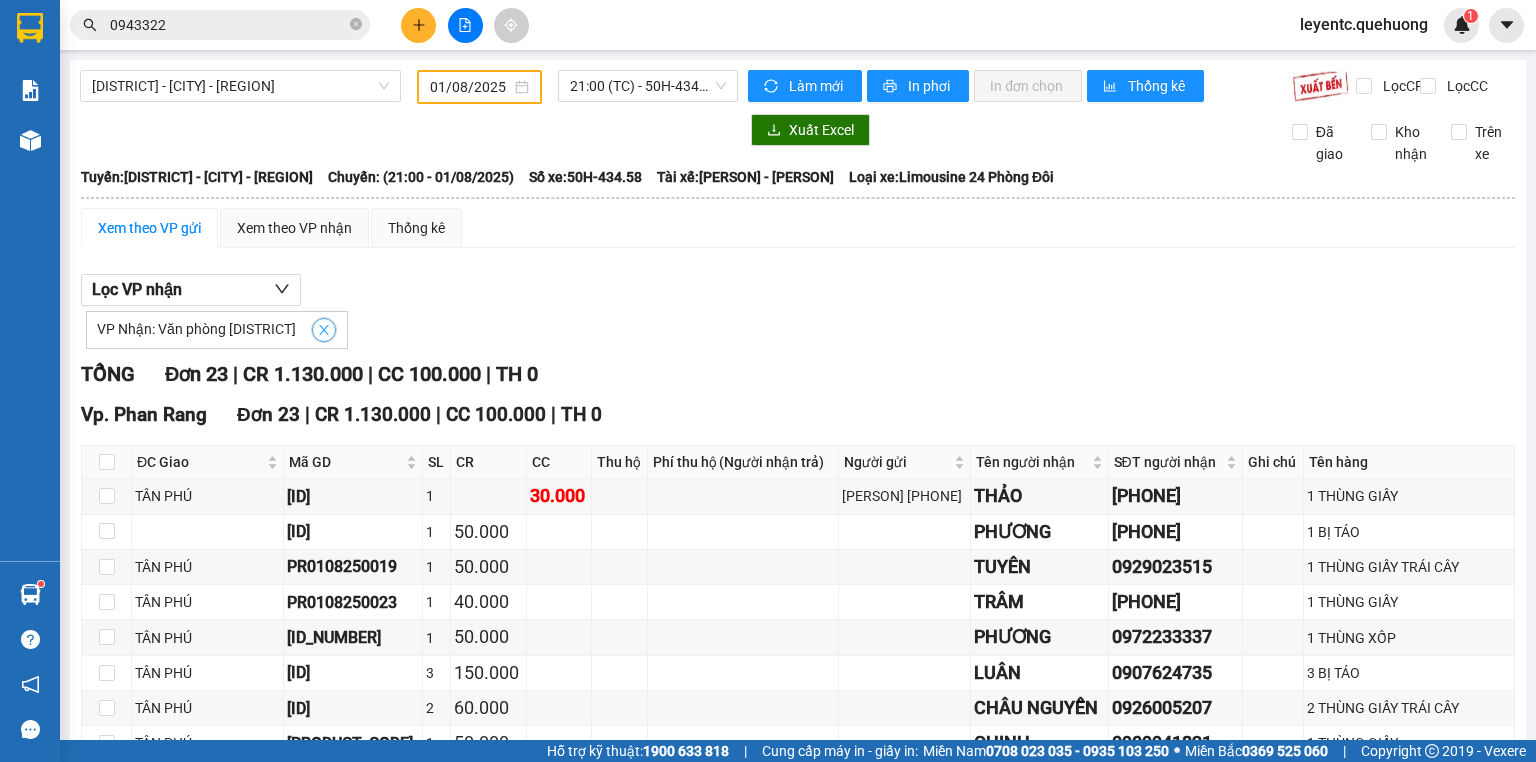 click 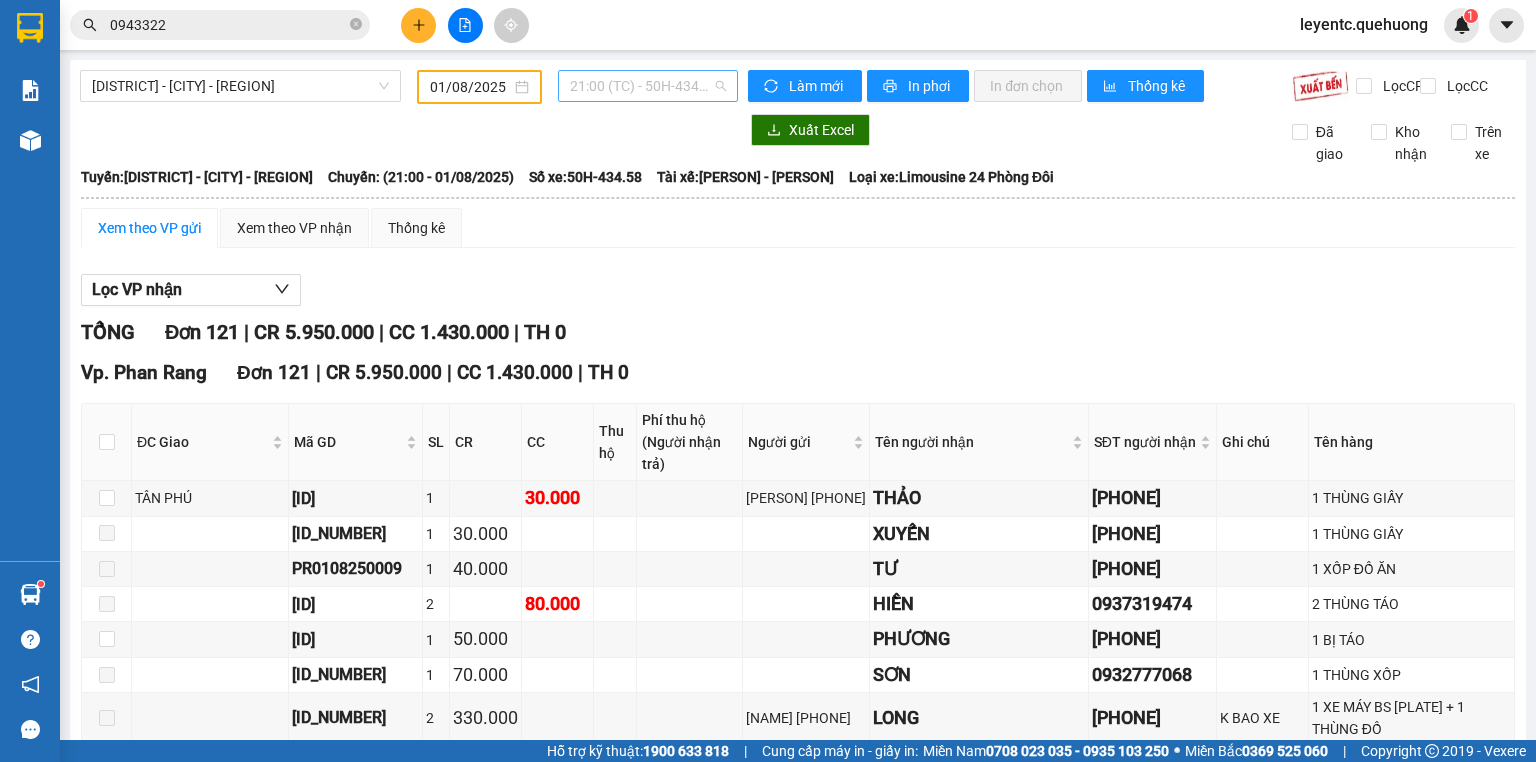 click on "[TIME] - [PHONE_NUMBER]" at bounding box center (648, 86) 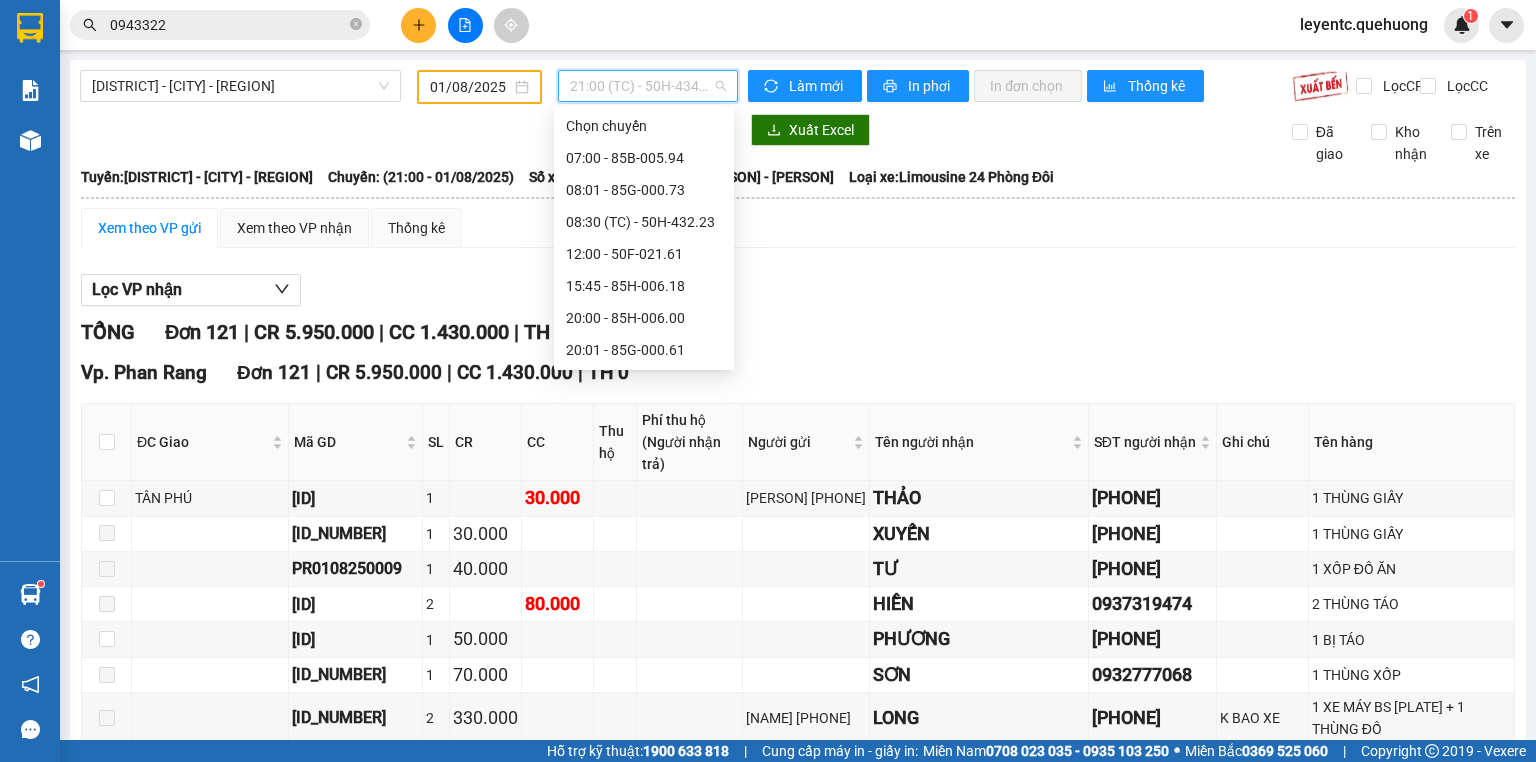 click on "20:30     - 50F-029.60" at bounding box center (644, 382) 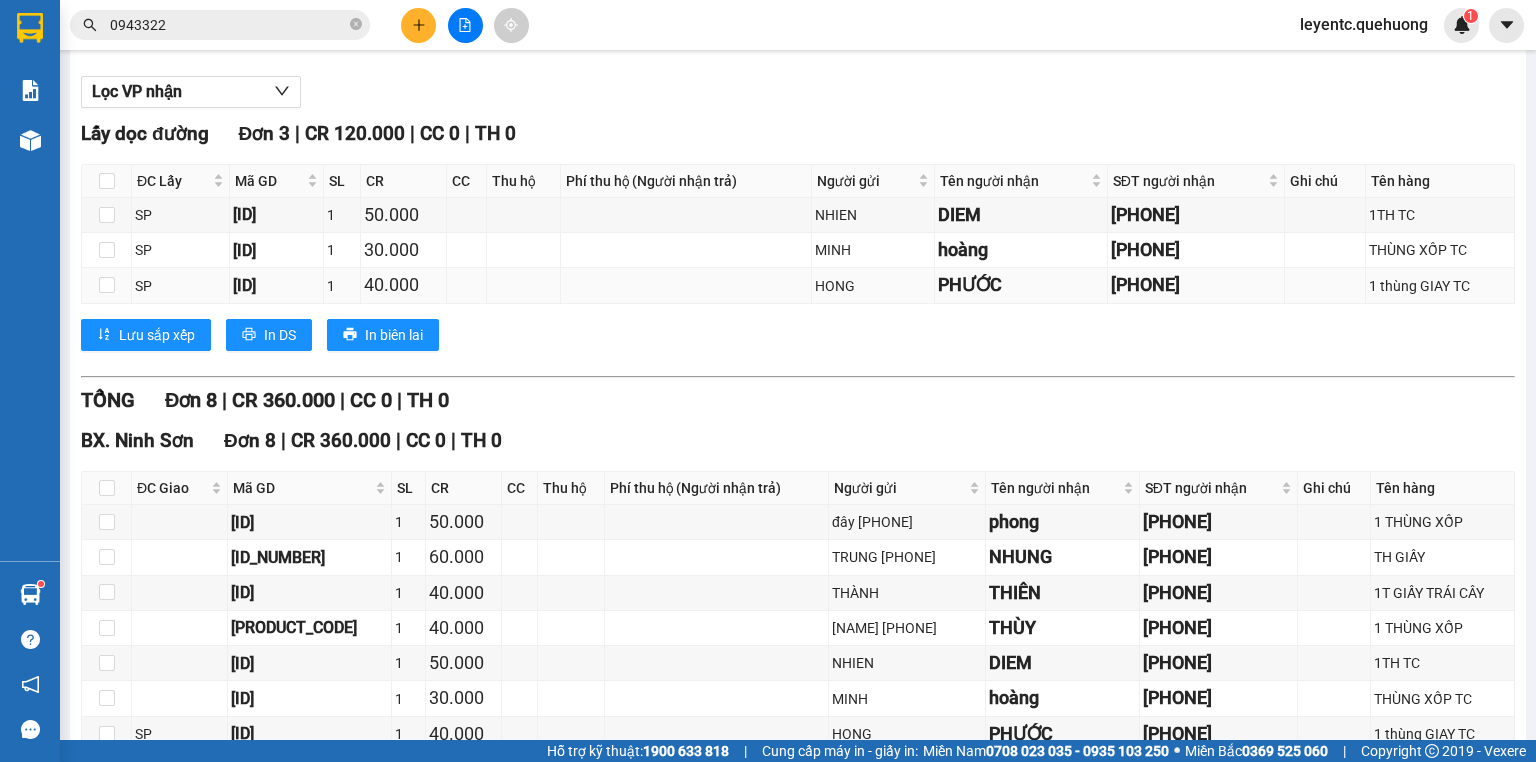 scroll, scrollTop: 0, scrollLeft: 0, axis: both 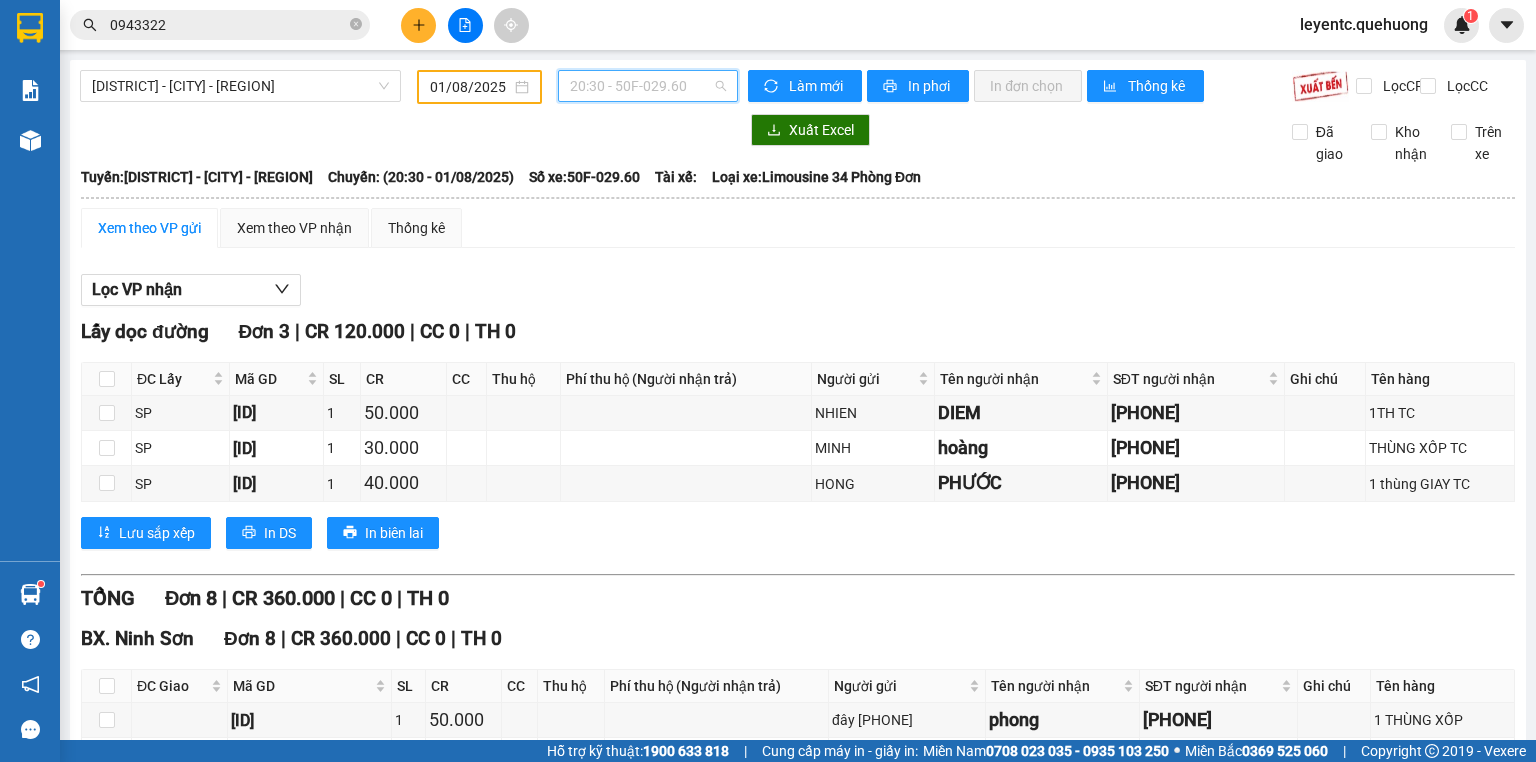 click on "20:30     - 50F-029.60" at bounding box center (648, 86) 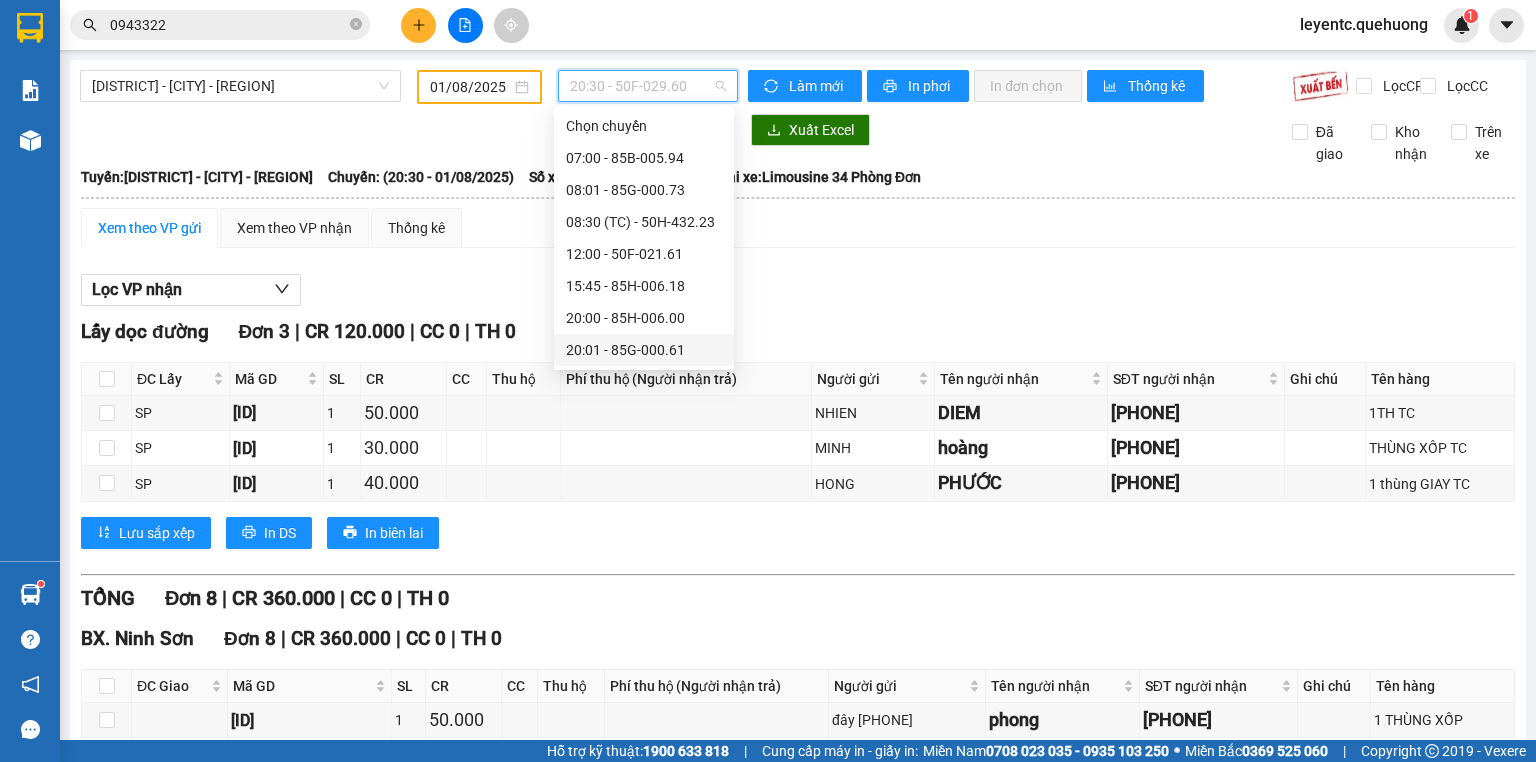 click on "[TIME] - [PLATE_NUMBER]" at bounding box center (644, 350) 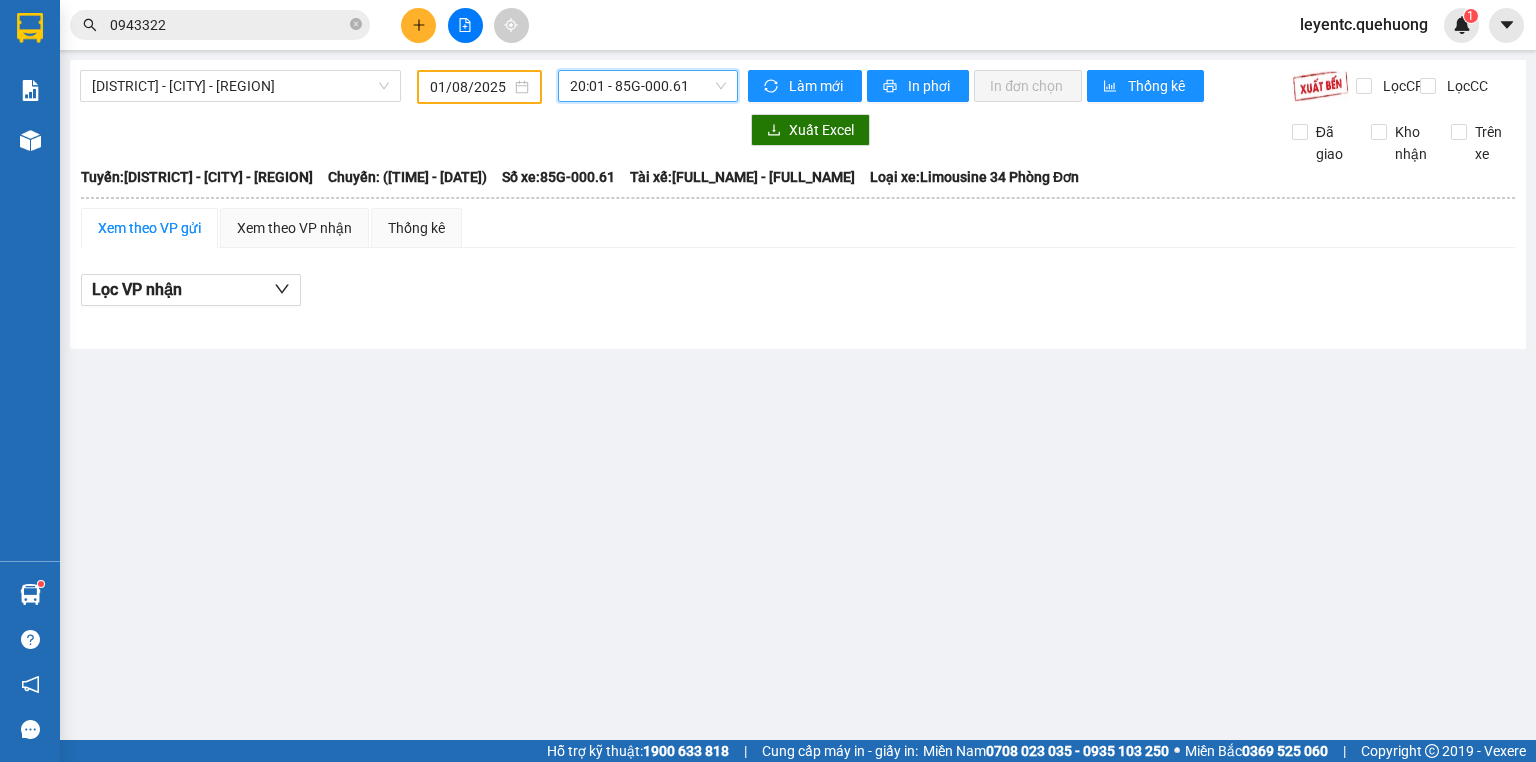 click on "[TIME] - [PLATE_NUMBER]" at bounding box center (648, 86) 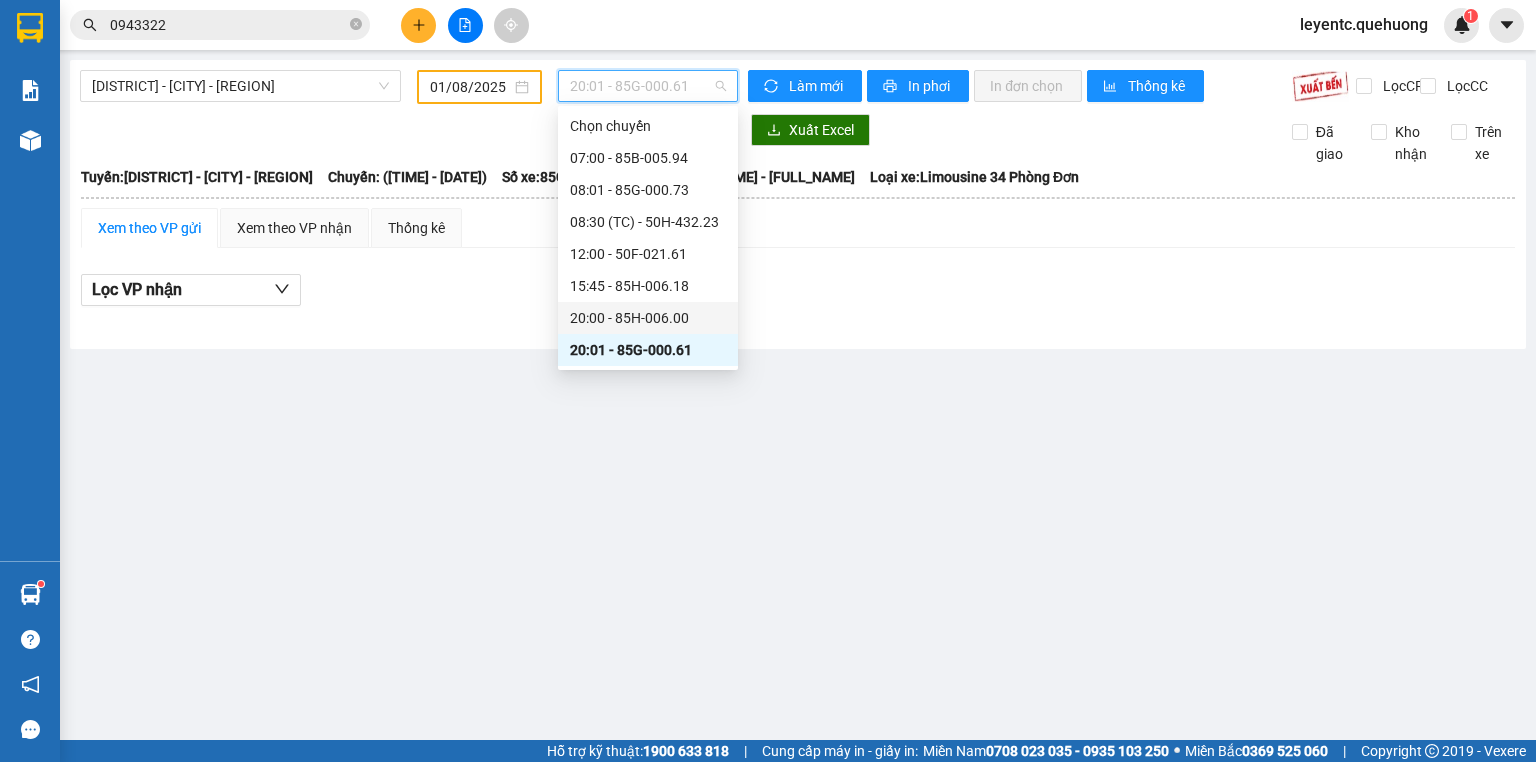 click on "20:00     - 85H-006.00" at bounding box center (648, 318) 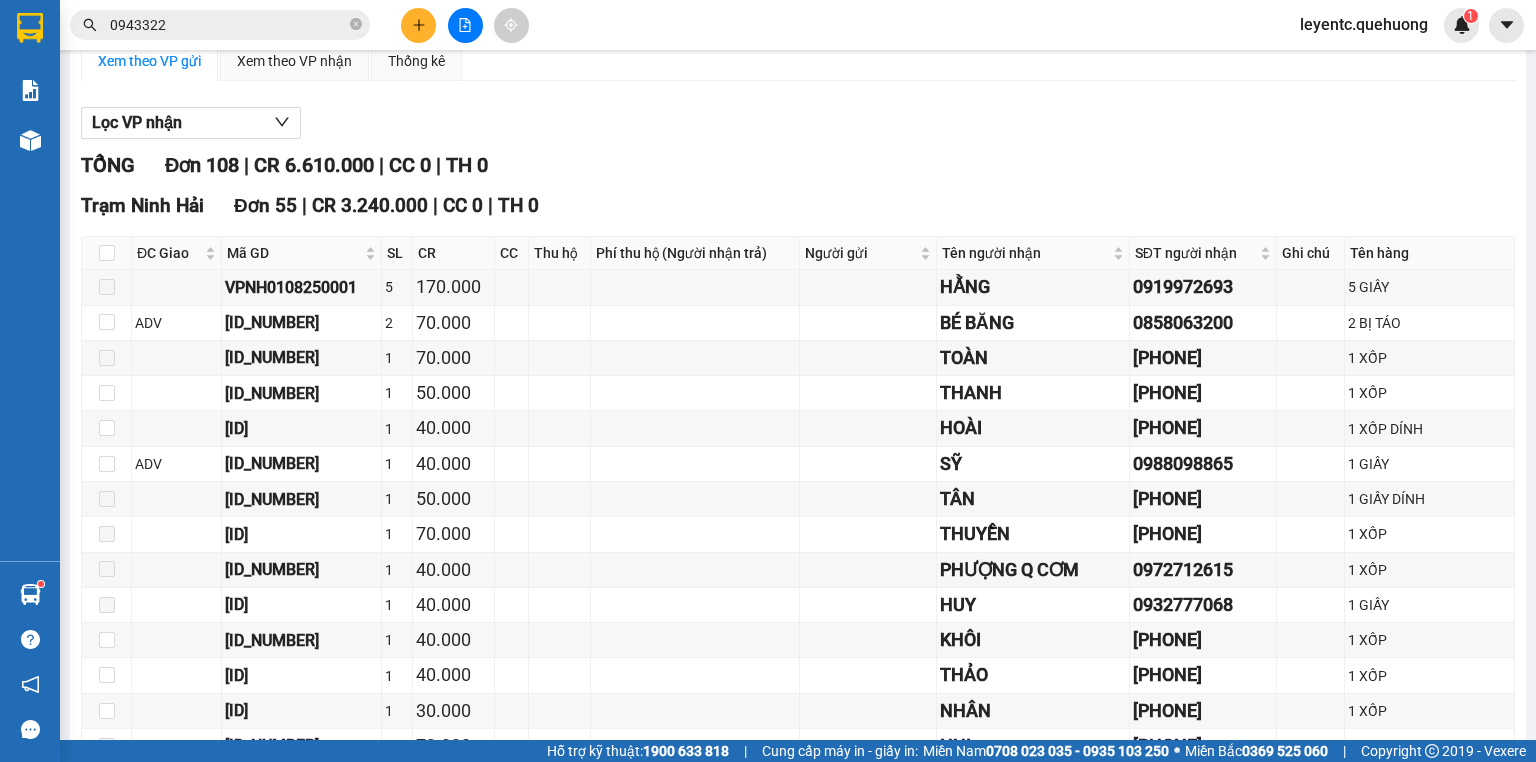 scroll, scrollTop: 0, scrollLeft: 0, axis: both 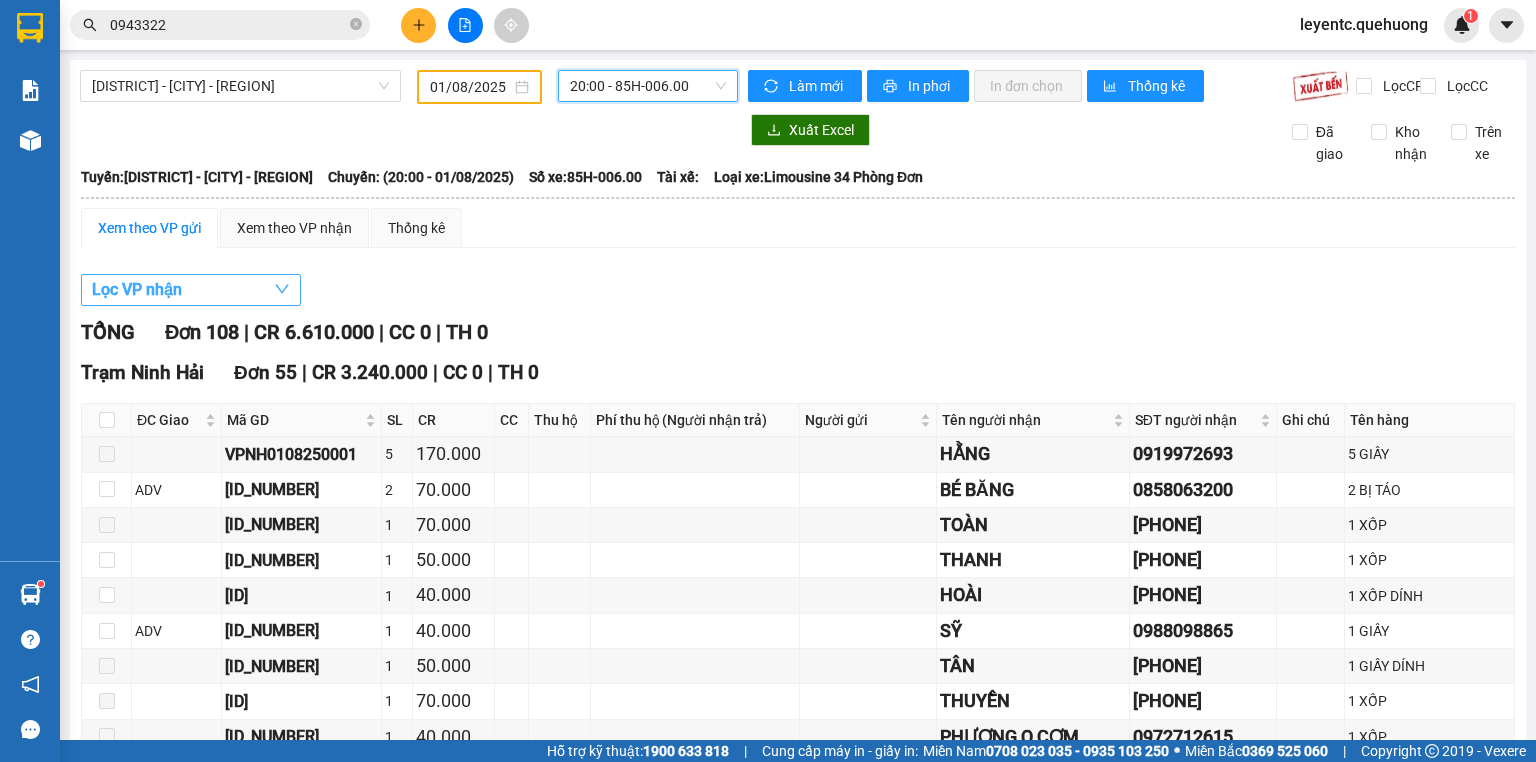 click on "Lọc VP nhận" at bounding box center [191, 290] 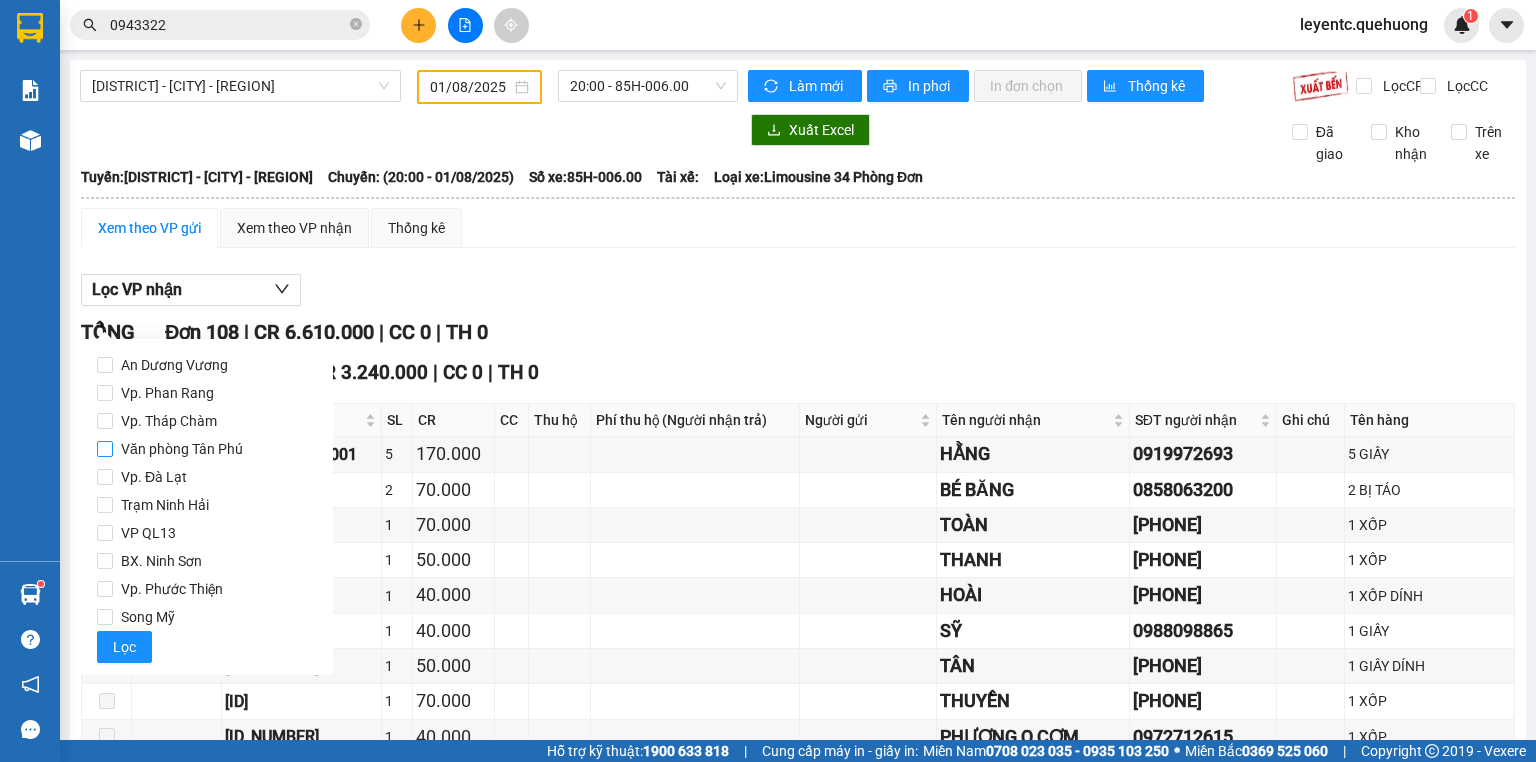 click on "Văn phòng Tân Phú" at bounding box center (182, 449) 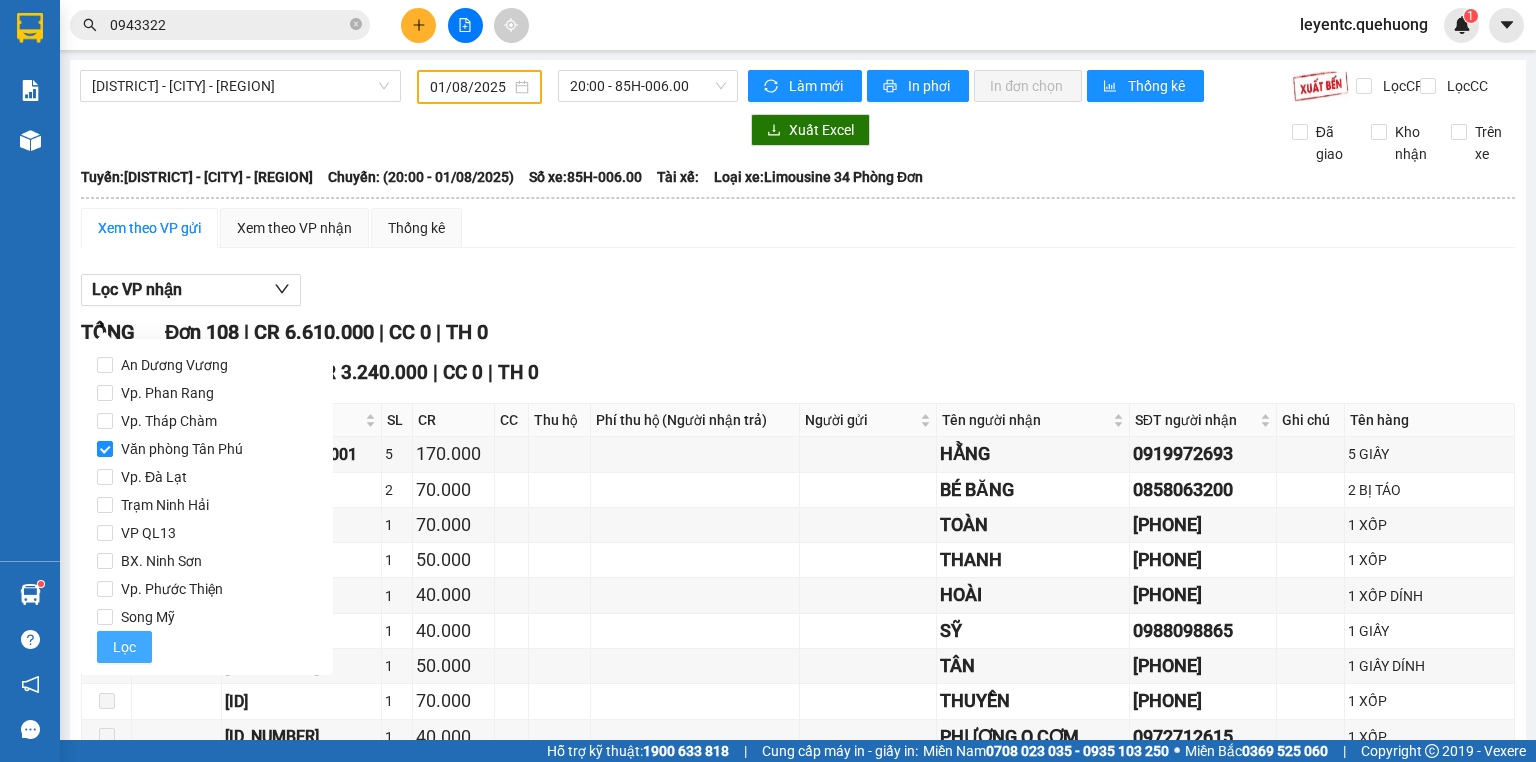 click on "Lọc" at bounding box center [124, 647] 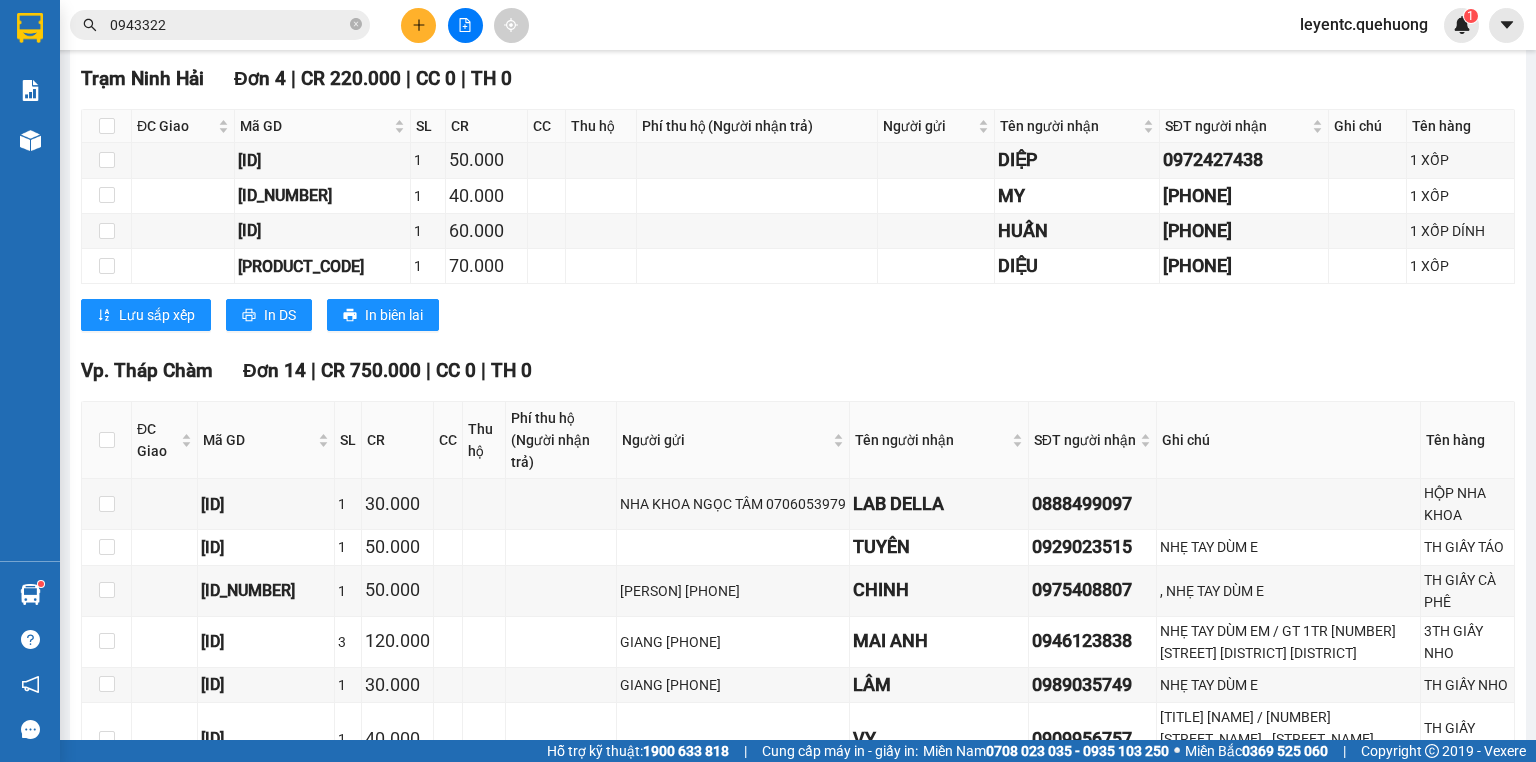 scroll, scrollTop: 0, scrollLeft: 0, axis: both 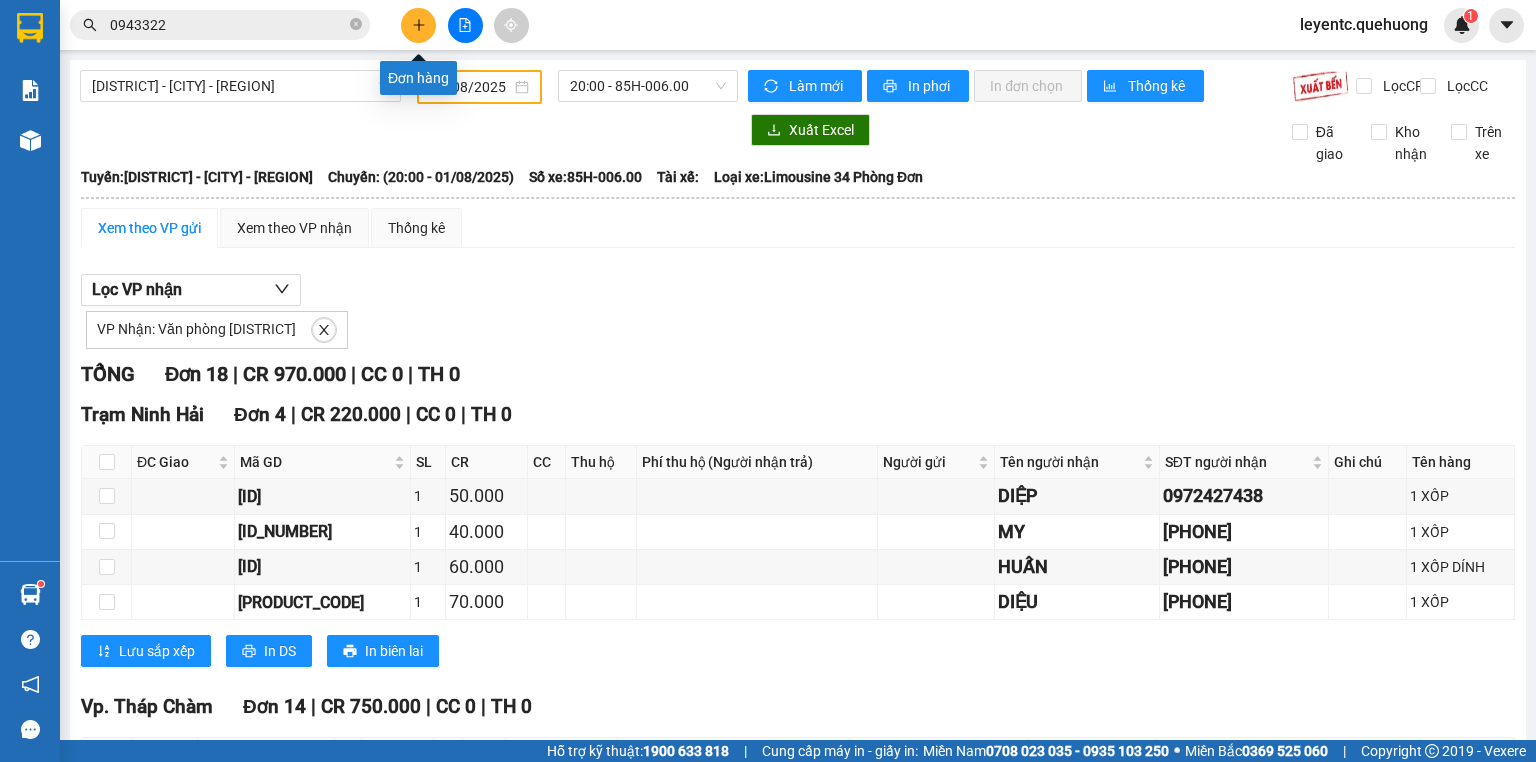 click 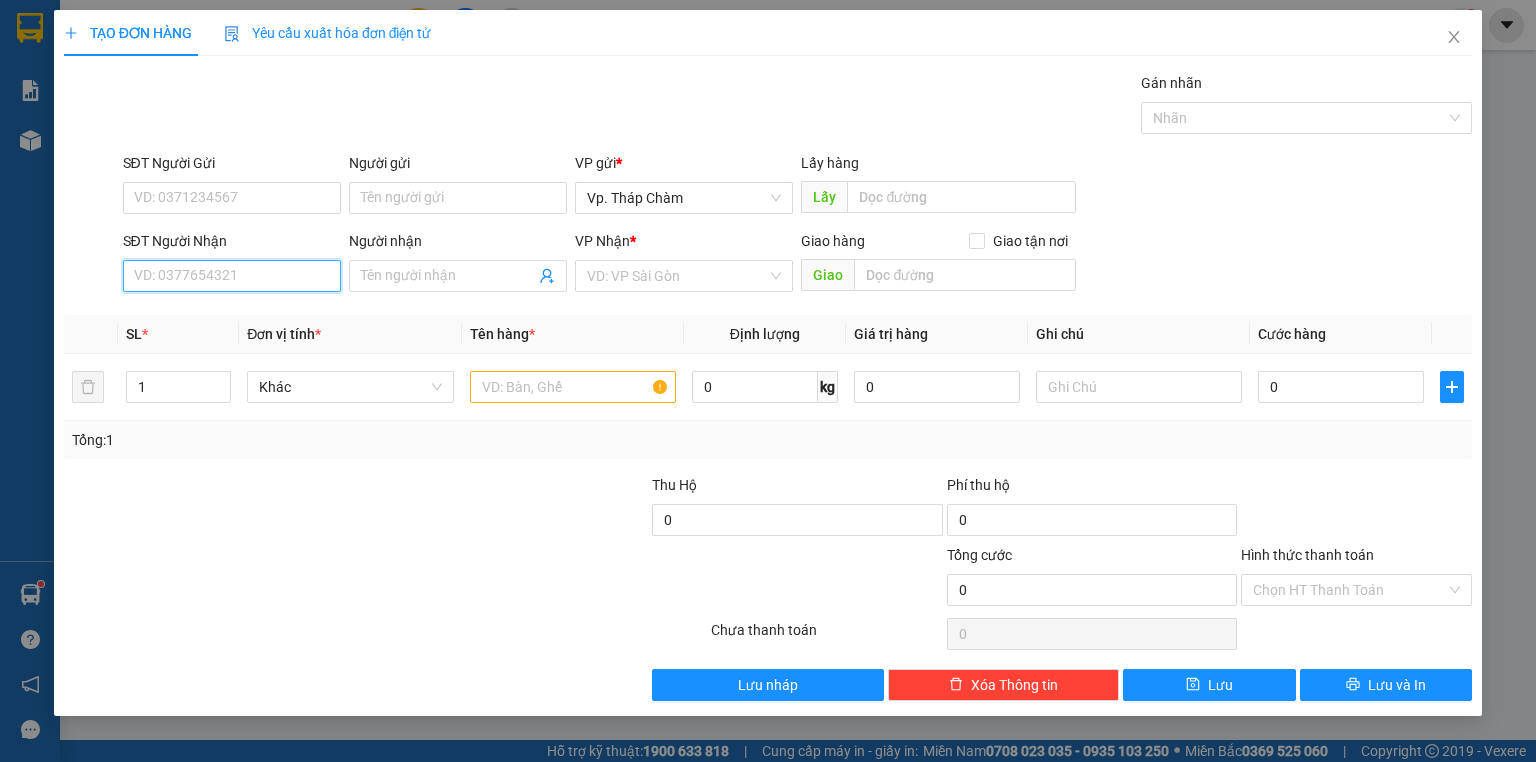click on "SĐT Người Nhận" at bounding box center [232, 276] 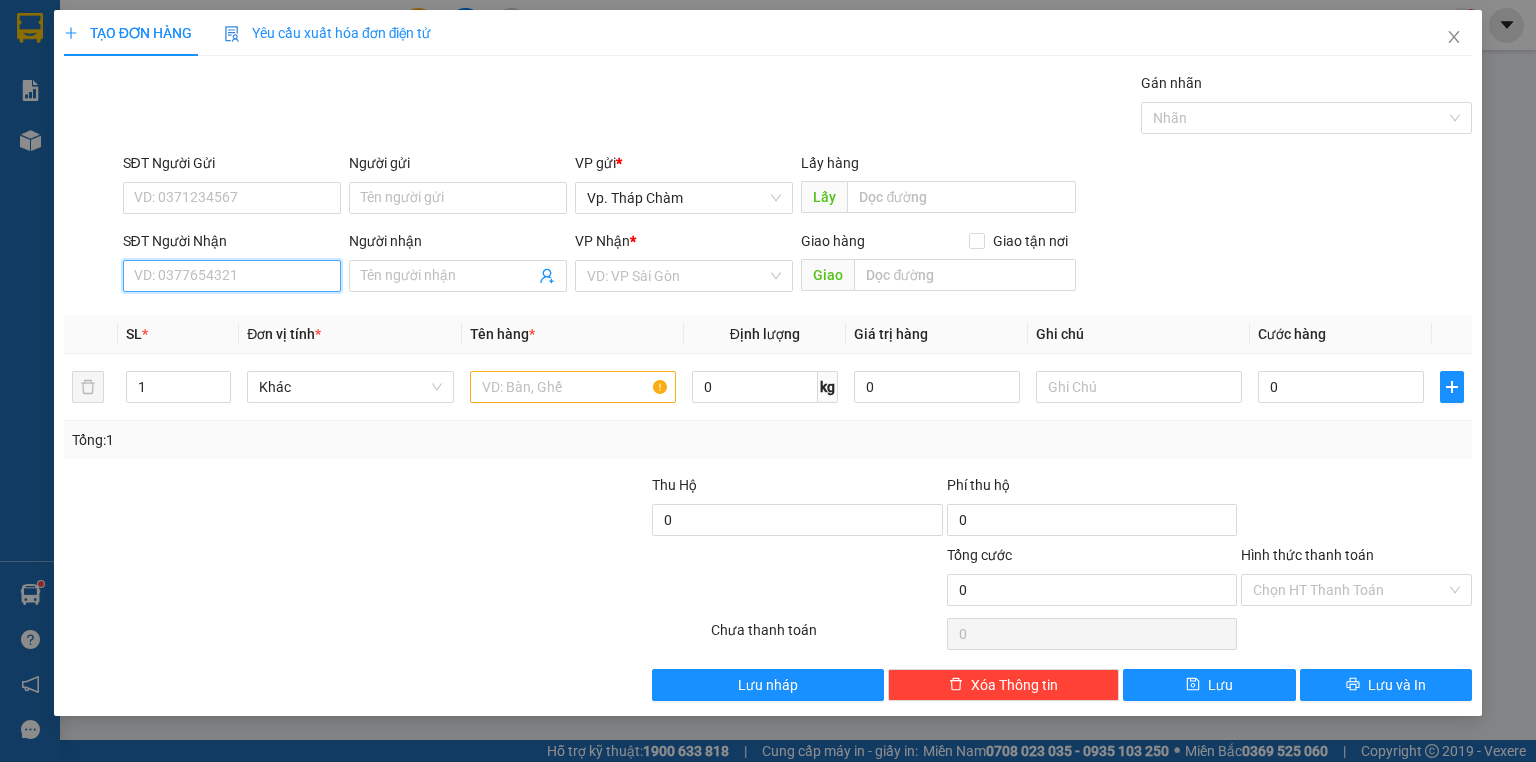 click on "SĐT Người Nhận" at bounding box center (232, 276) 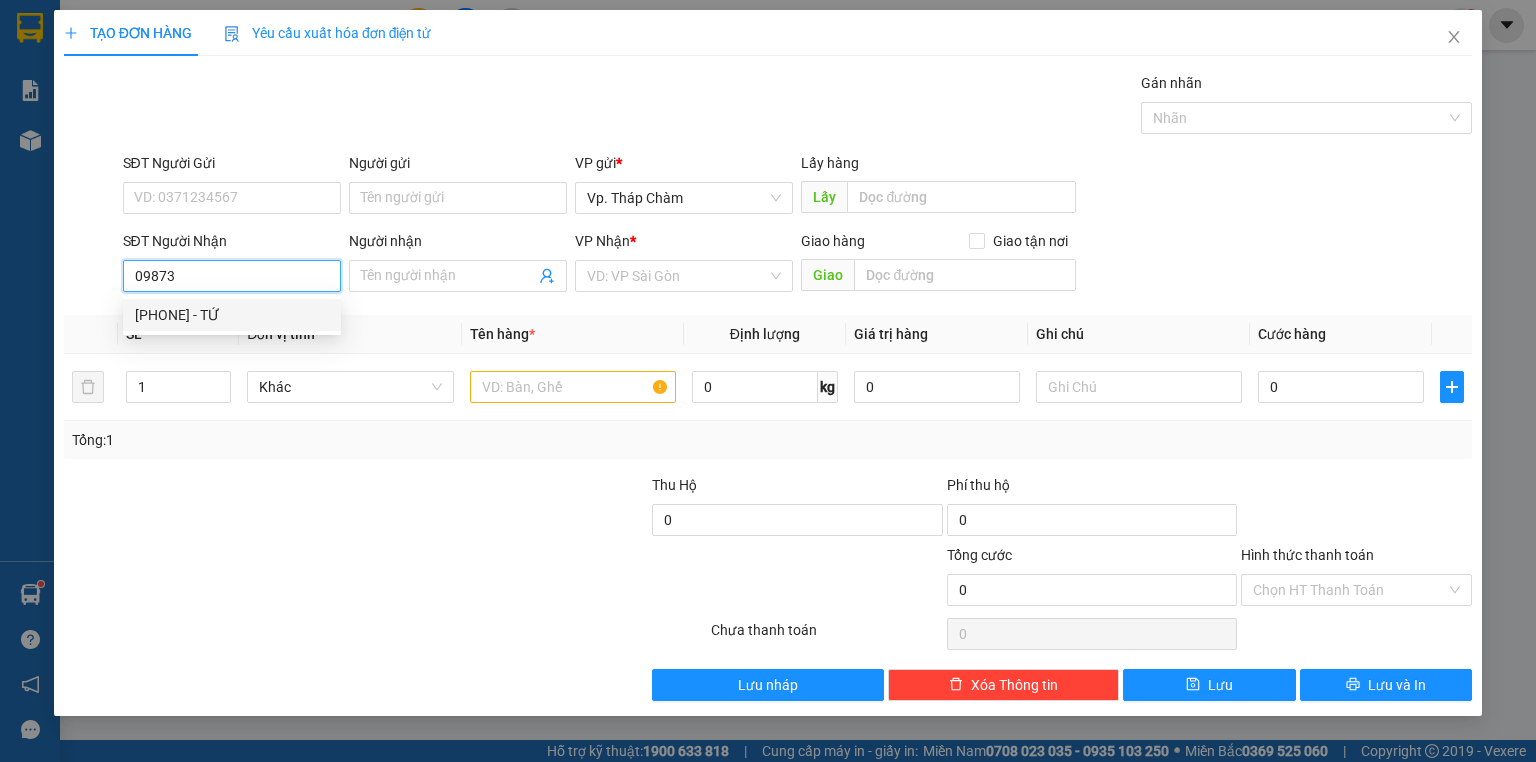 click on "[PHONE] - TỨ" at bounding box center [232, 315] 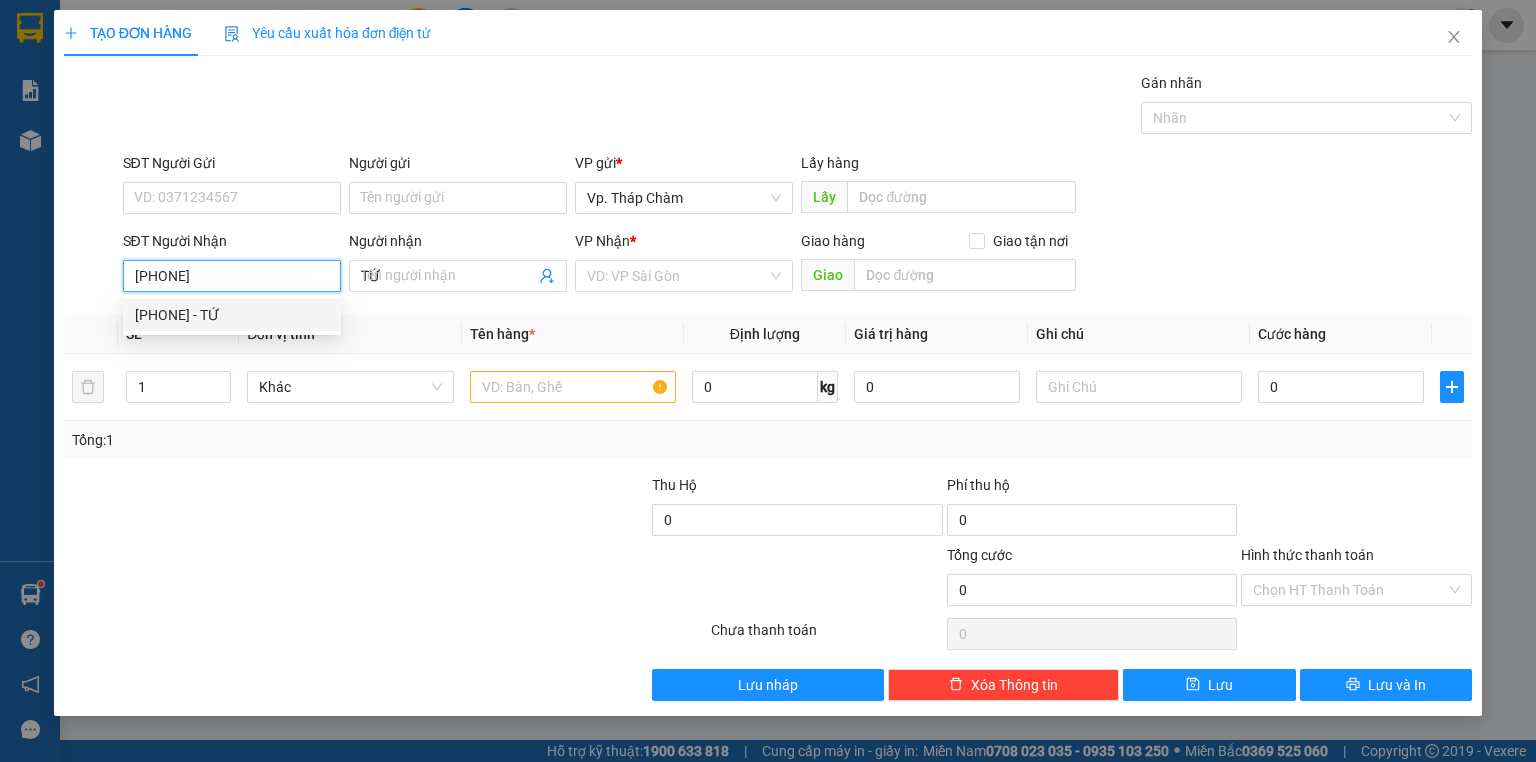 type on "60.000" 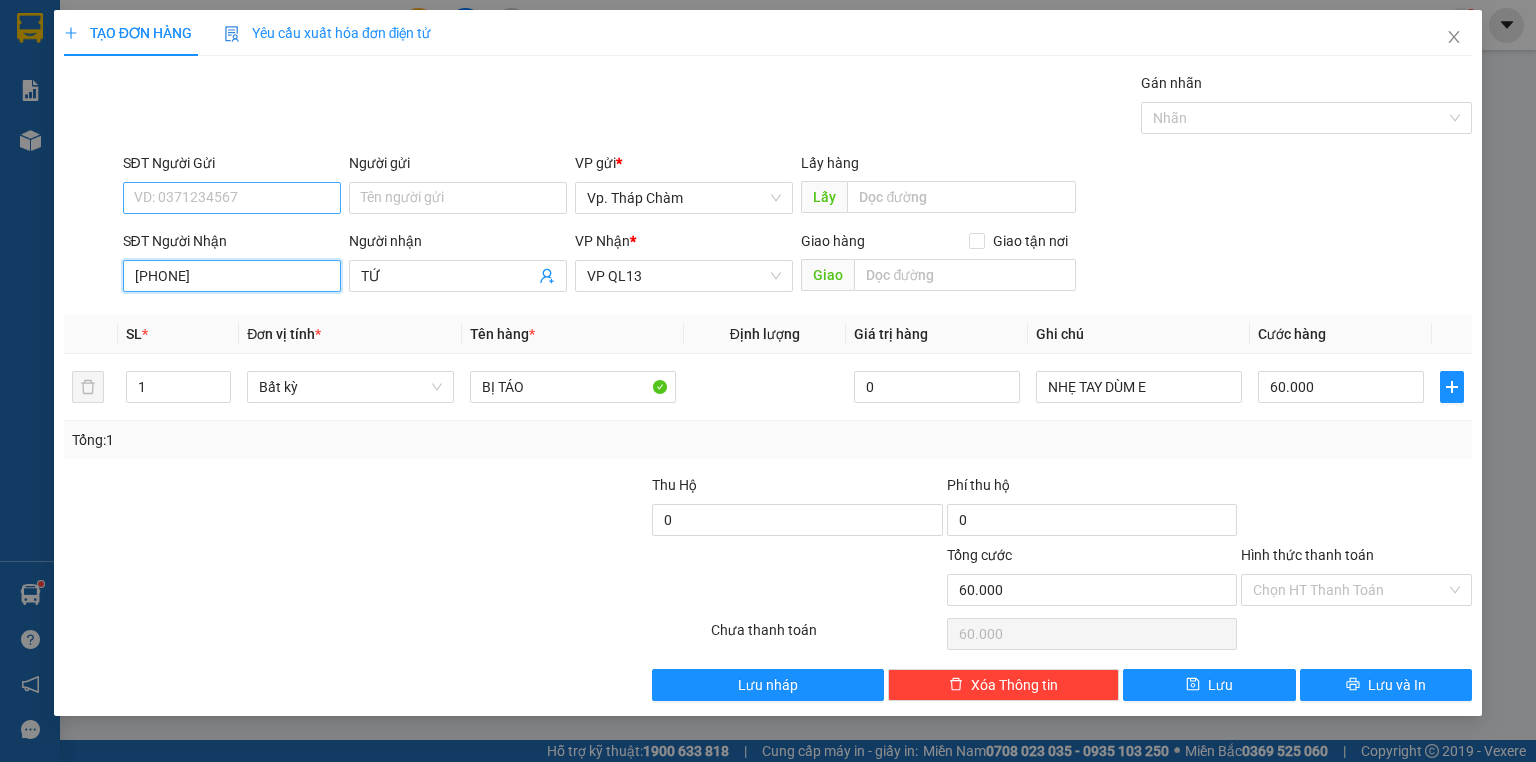 type on "[PHONE]" 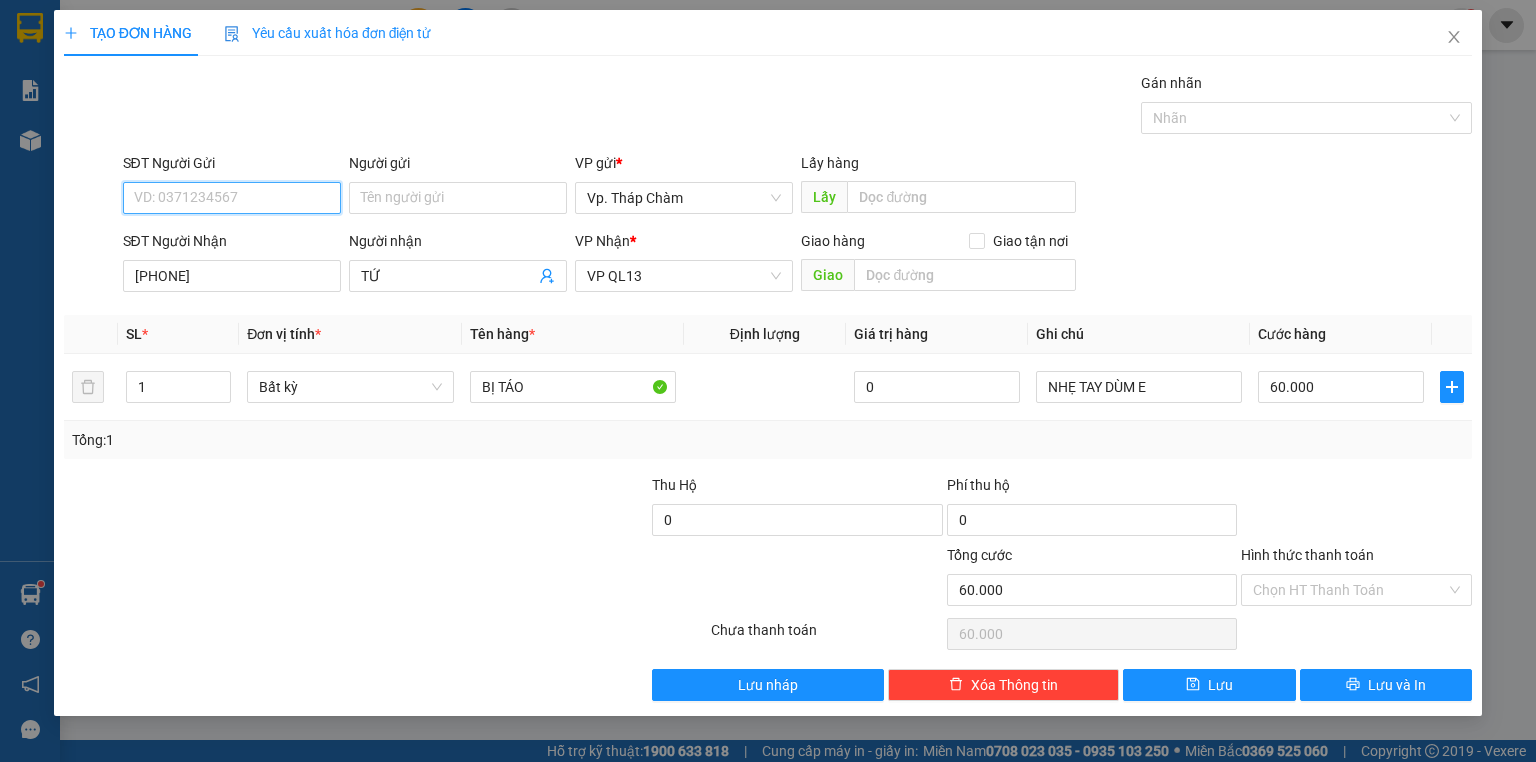 click on "SĐT Người Gửi" at bounding box center (232, 198) 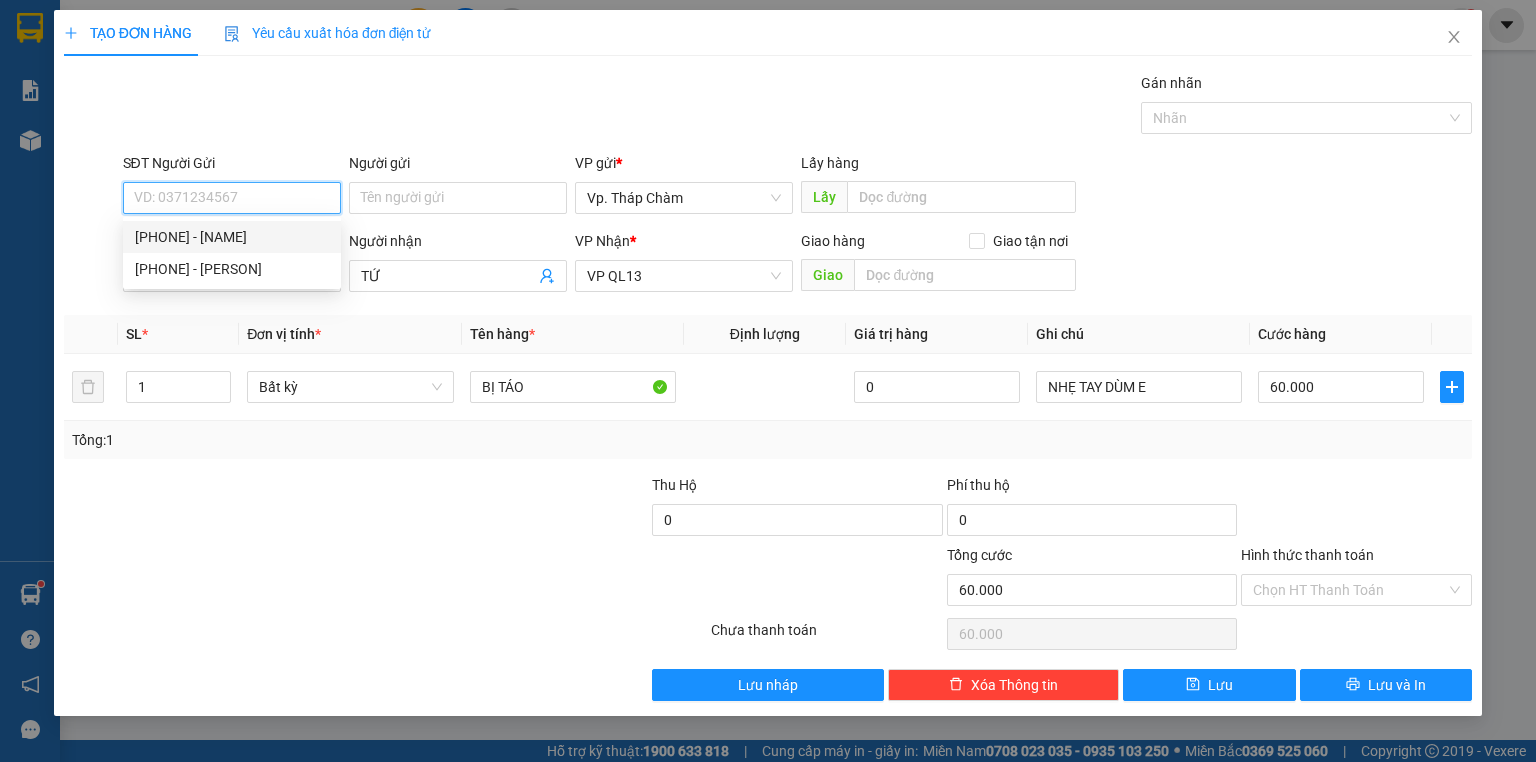 click on "[PHONE] - [NAME]" at bounding box center [232, 237] 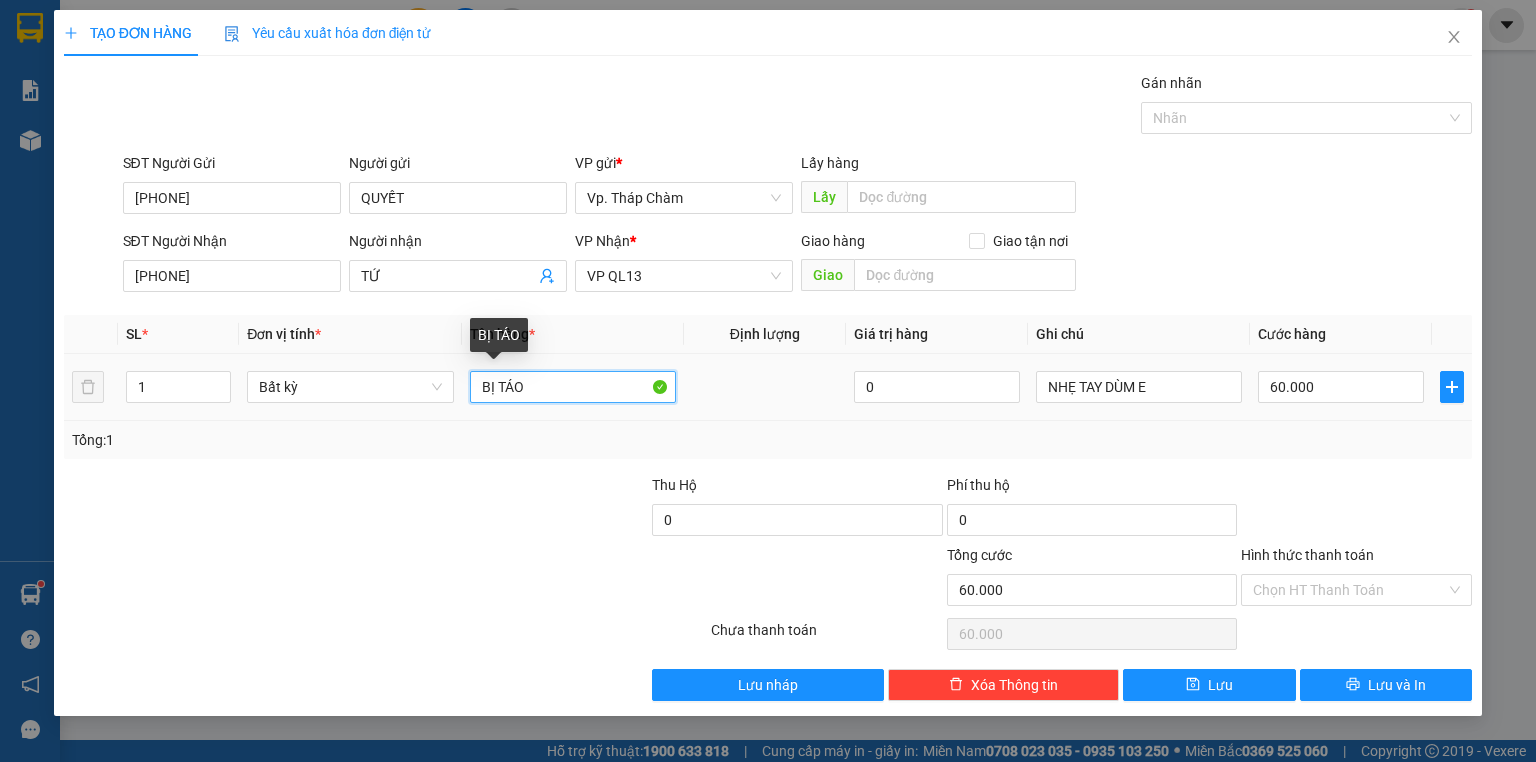 click on "BỊ TÁO" at bounding box center (573, 387) 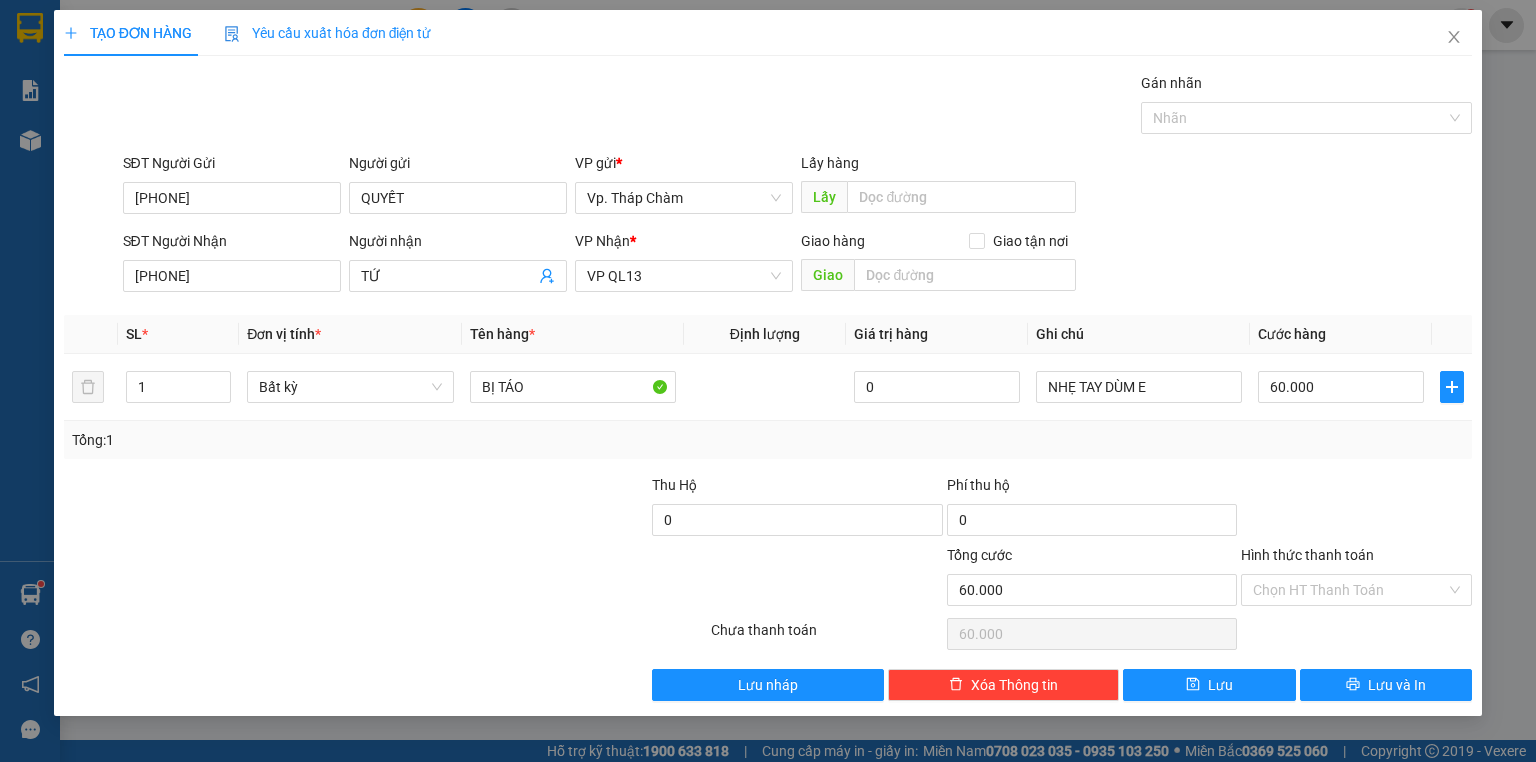 click at bounding box center [1356, 509] 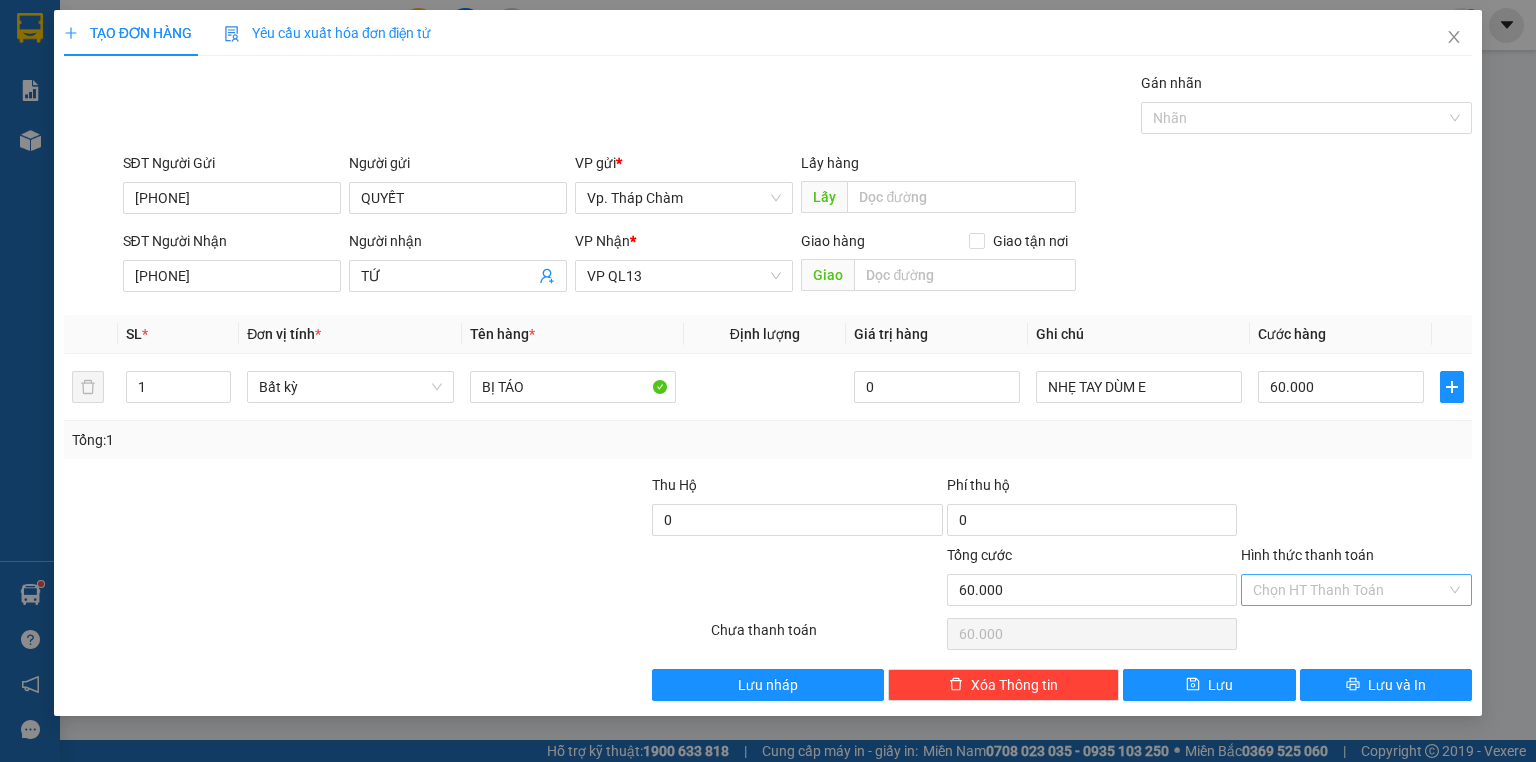 drag, startPoint x: 1341, startPoint y: 594, endPoint x: 1342, endPoint y: 606, distance: 12.0415945 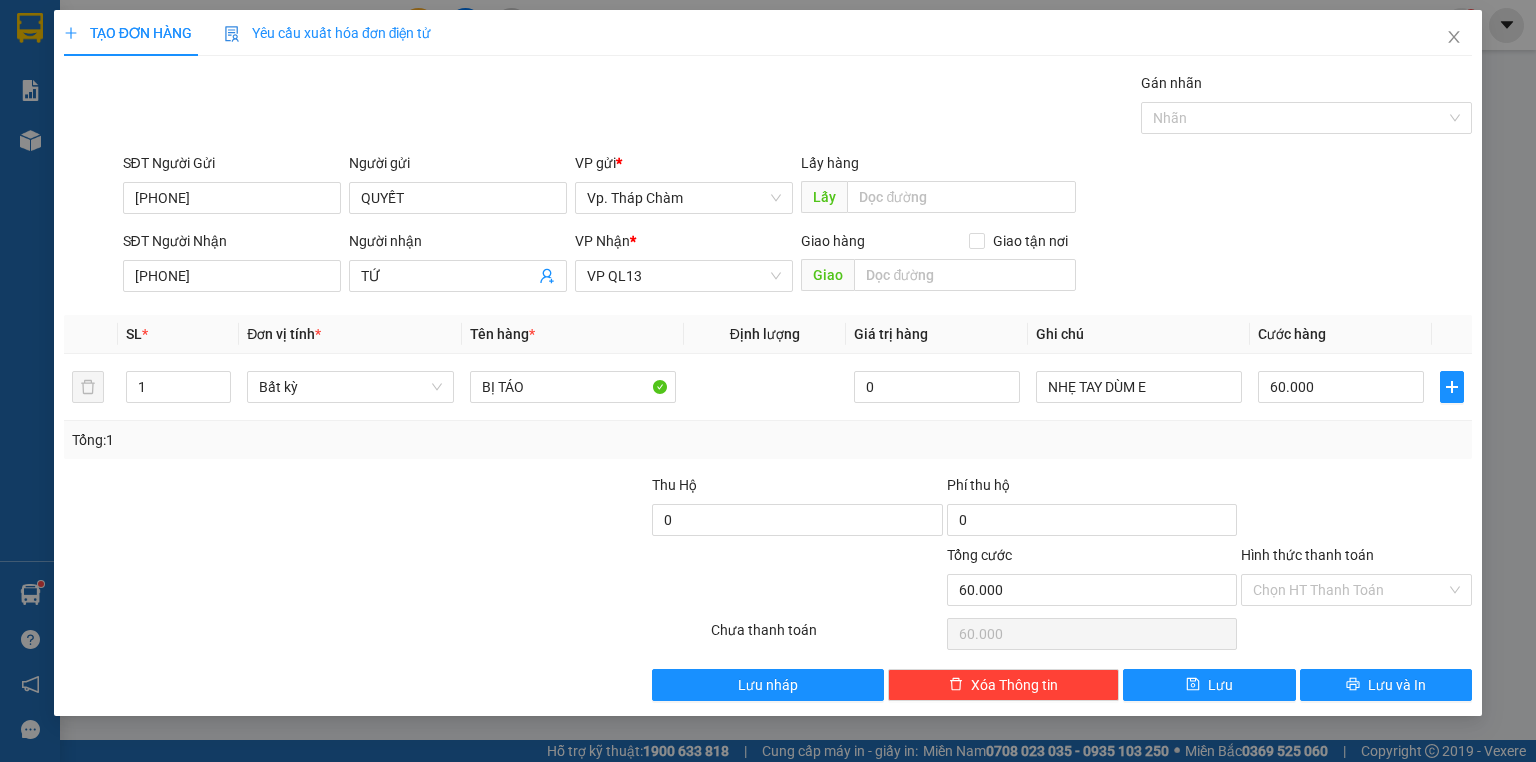 click on "Hình thức thanh toán" at bounding box center (1349, 590) 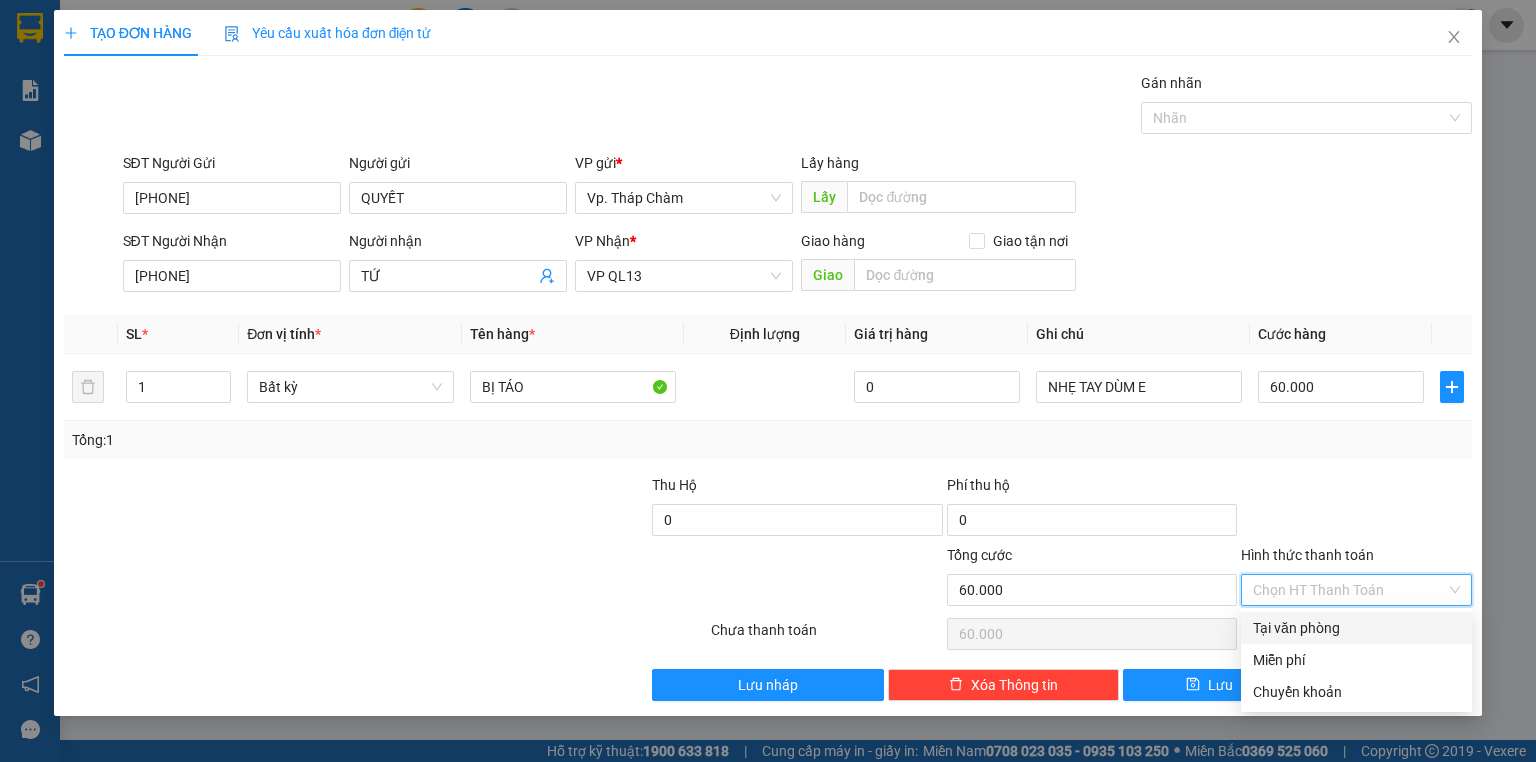 click on "Tại văn phòng" at bounding box center (1356, 628) 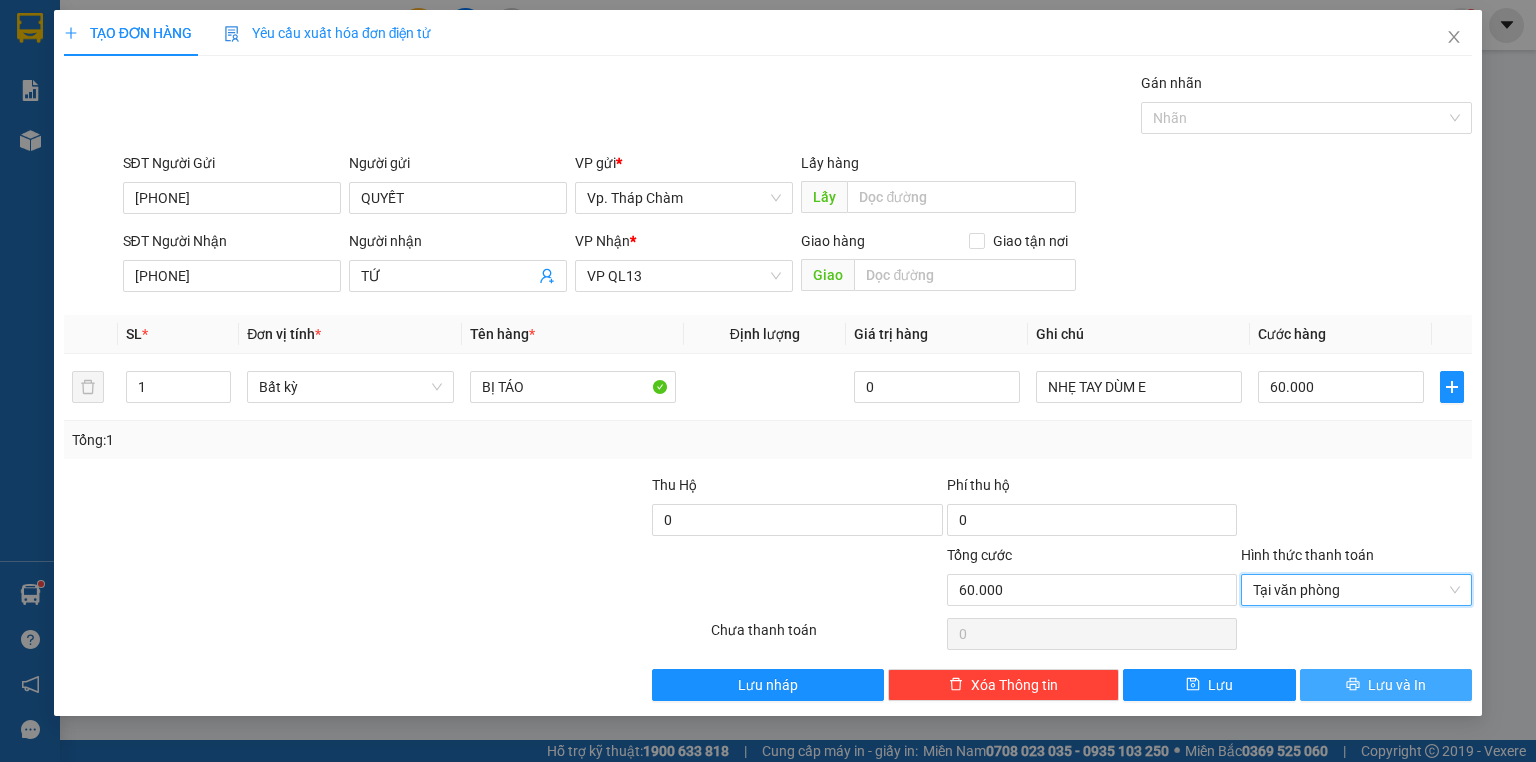 click on "Lưu và In" at bounding box center [1397, 685] 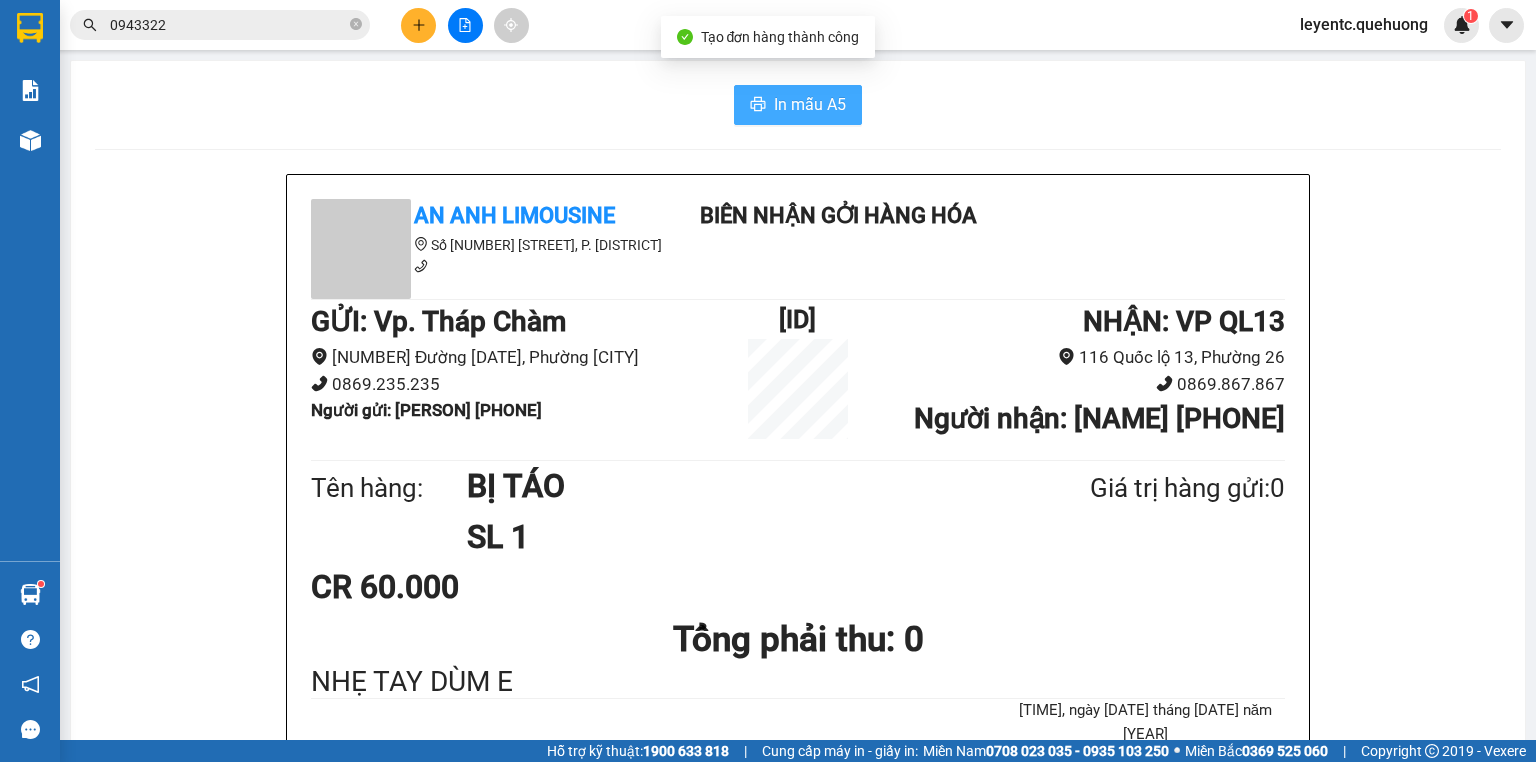 click on "In mẫu A5" at bounding box center [810, 104] 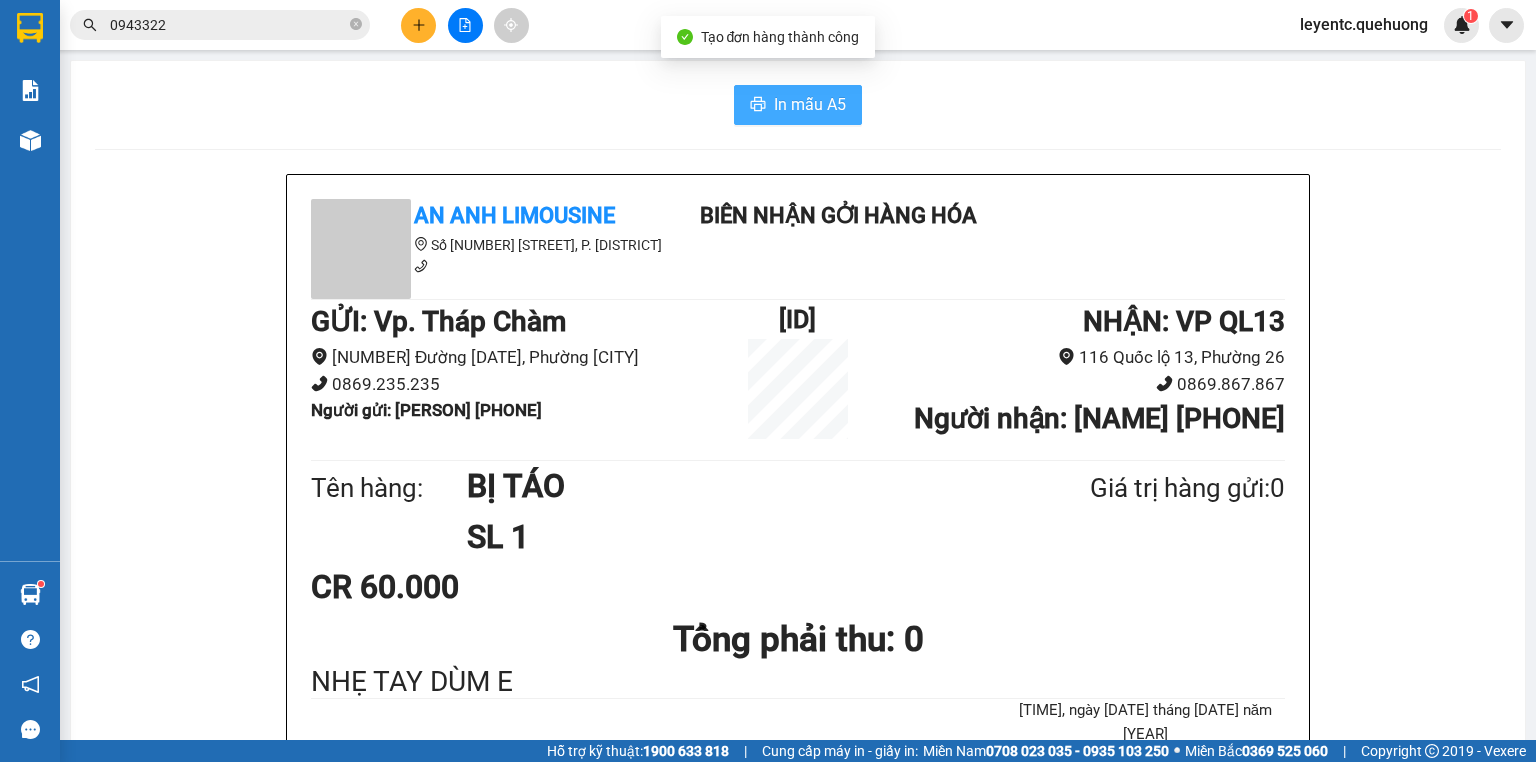 scroll, scrollTop: 0, scrollLeft: 0, axis: both 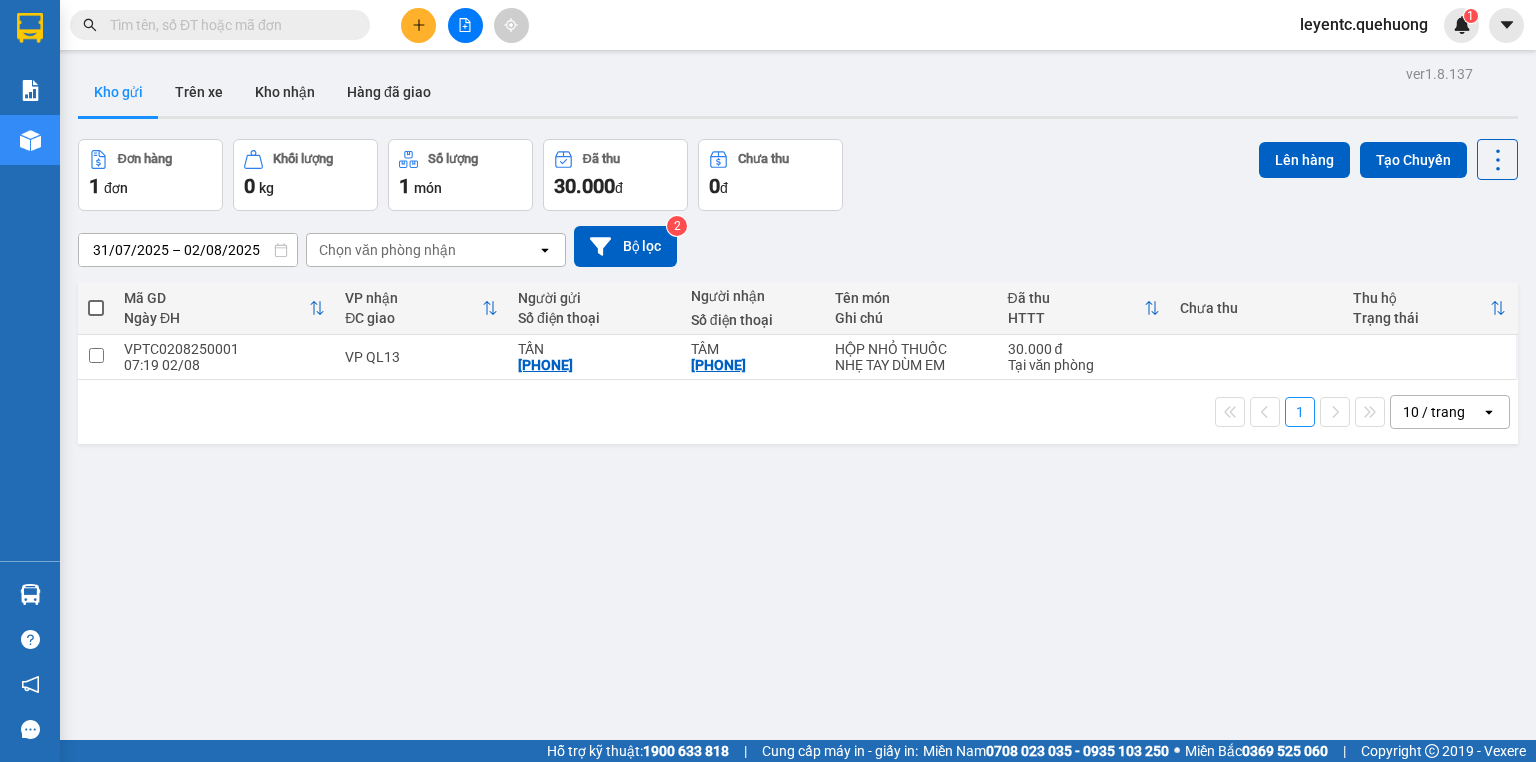 click at bounding box center [418, 25] 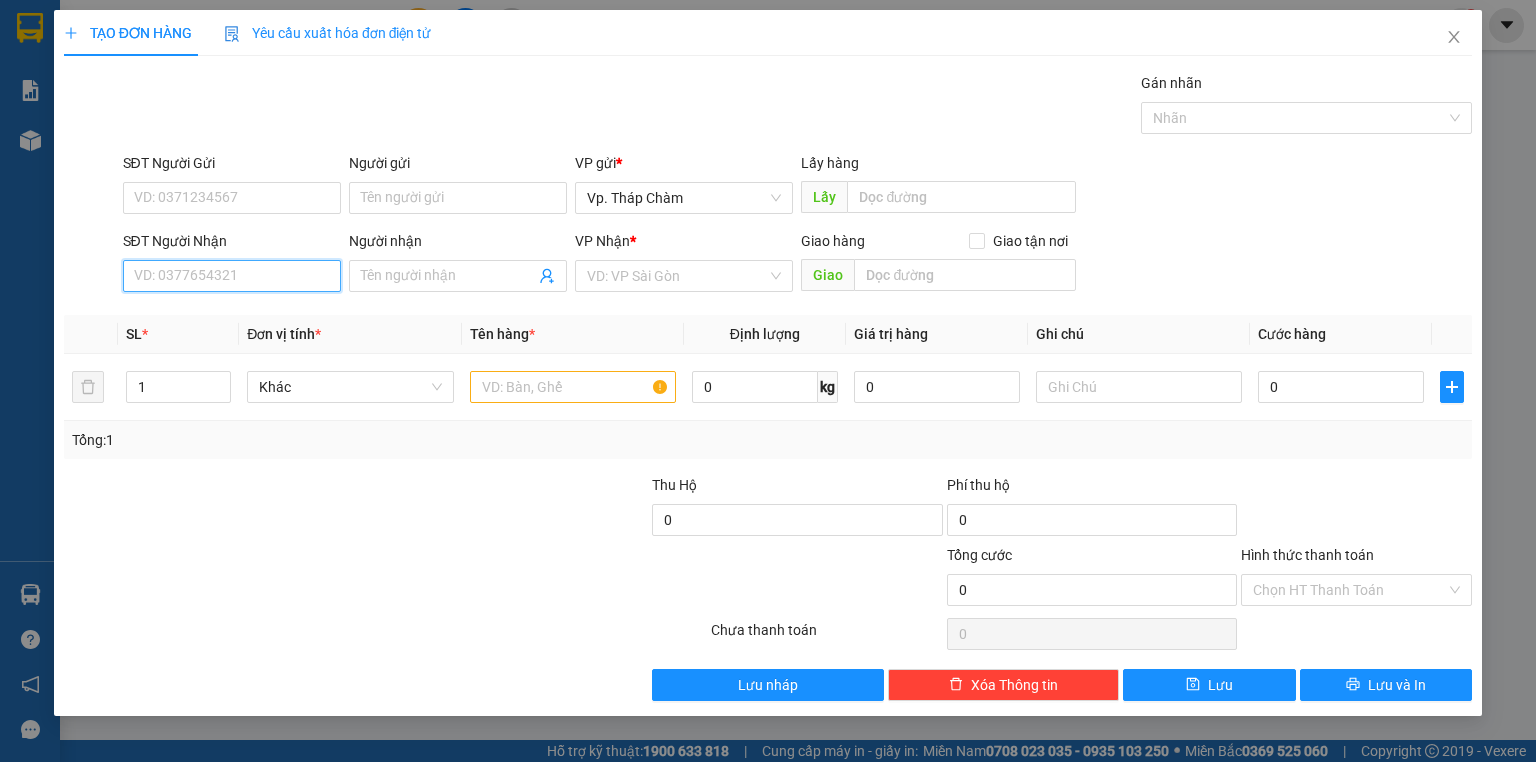 click on "SĐT Người Nhận" at bounding box center (232, 276) 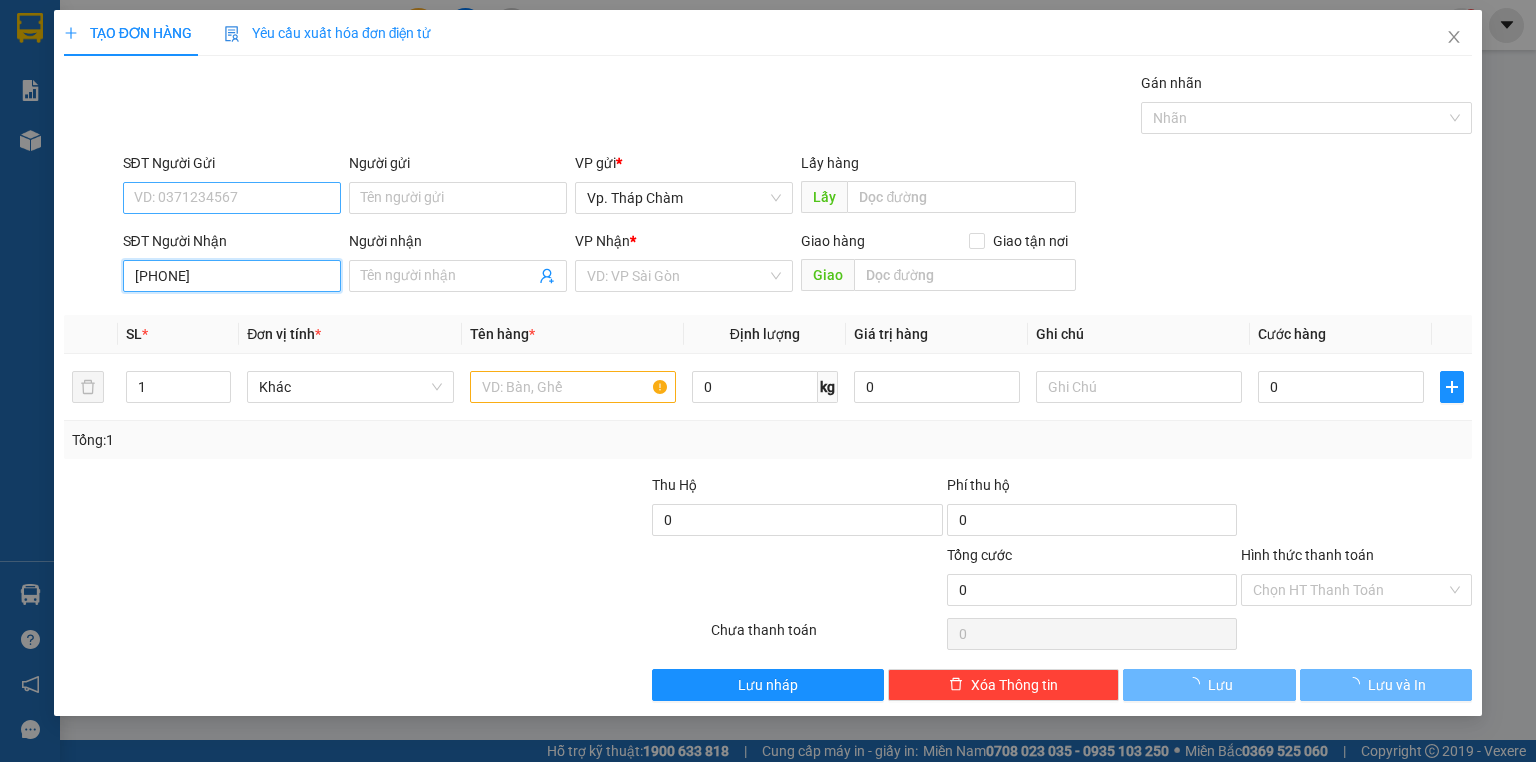 type on "[PHONE]" 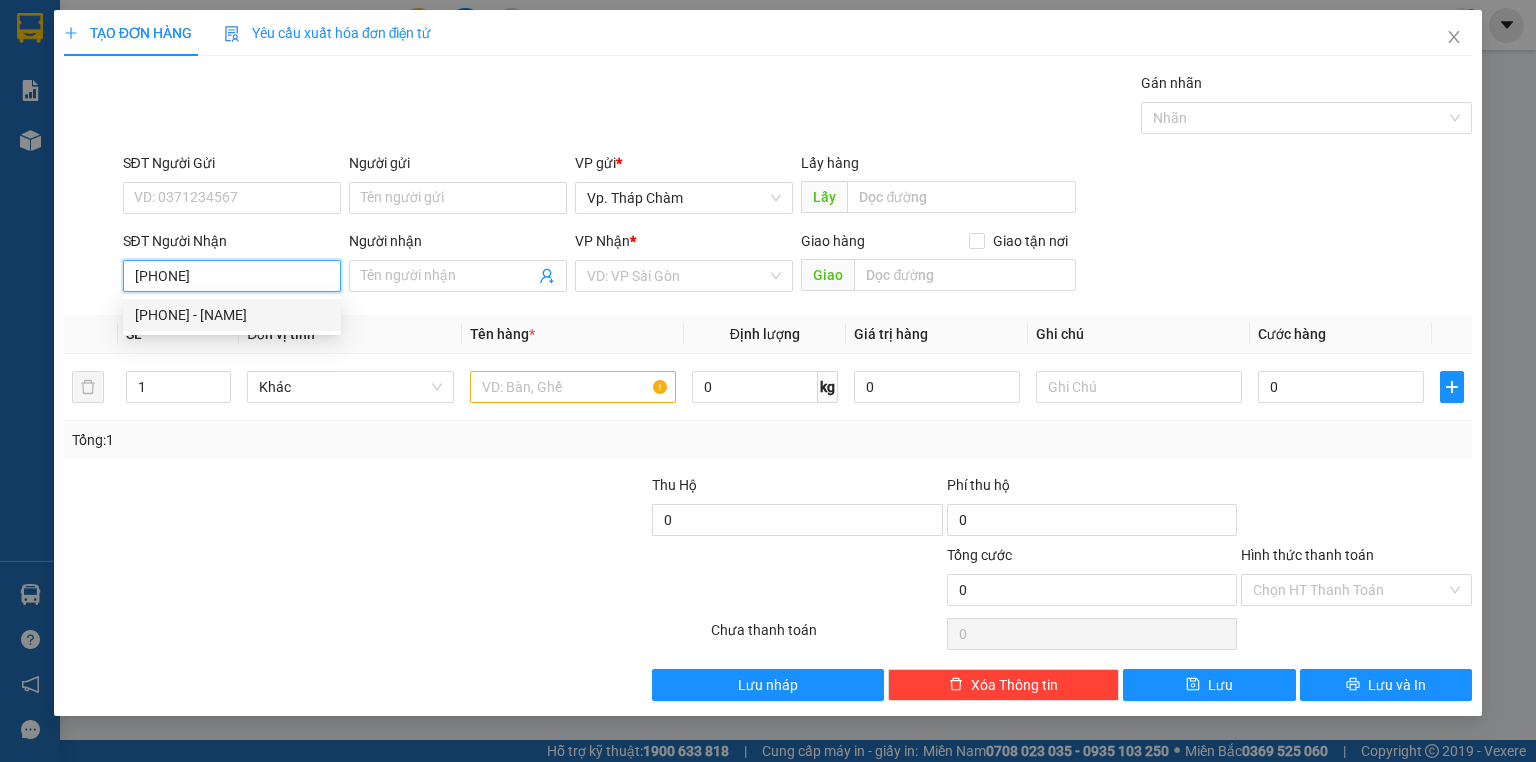 click on "[PHONE] - [NAME]" at bounding box center [232, 315] 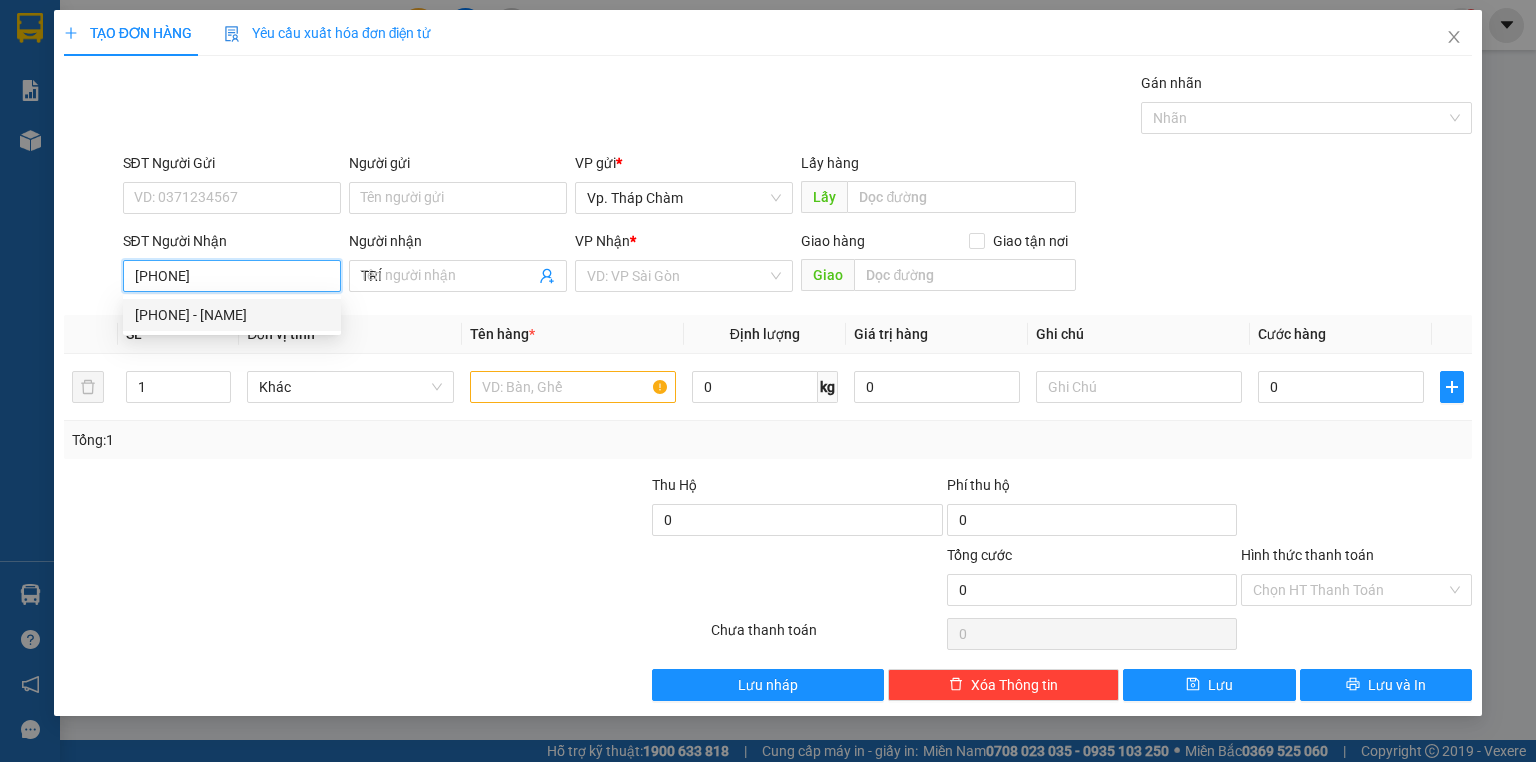 type on "50.000" 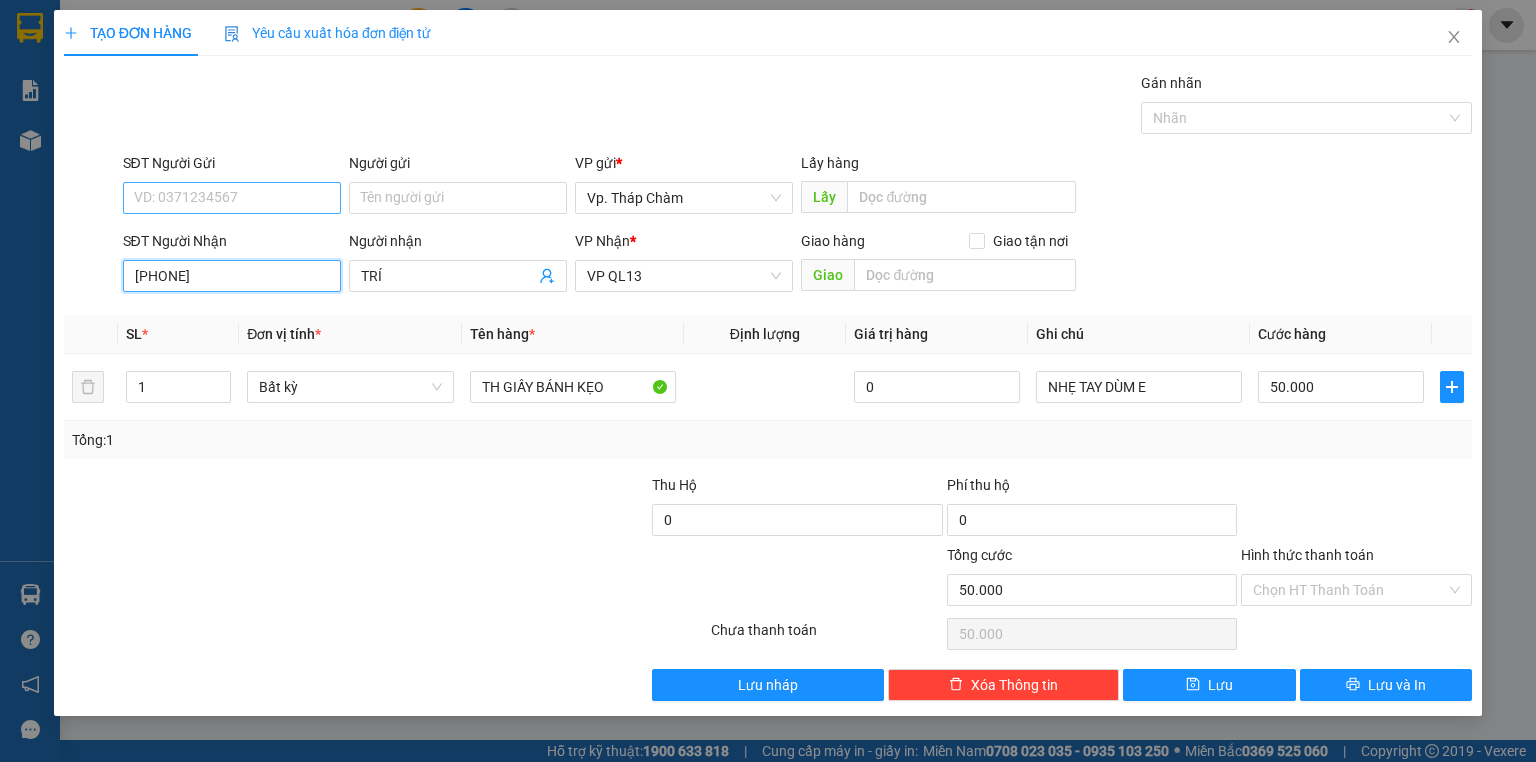 type on "[PHONE]" 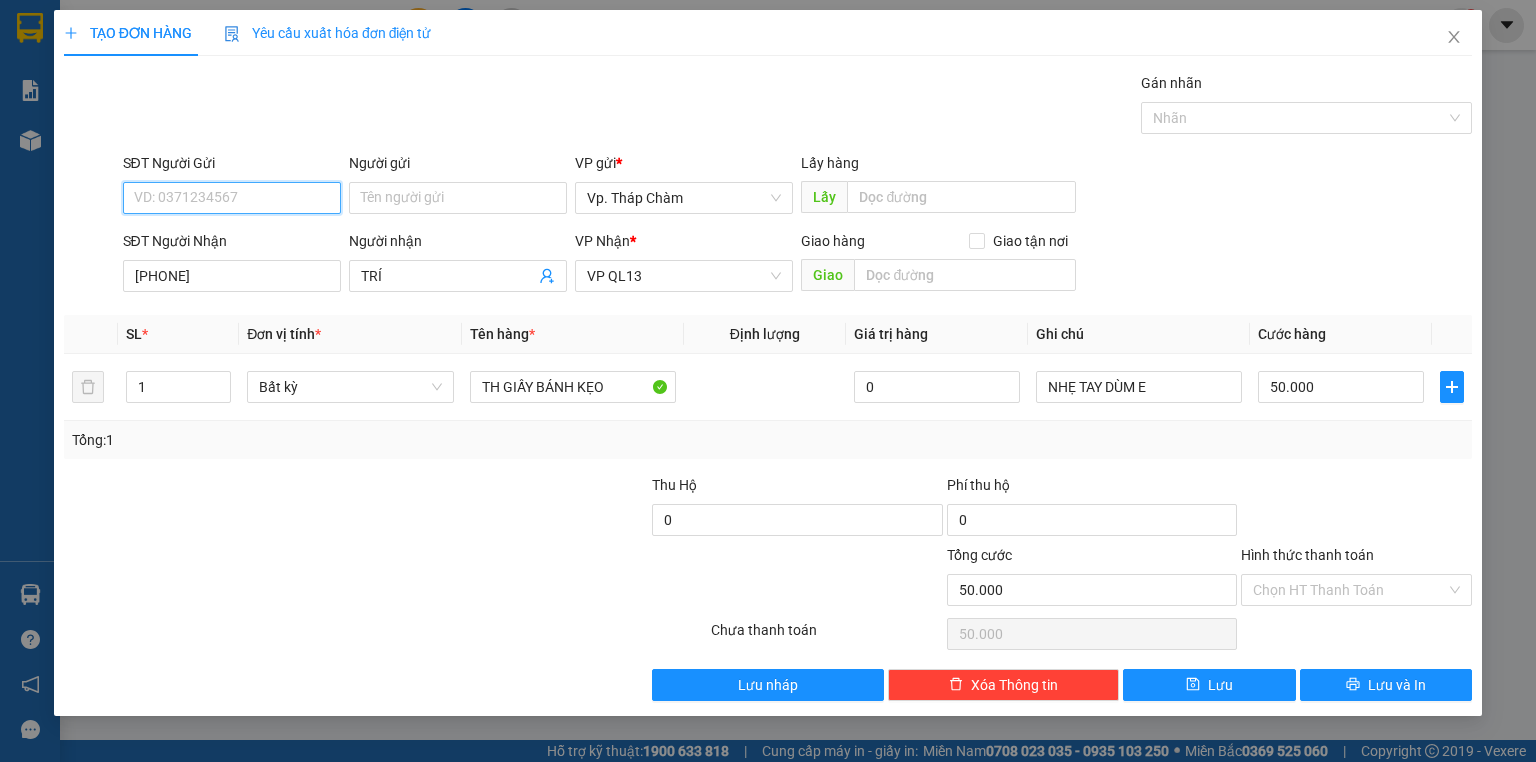 click on "SĐT Người Gửi" at bounding box center [232, 198] 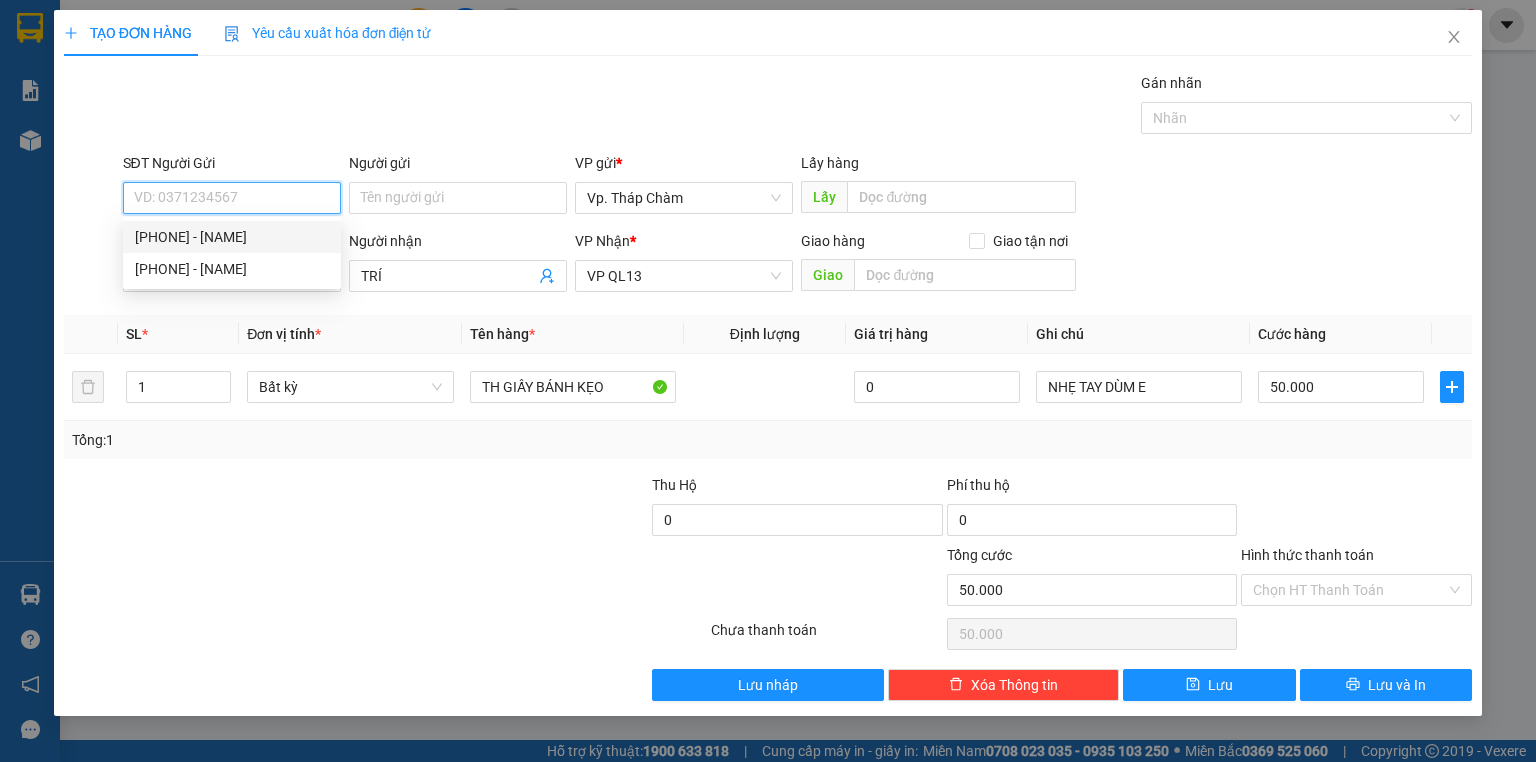 click on "[PHONE] - [NAME]" at bounding box center [232, 237] 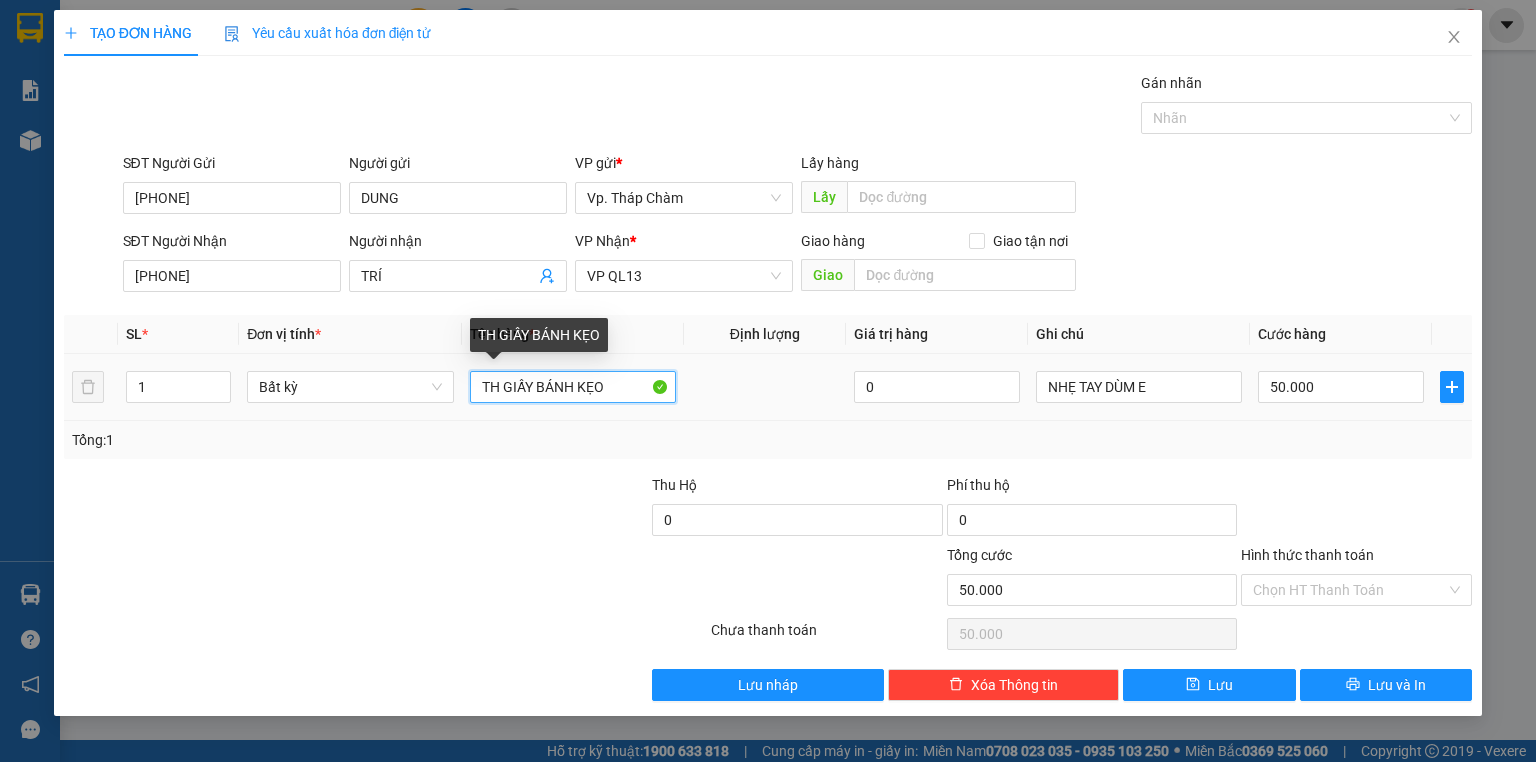 drag, startPoint x: 540, startPoint y: 382, endPoint x: 603, endPoint y: 389, distance: 63.387695 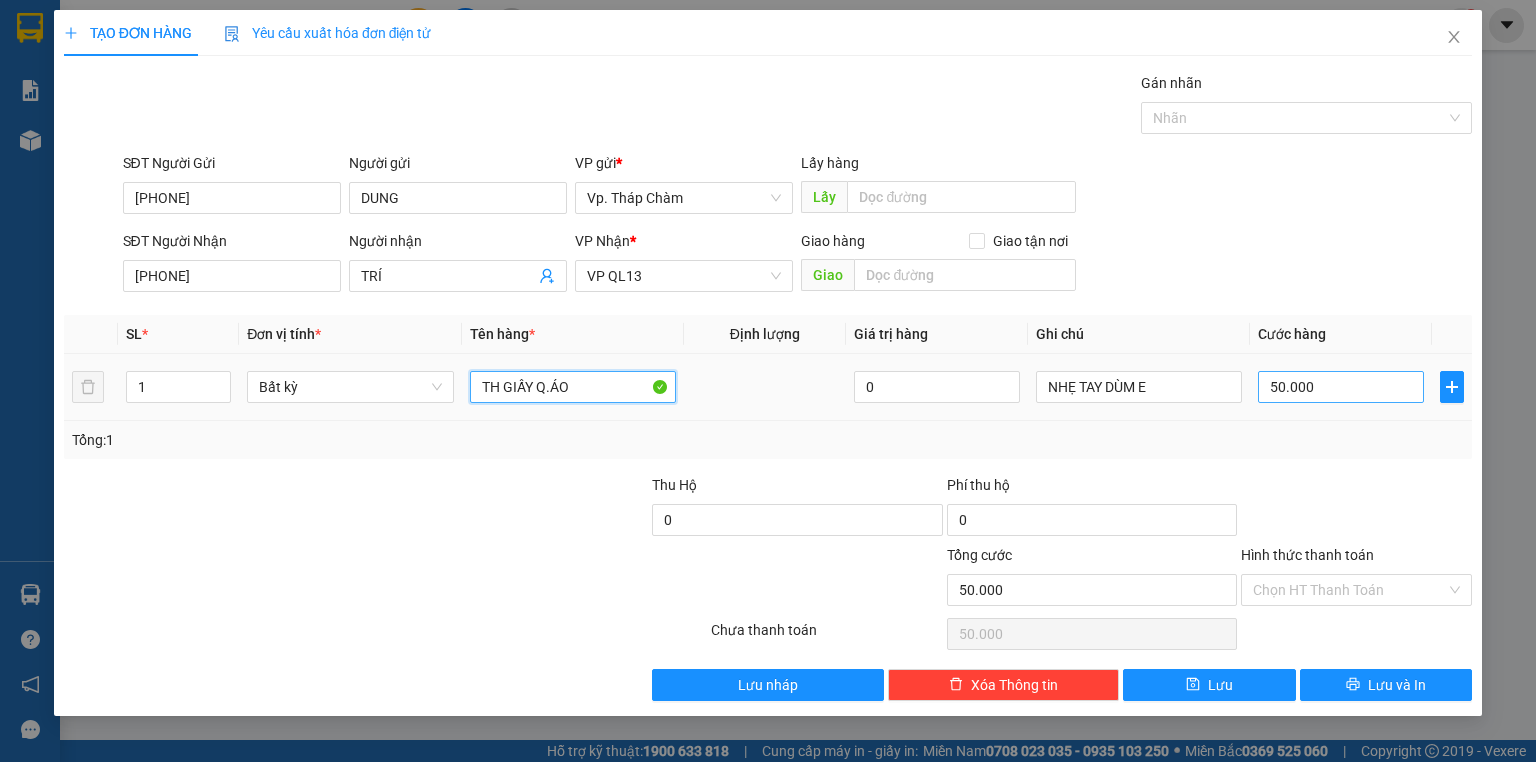 type on "TH GIẤY Q.ÁO" 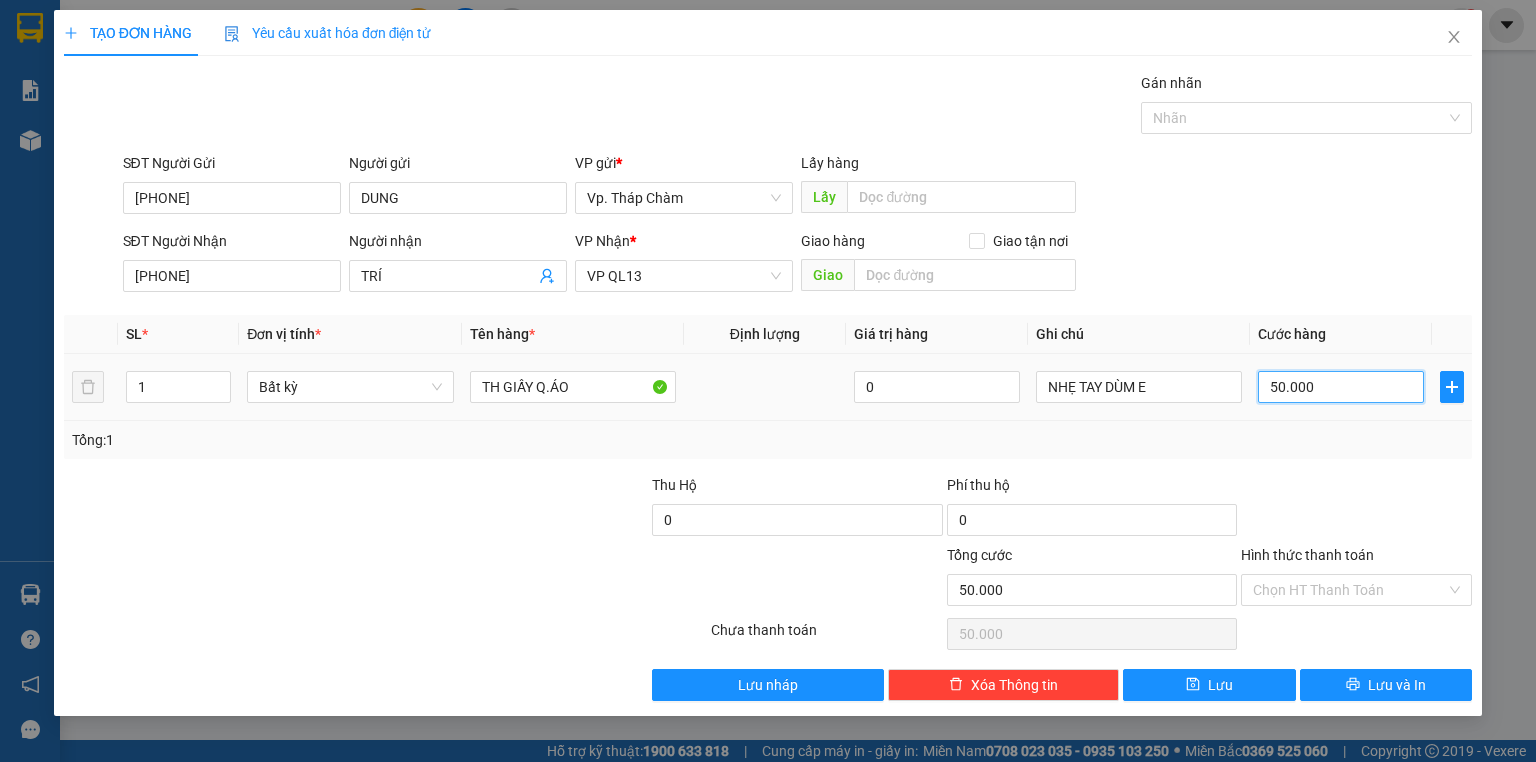 click on "50.000" at bounding box center (1341, 387) 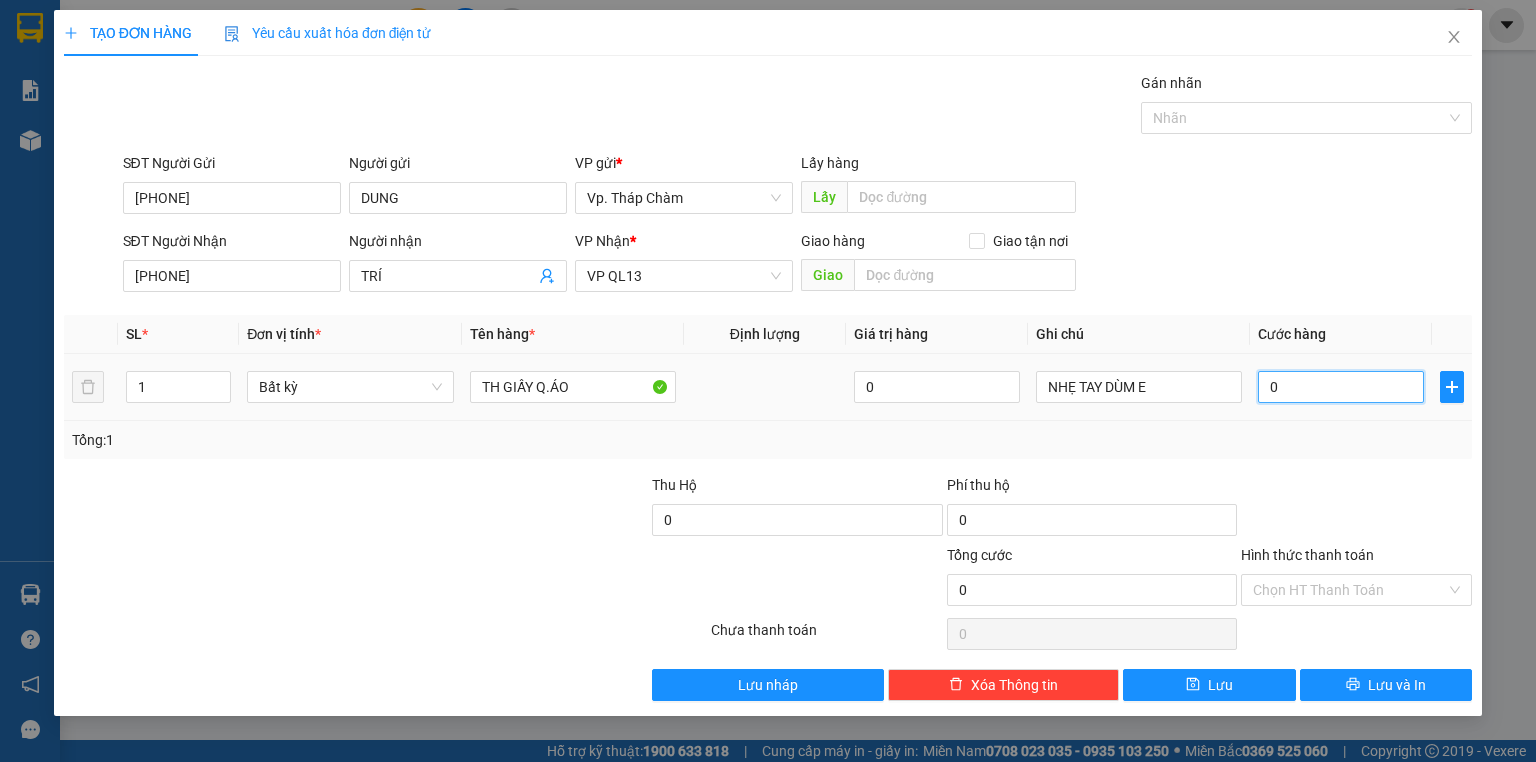 type on "4" 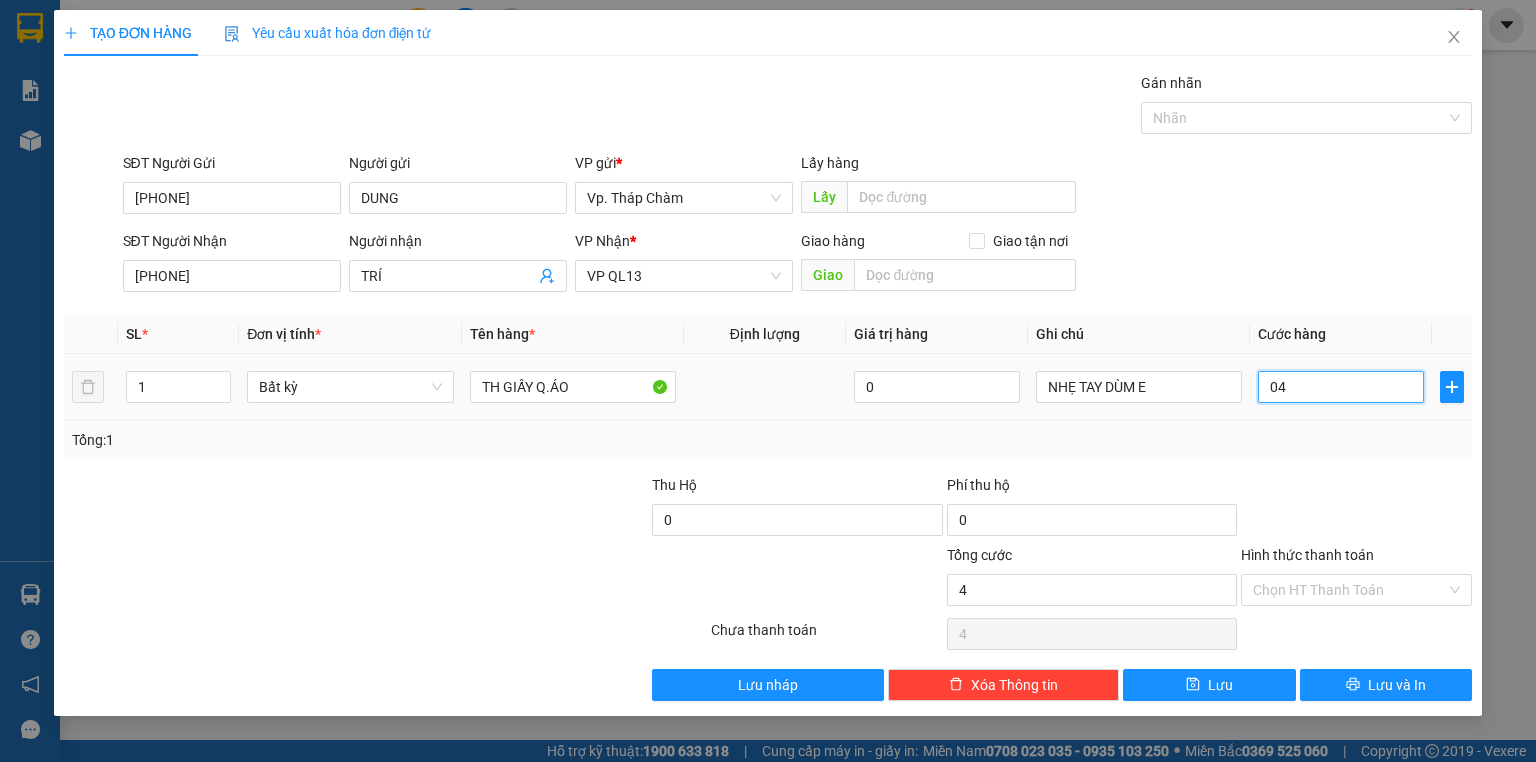 type on "40" 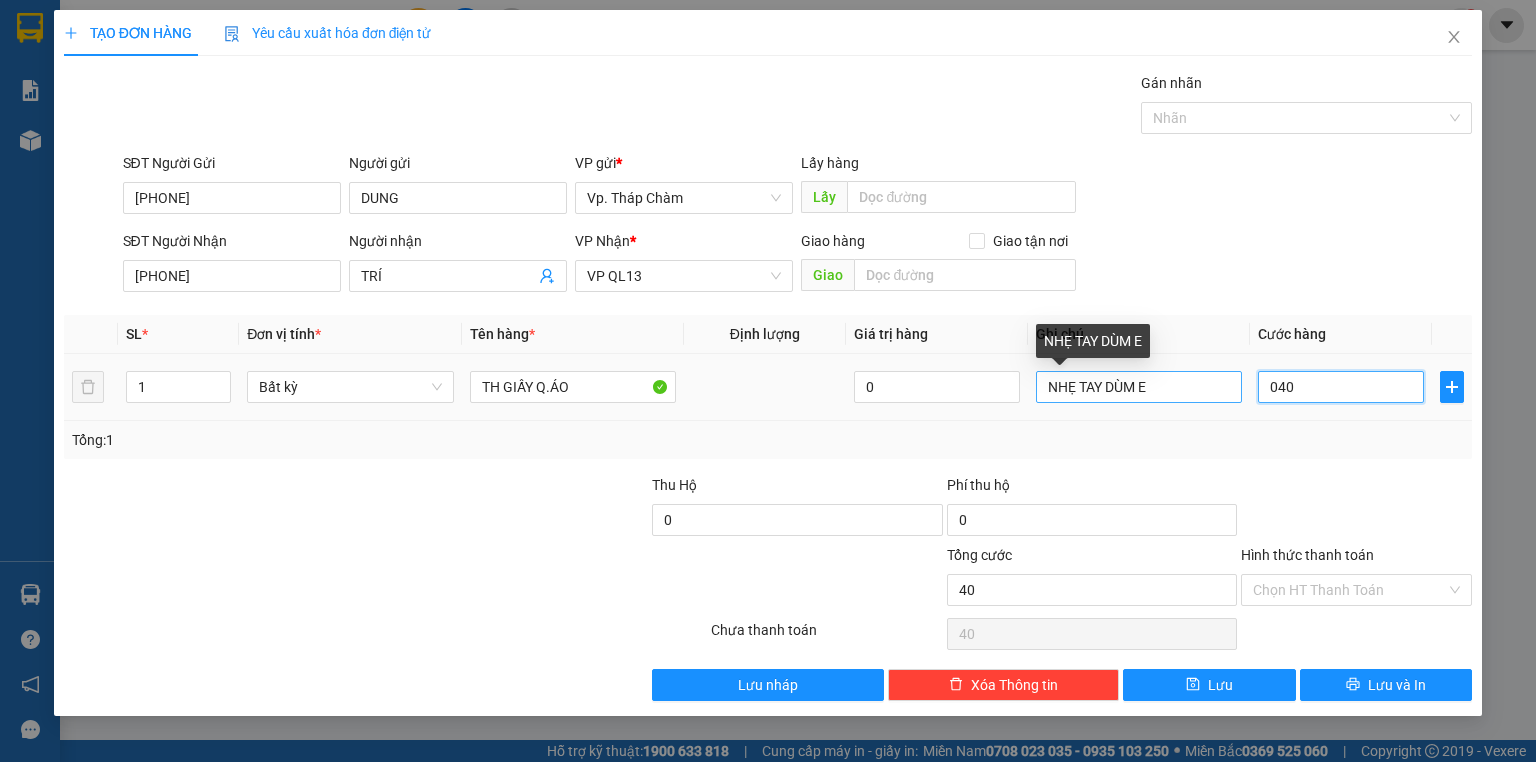 type on "040" 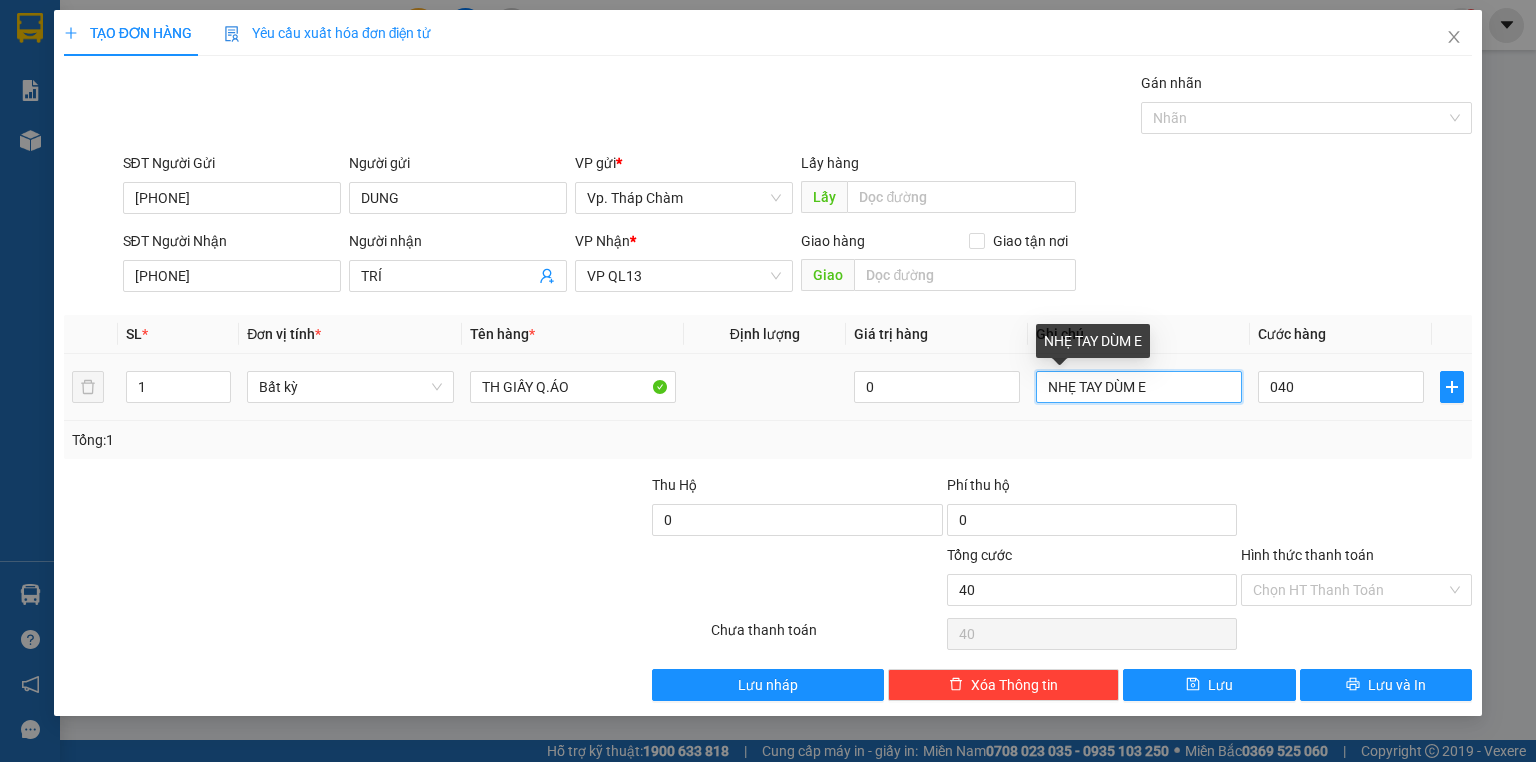 type on "40.000" 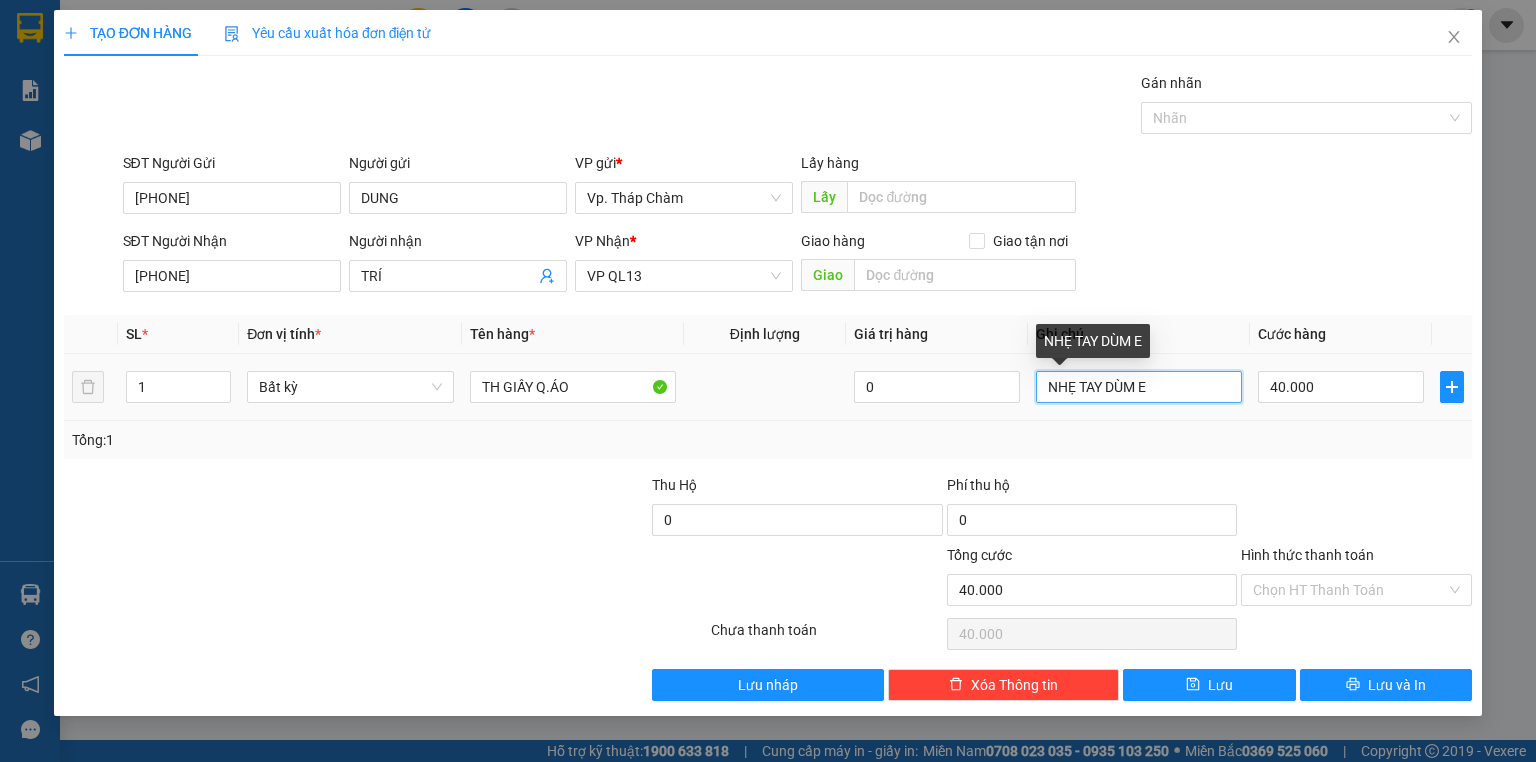 click on "NHẸ TAY DÙM E" at bounding box center (1139, 387) 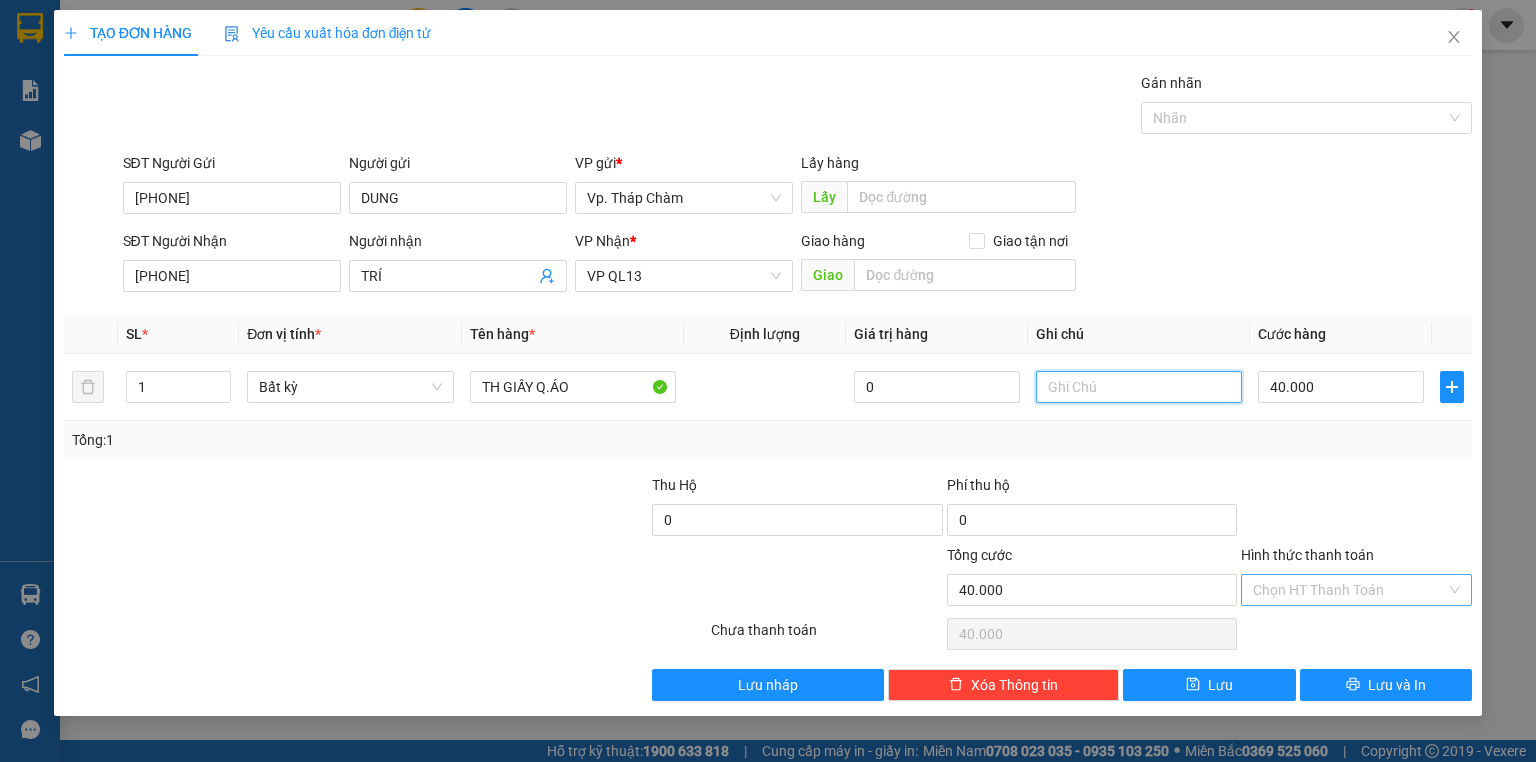 type 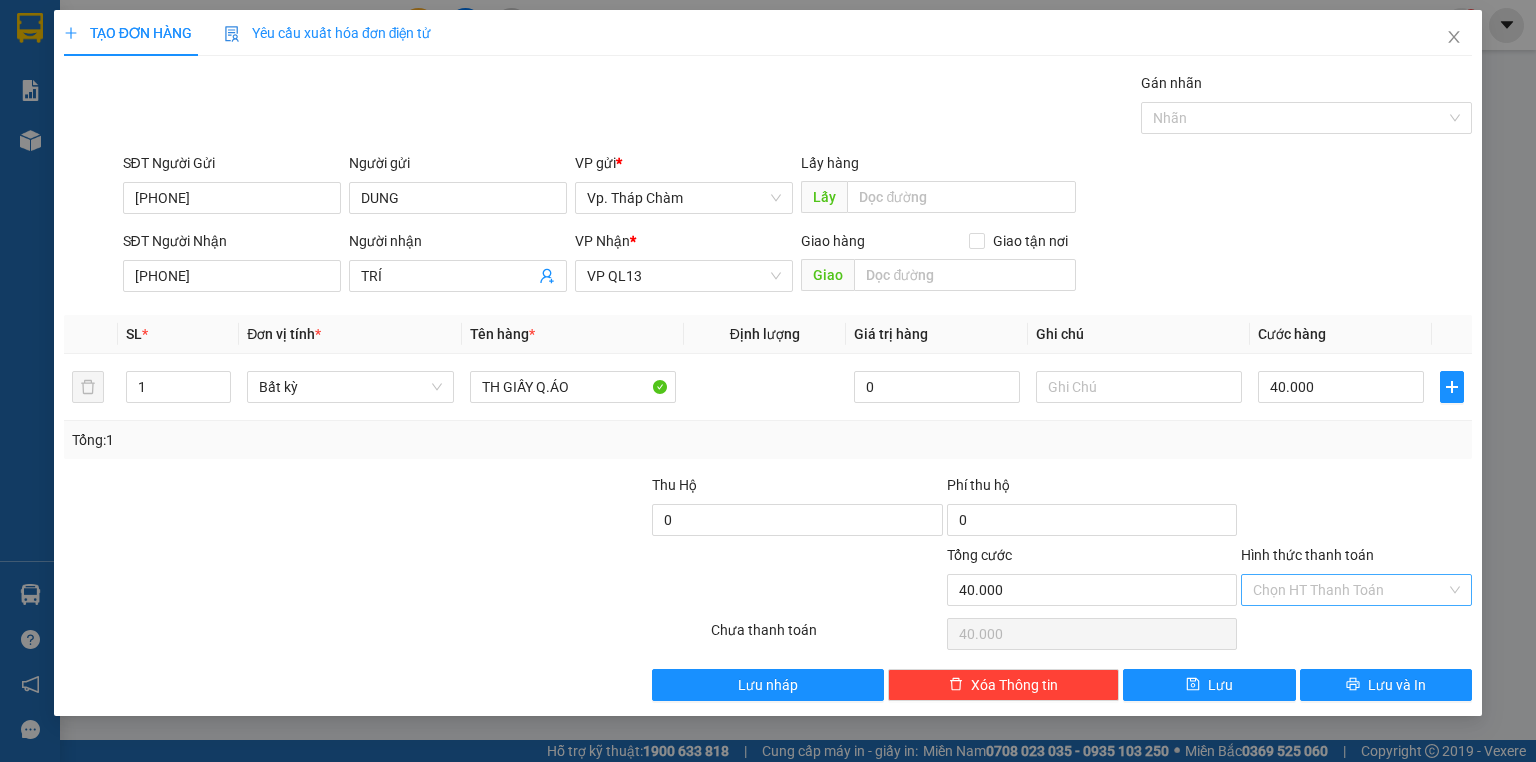 drag, startPoint x: 1347, startPoint y: 580, endPoint x: 1346, endPoint y: 601, distance: 21.023796 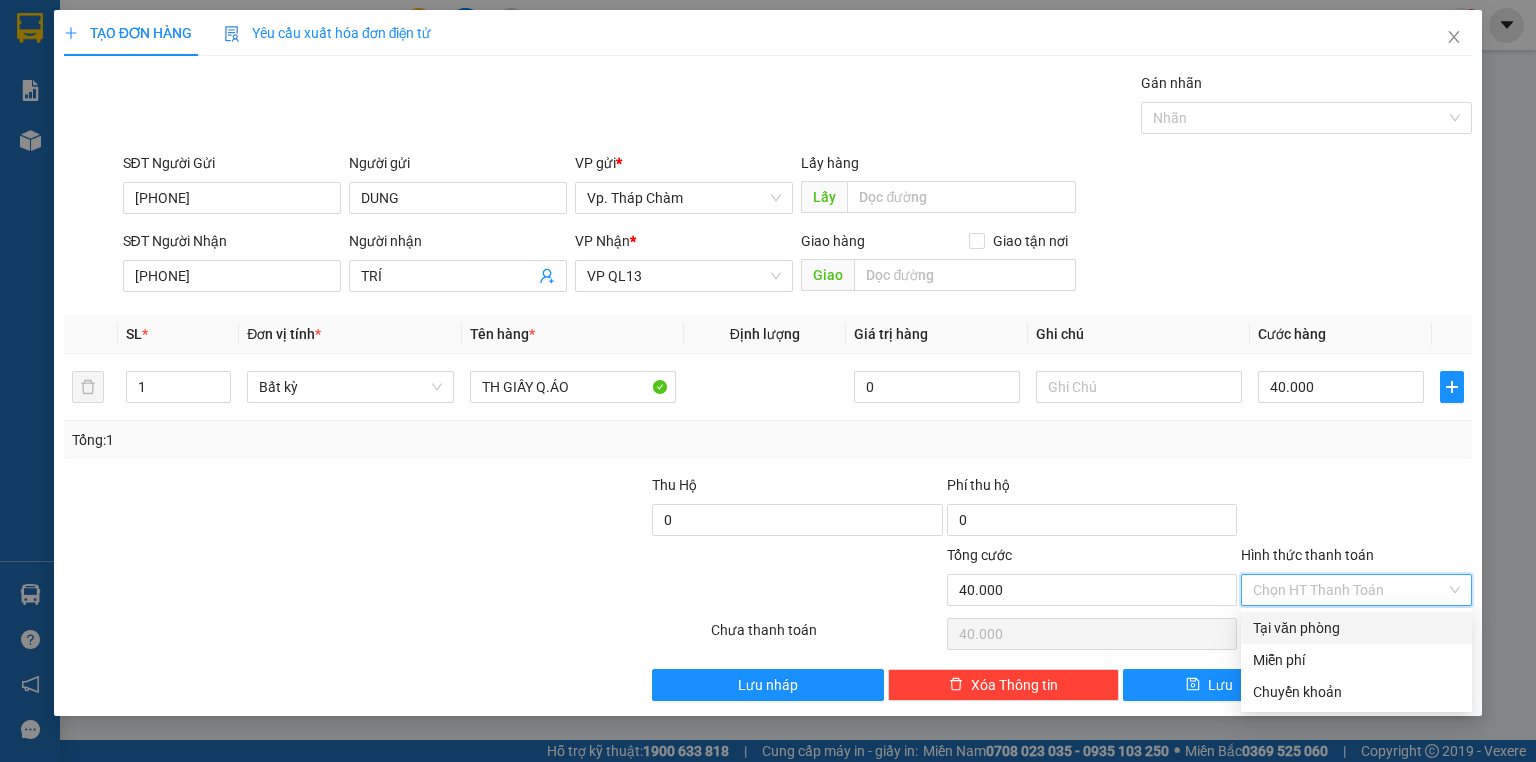 drag, startPoint x: 1345, startPoint y: 620, endPoint x: 1344, endPoint y: 631, distance: 11.045361 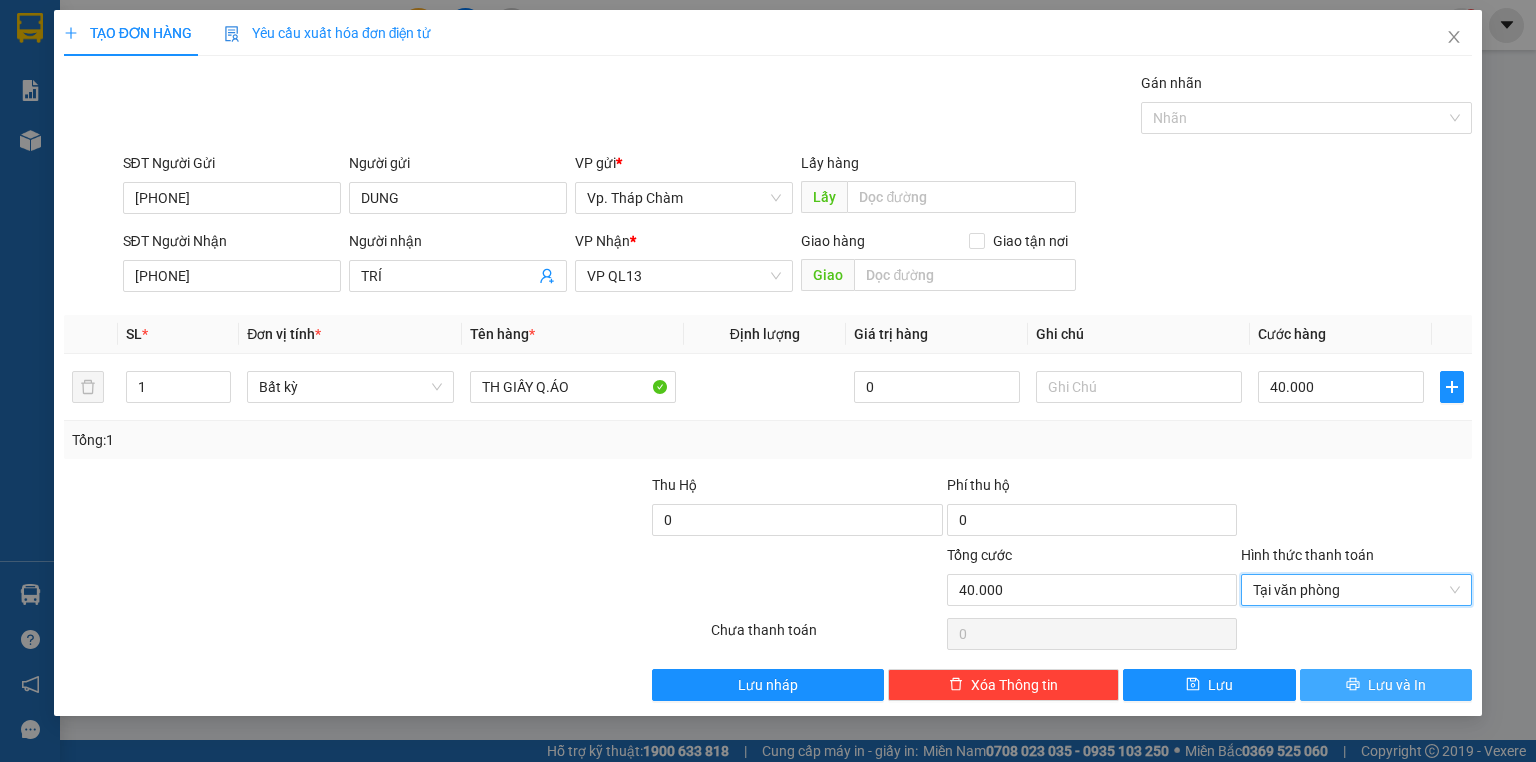 click on "Lưu và In" at bounding box center (1397, 685) 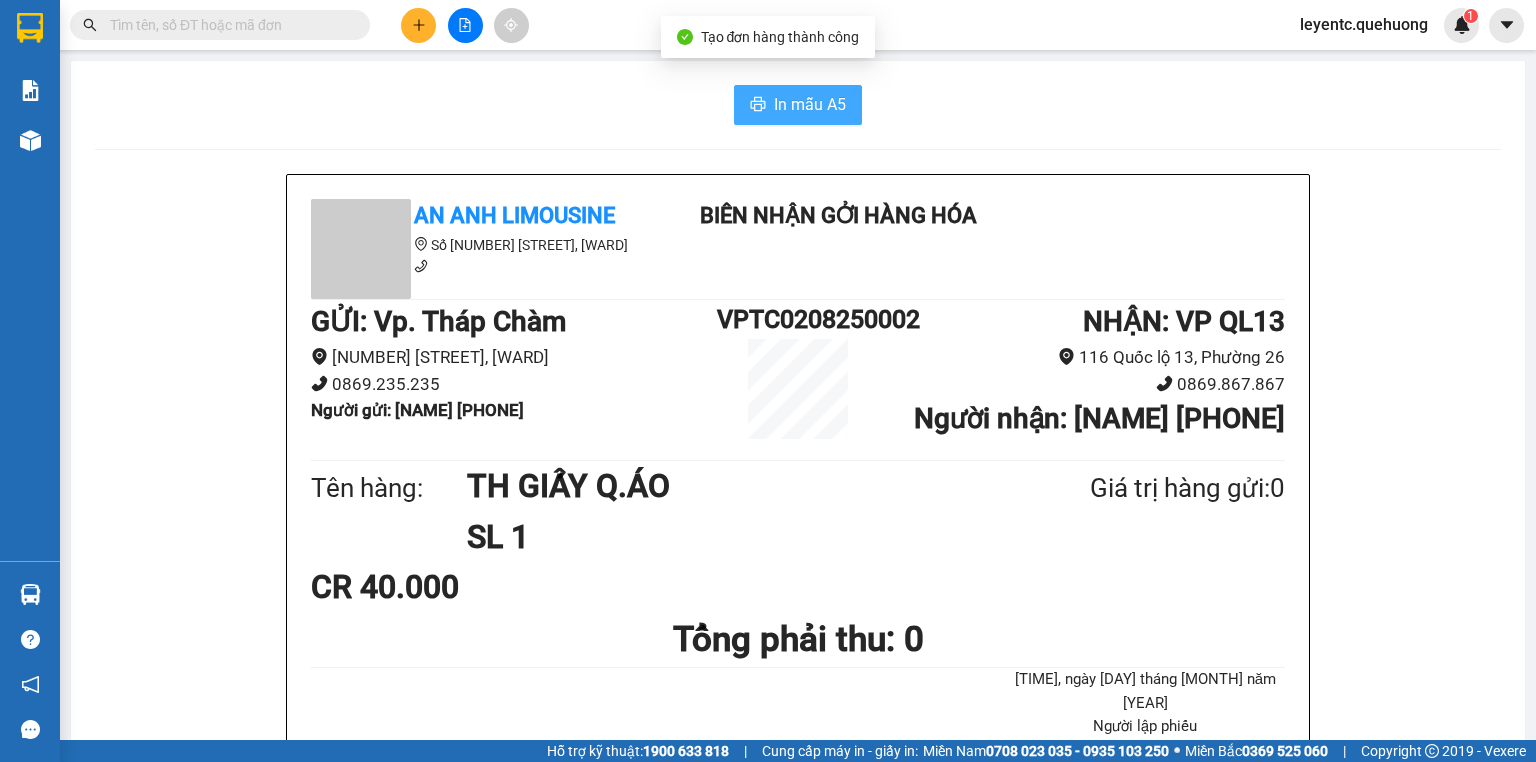click on "In mẫu A5" at bounding box center (810, 104) 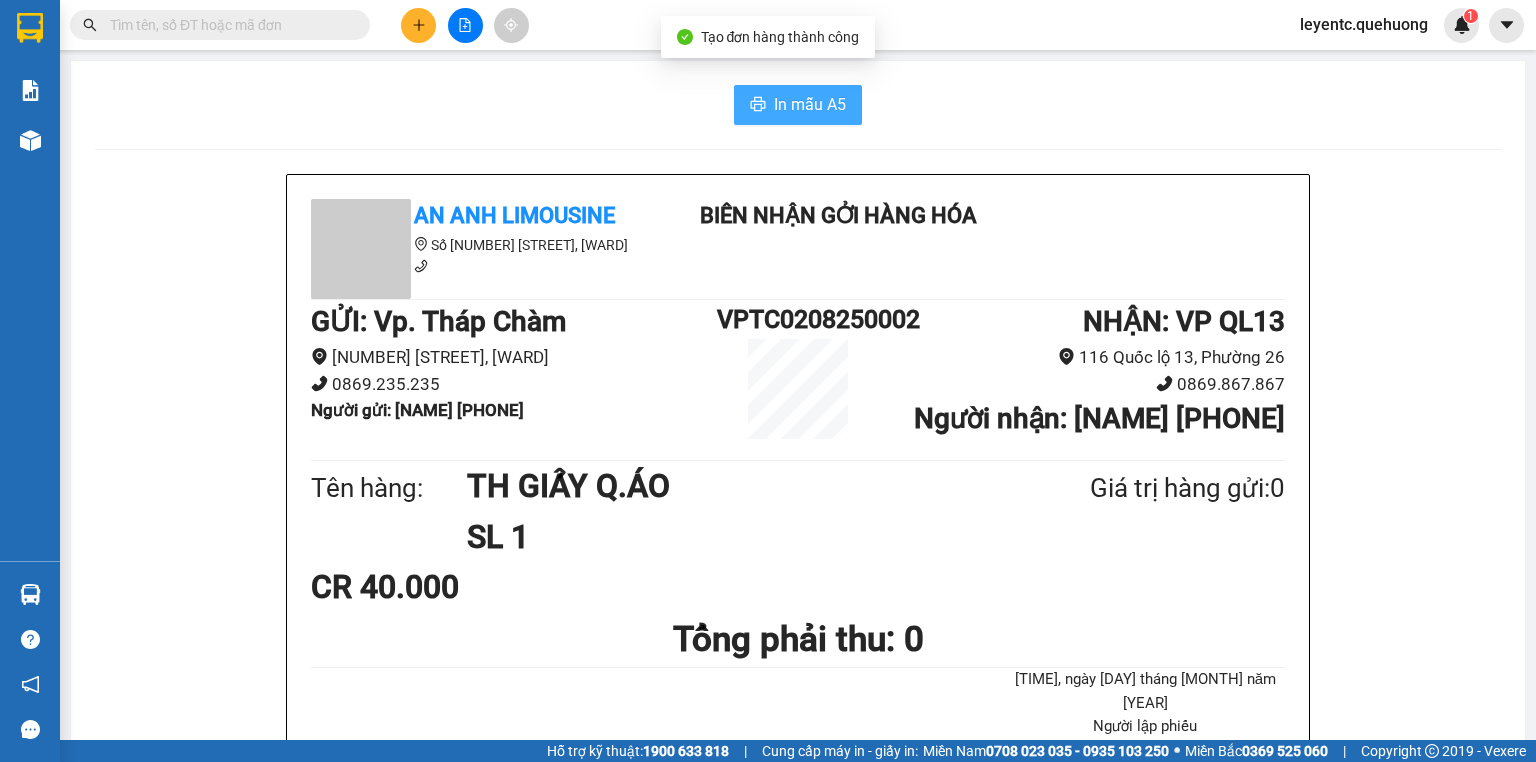 scroll, scrollTop: 0, scrollLeft: 0, axis: both 